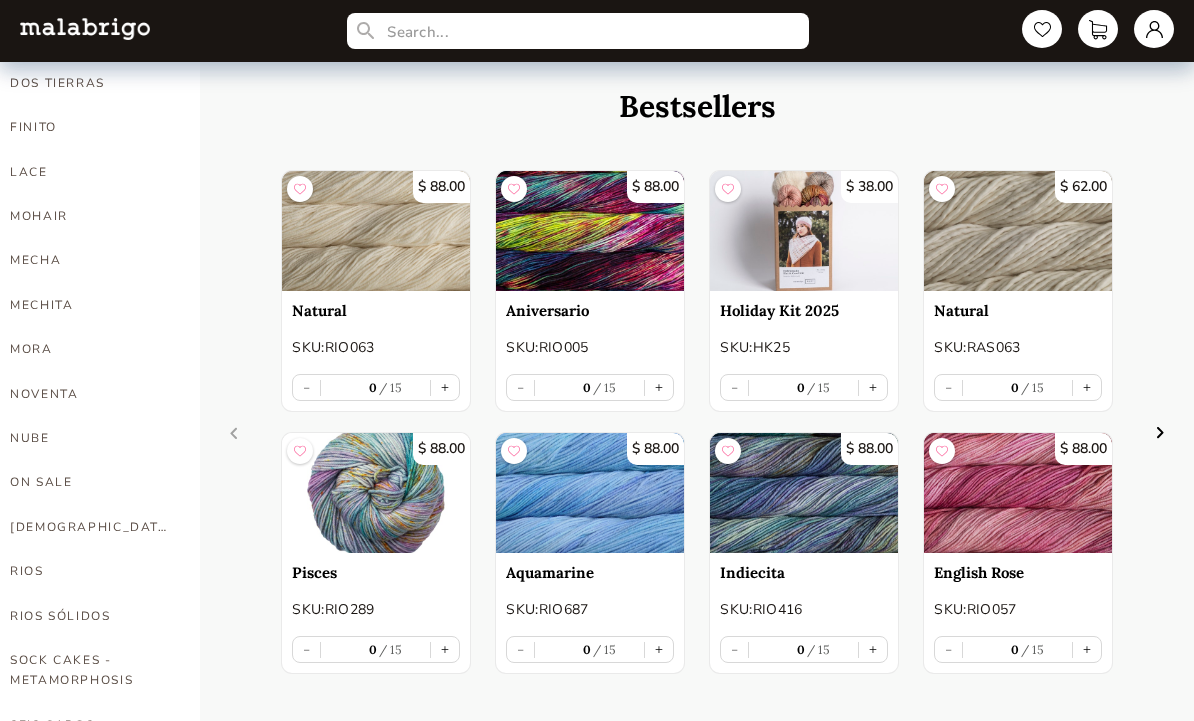 scroll, scrollTop: 709, scrollLeft: 0, axis: vertical 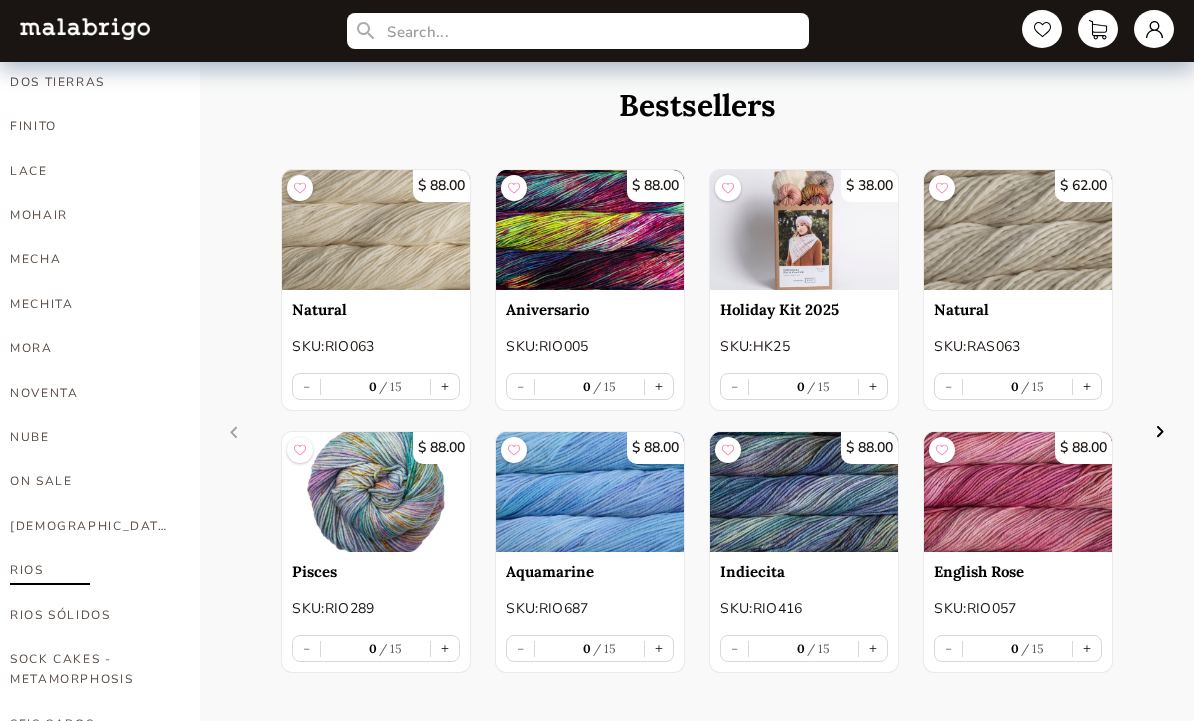 click on "RIOS" at bounding box center [90, 570] 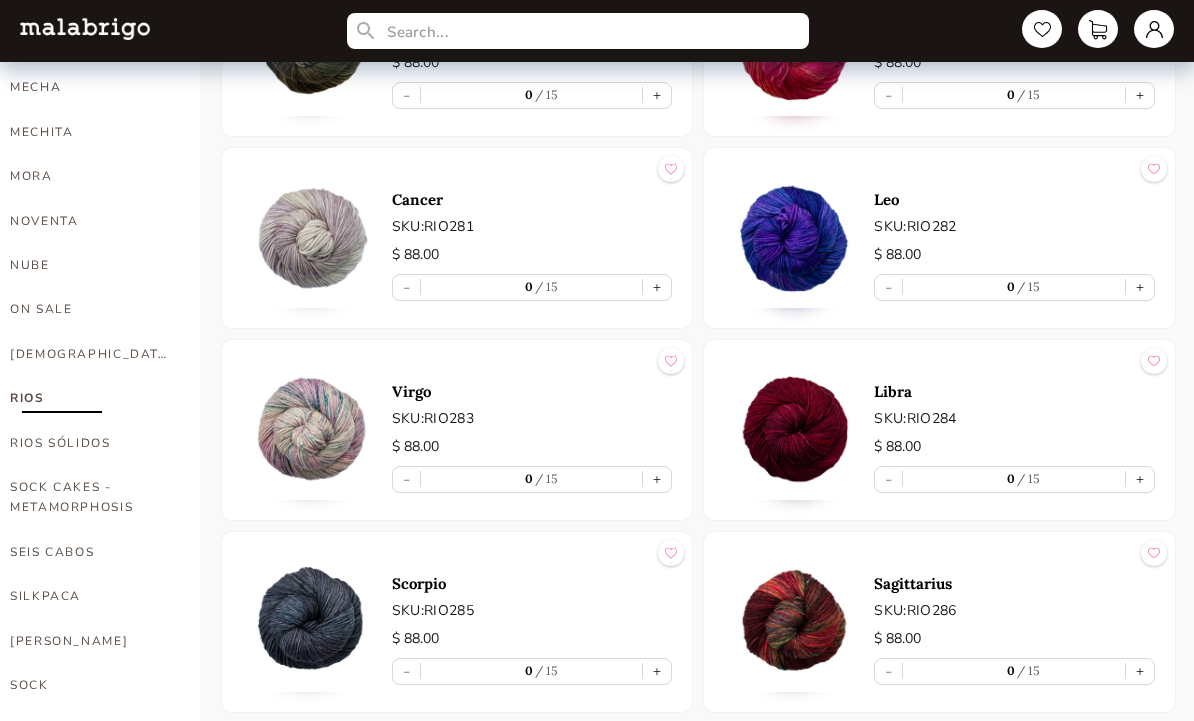 scroll, scrollTop: 868, scrollLeft: 0, axis: vertical 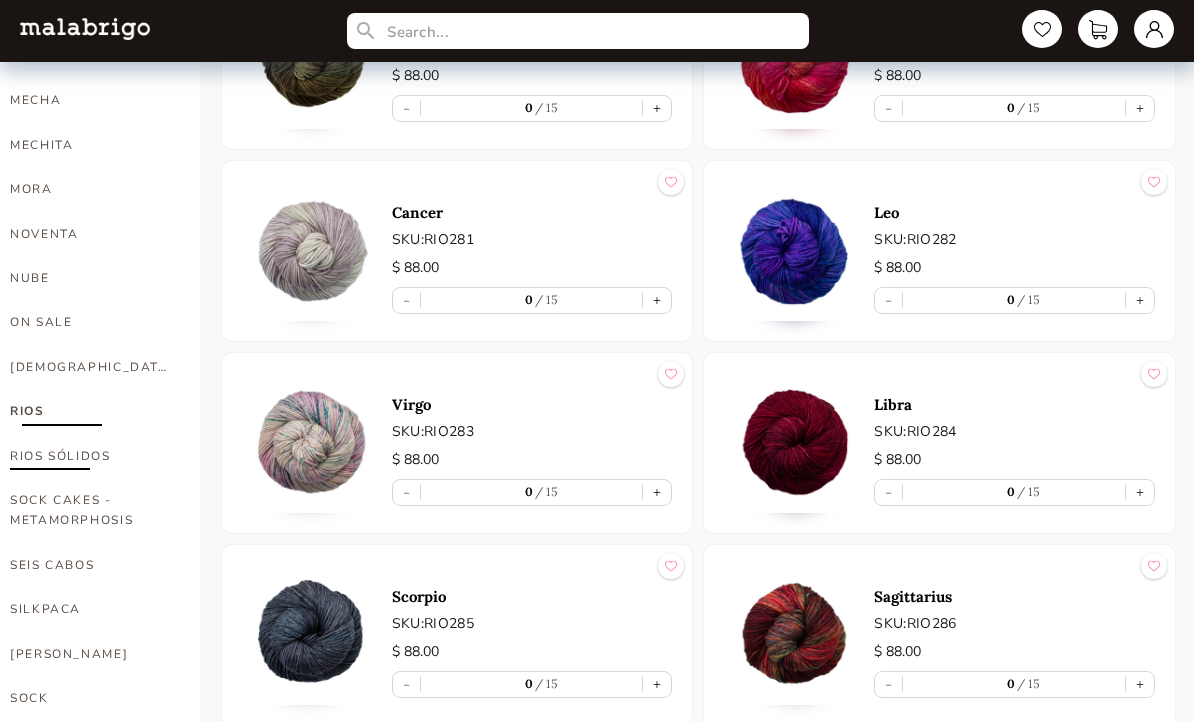 click on "RIOS SÓLIDOS" at bounding box center (90, 456) 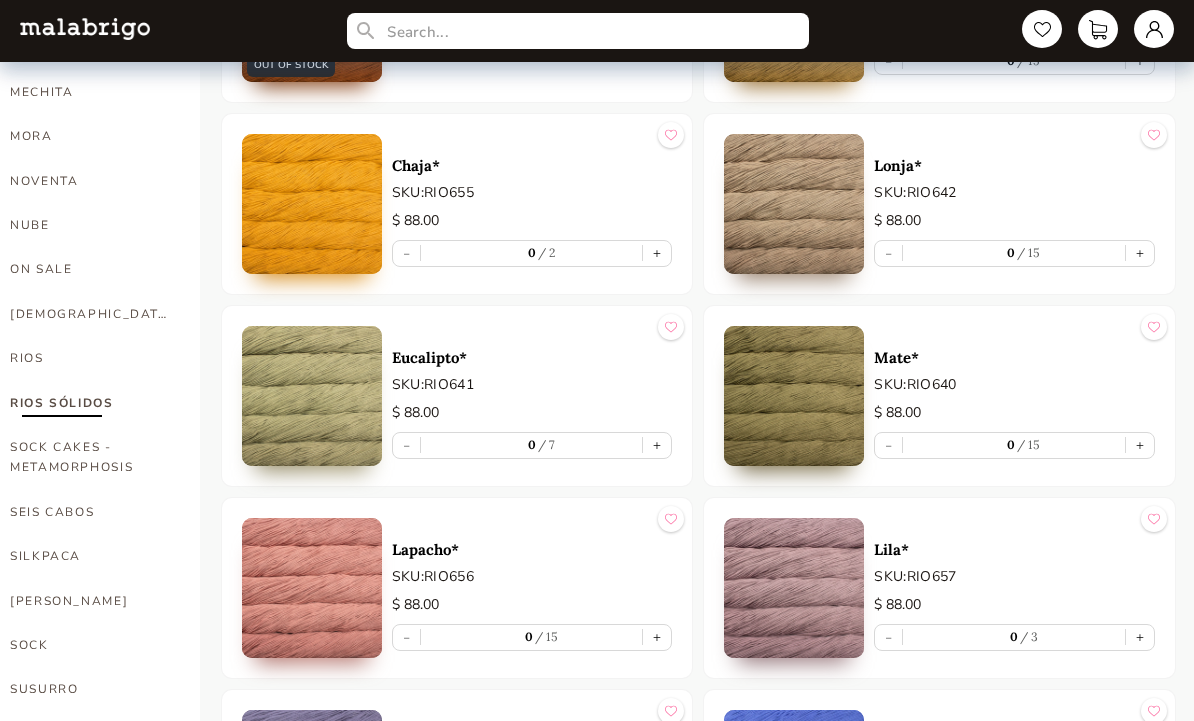 scroll, scrollTop: 922, scrollLeft: 0, axis: vertical 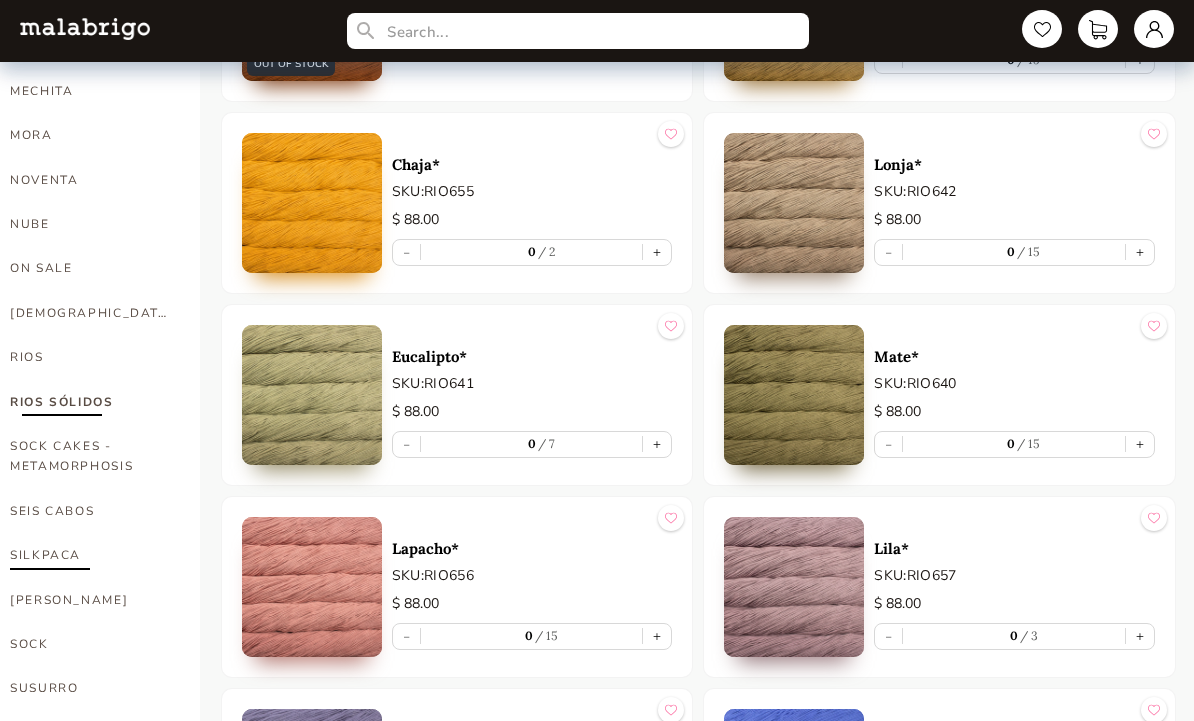 click on "SILKPACA" at bounding box center (90, 555) 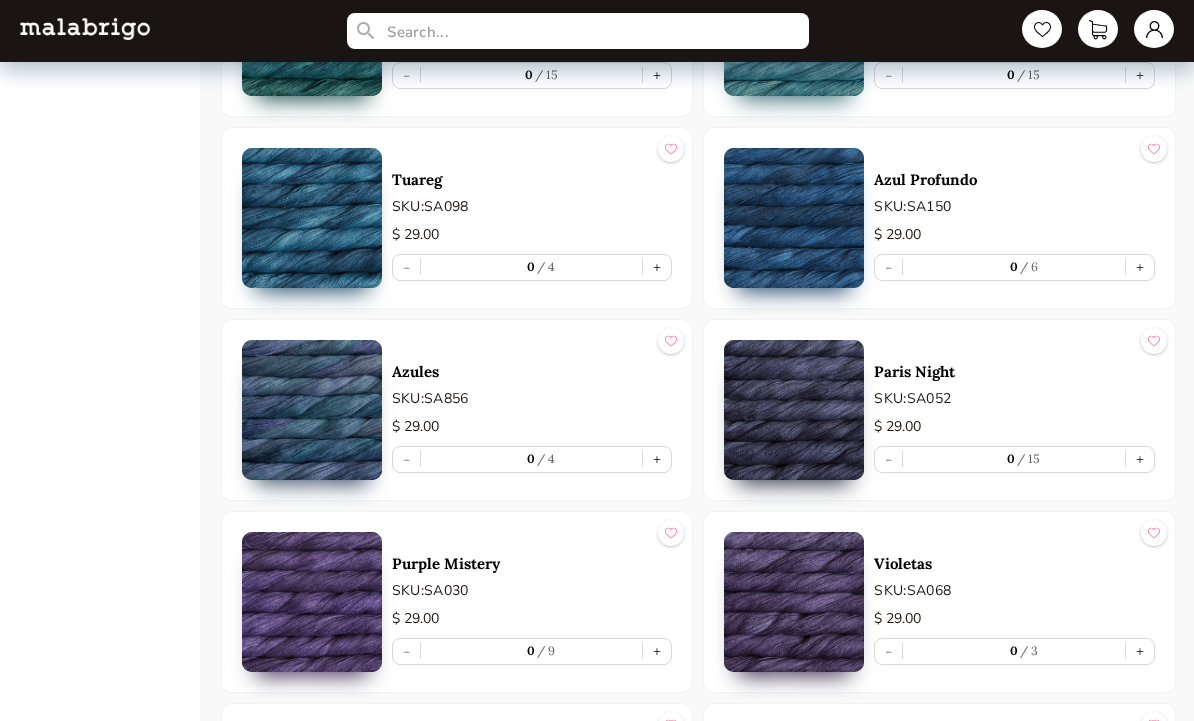 scroll, scrollTop: 2628, scrollLeft: 0, axis: vertical 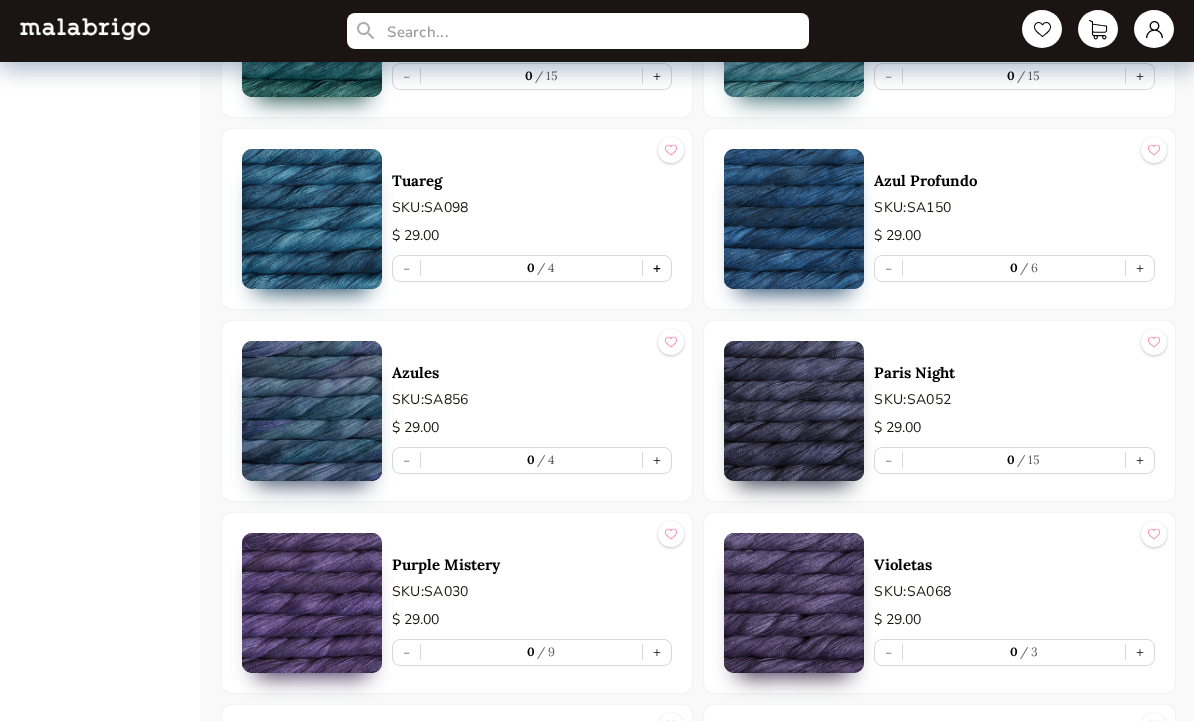 click on "+" at bounding box center (657, 268) 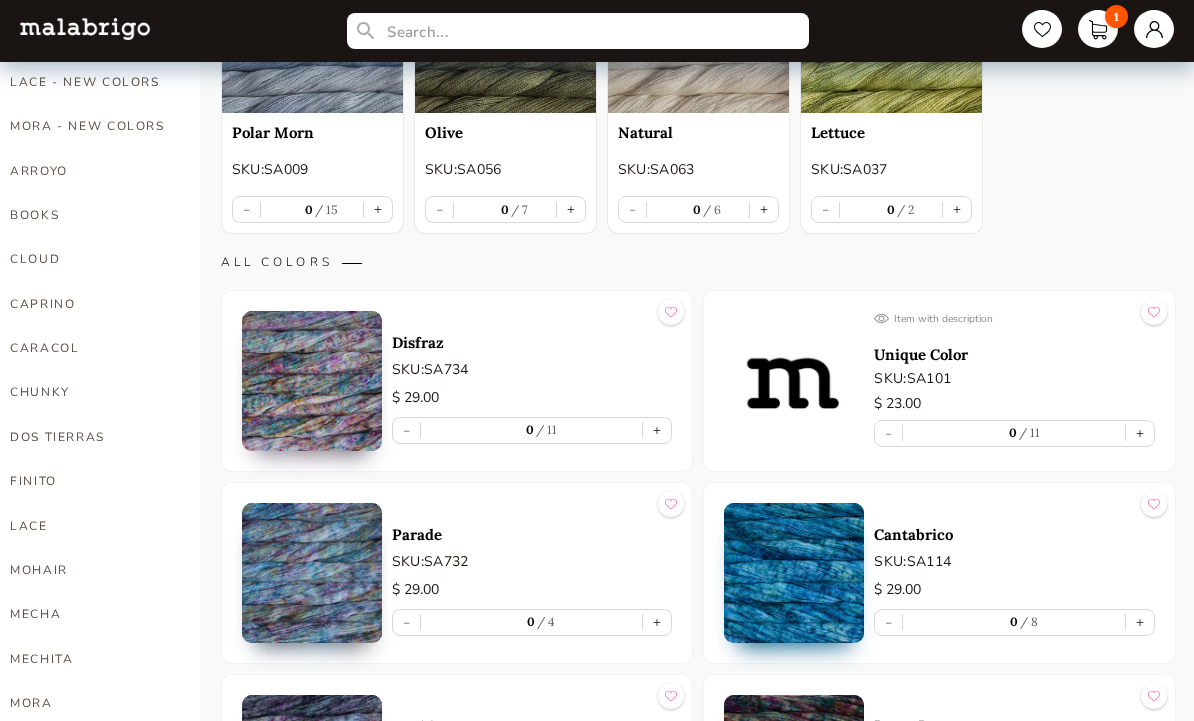 scroll, scrollTop: 353, scrollLeft: 0, axis: vertical 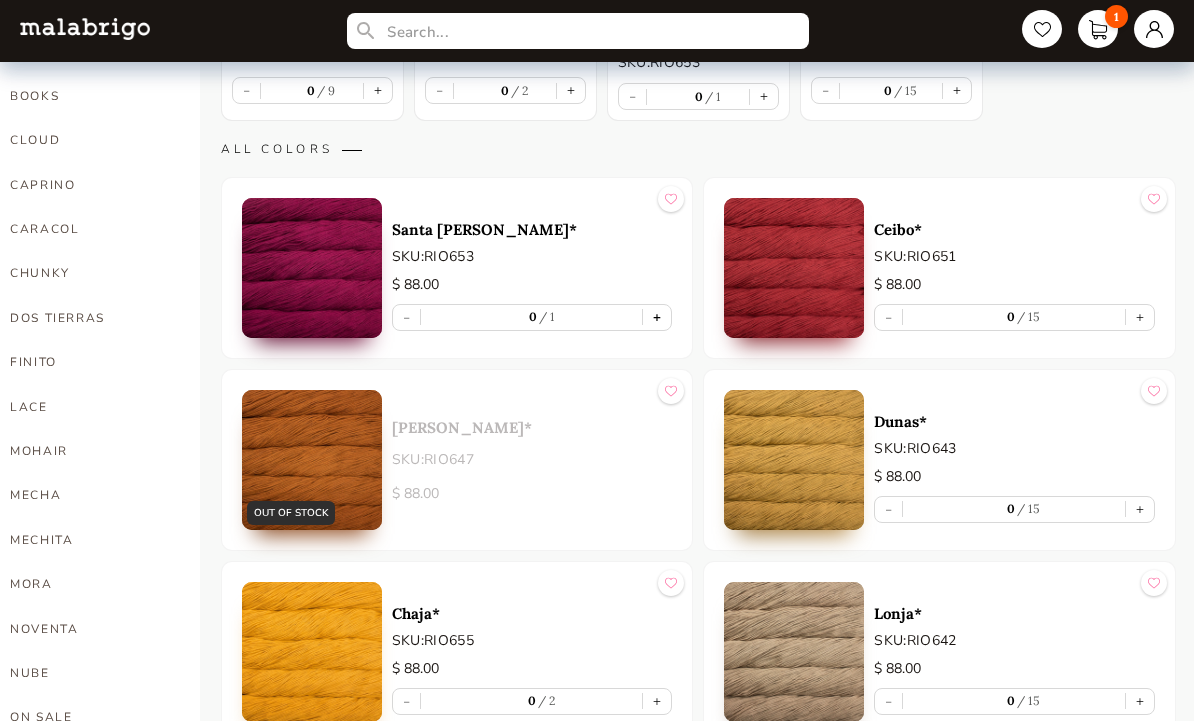 click on "+" at bounding box center [657, 318] 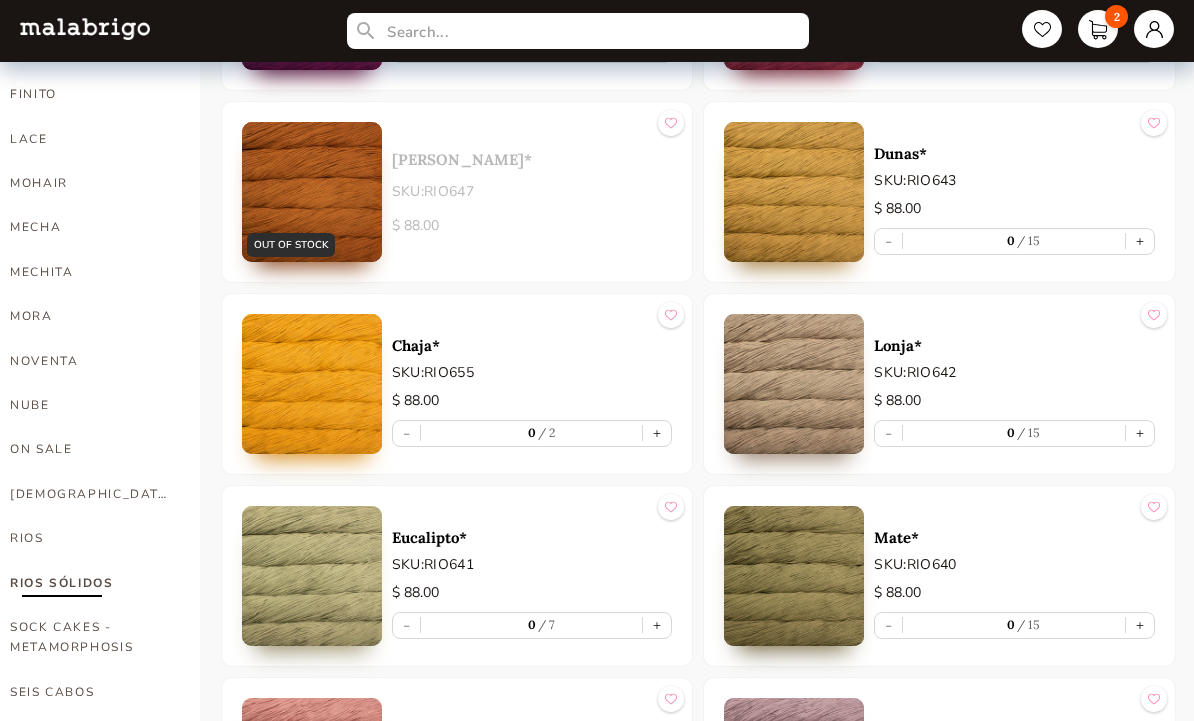 scroll, scrollTop: 805, scrollLeft: 0, axis: vertical 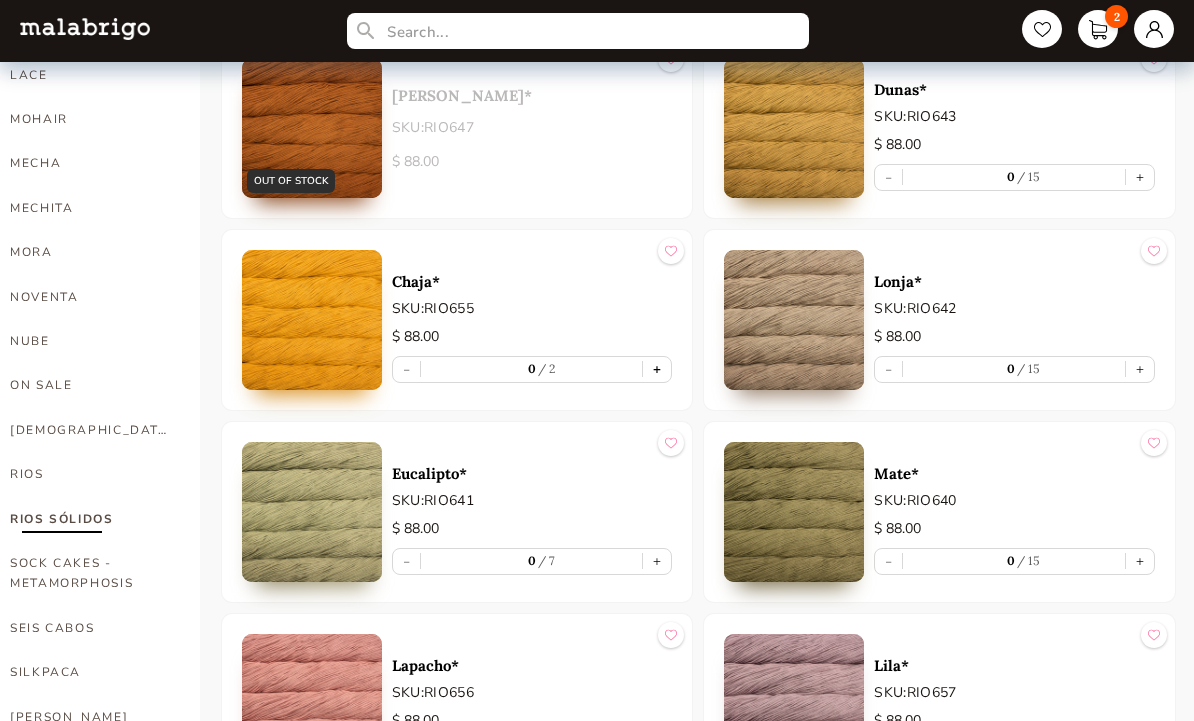 click on "+" at bounding box center [657, 369] 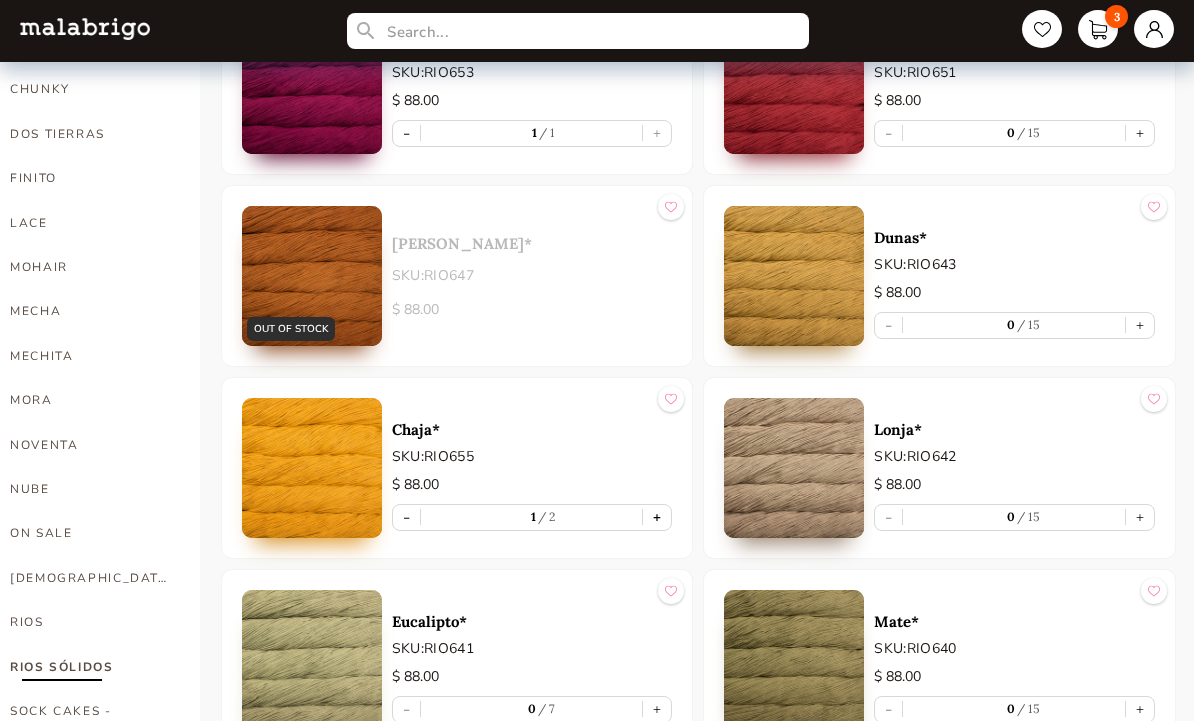 scroll, scrollTop: 657, scrollLeft: 0, axis: vertical 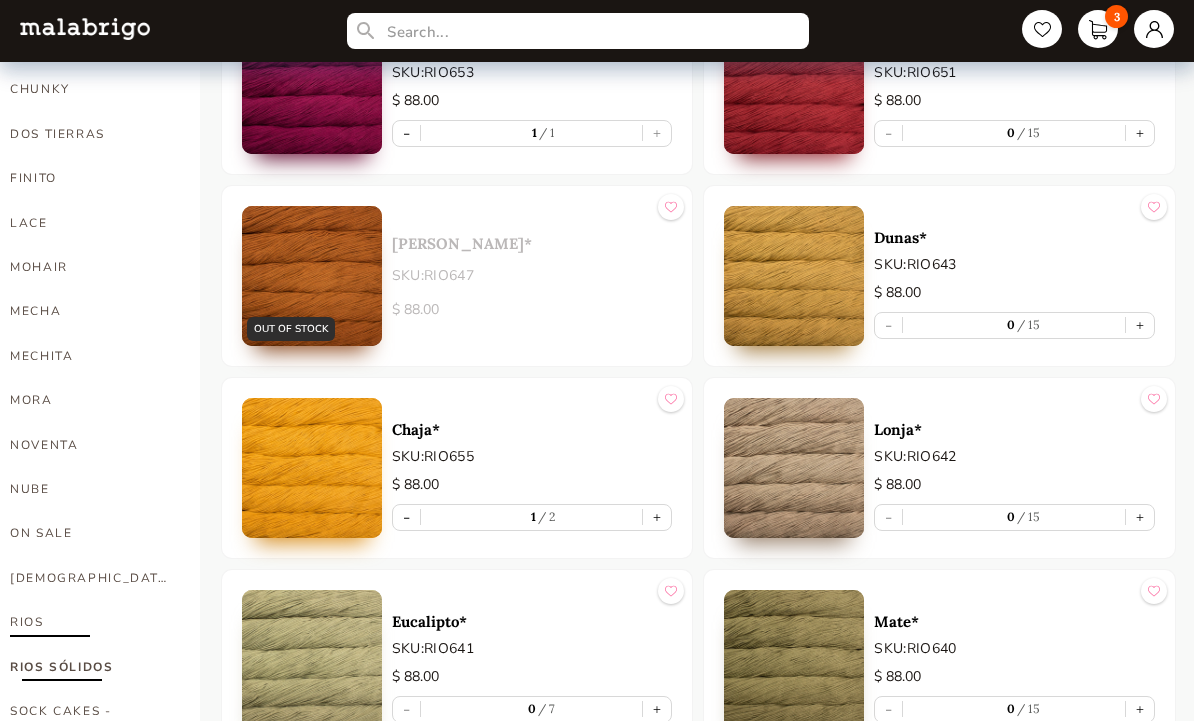 click on "RIOS" at bounding box center (90, 622) 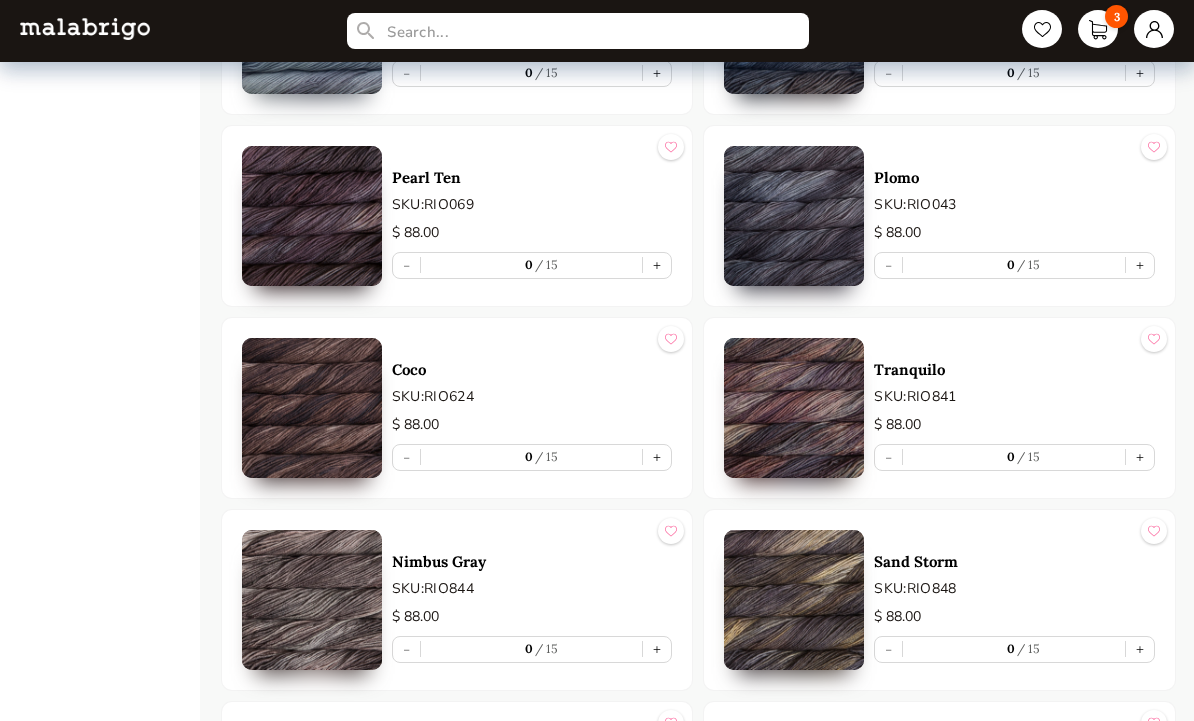 scroll, scrollTop: 8478, scrollLeft: 0, axis: vertical 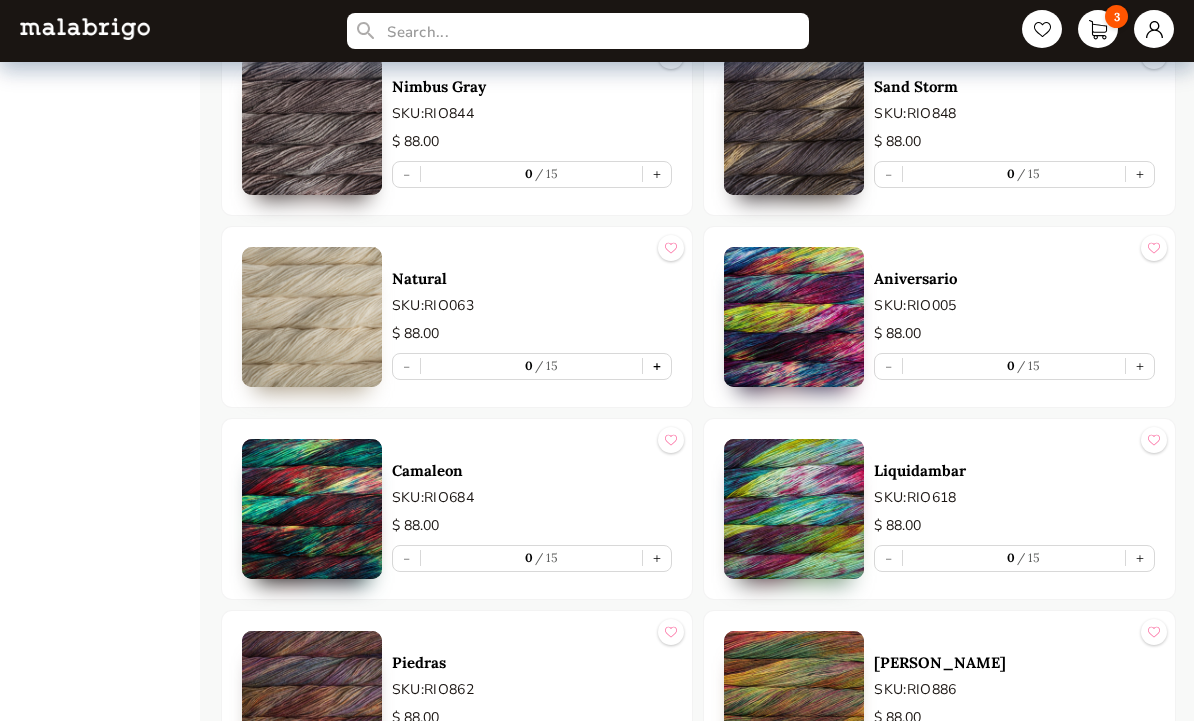 click on "+" at bounding box center (657, 367) 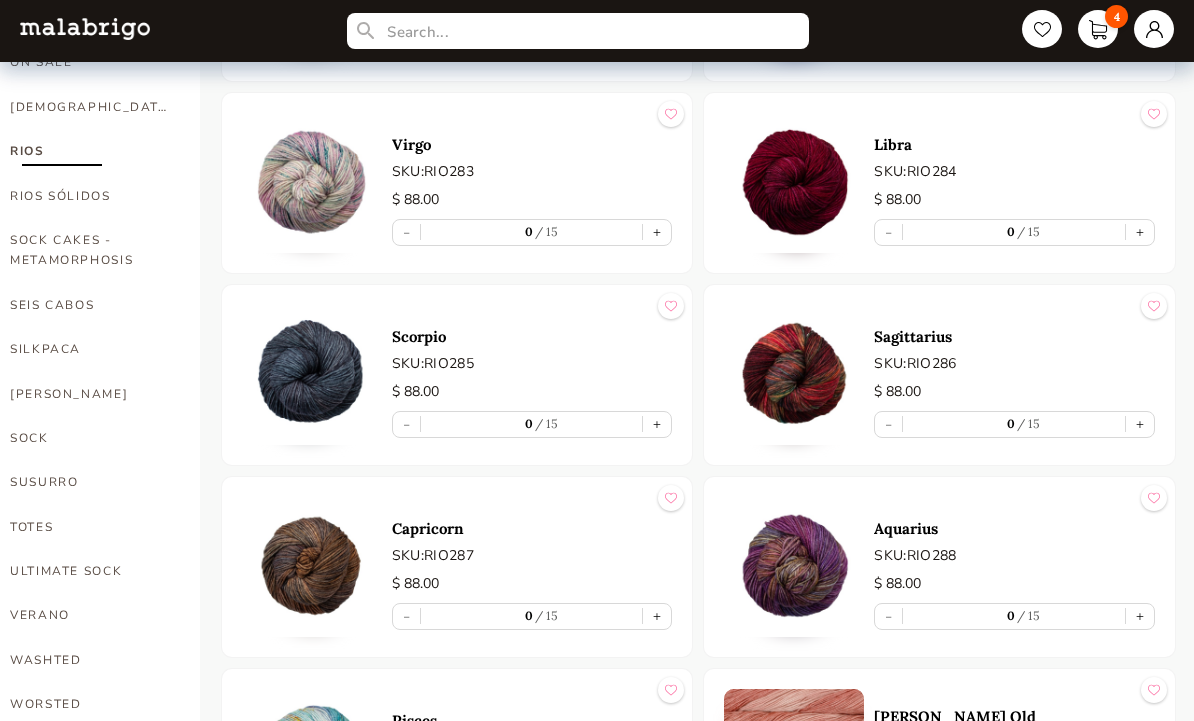 scroll, scrollTop: 1128, scrollLeft: 0, axis: vertical 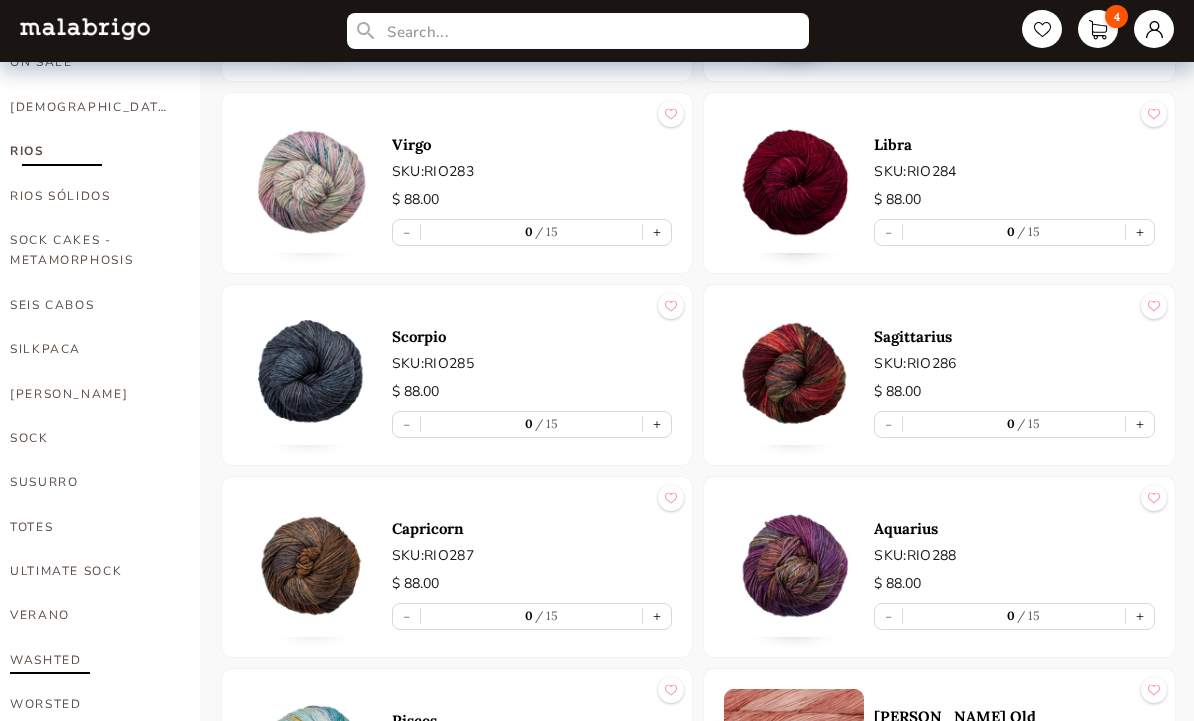 click on "WASHTED" at bounding box center (90, 660) 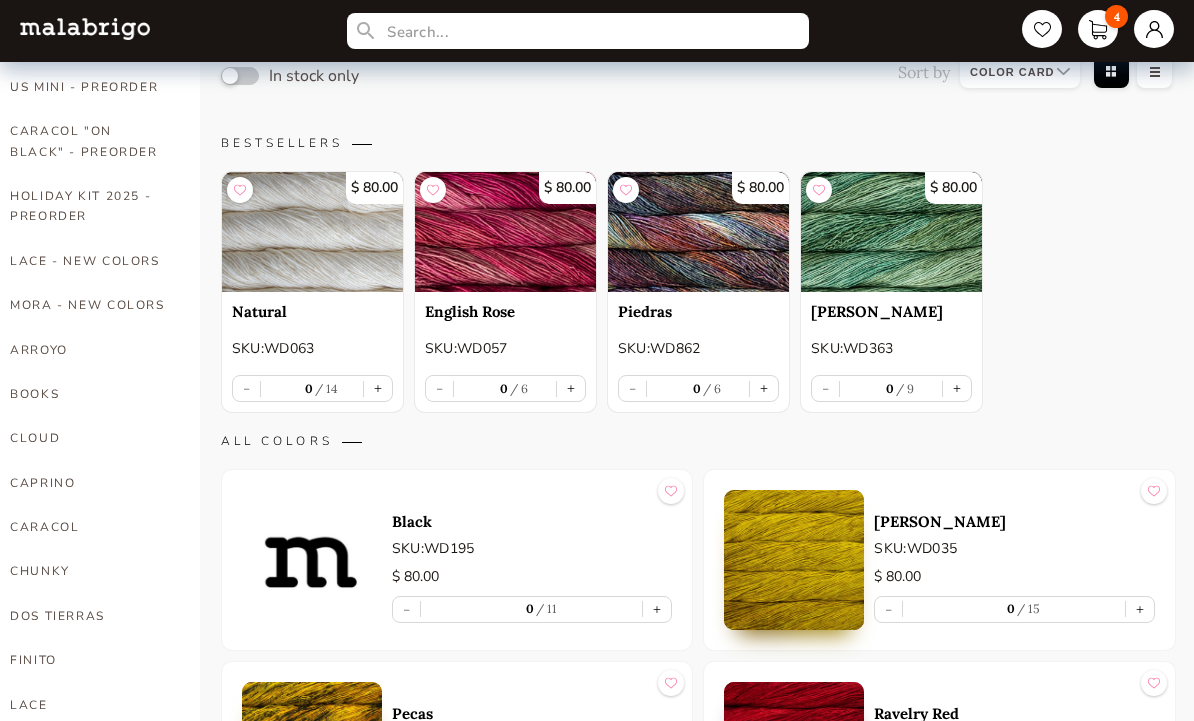 scroll, scrollTop: 7, scrollLeft: 0, axis: vertical 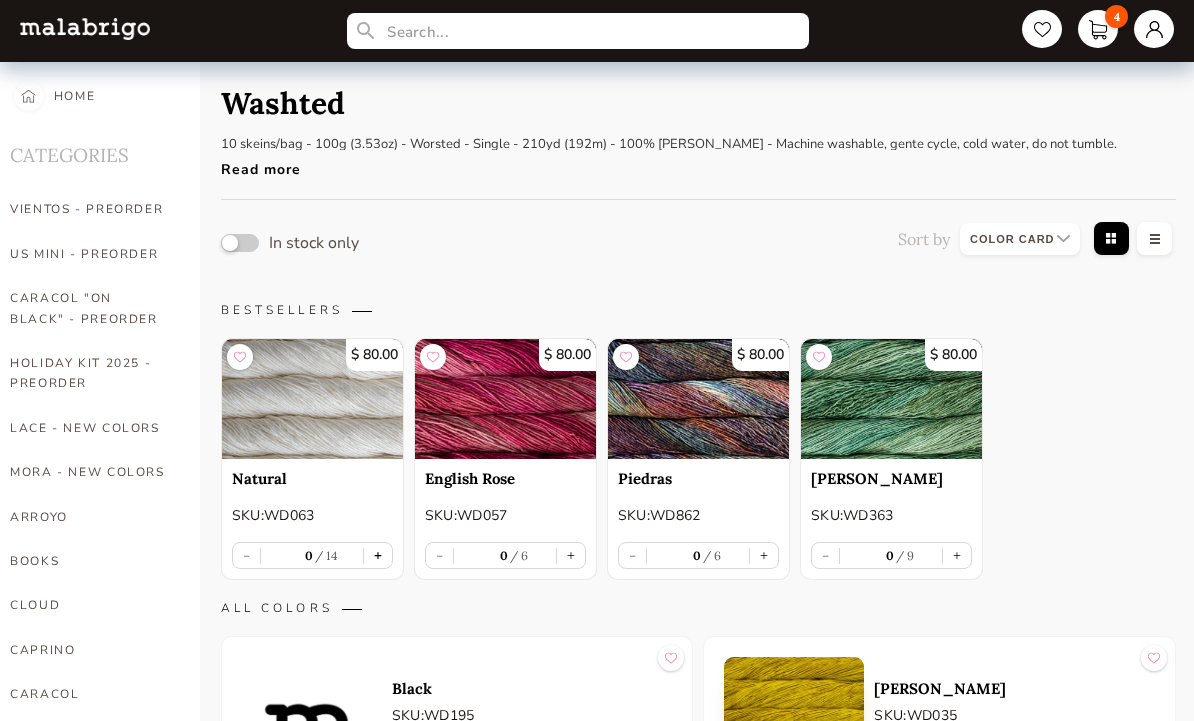 click on "+" at bounding box center [378, 556] 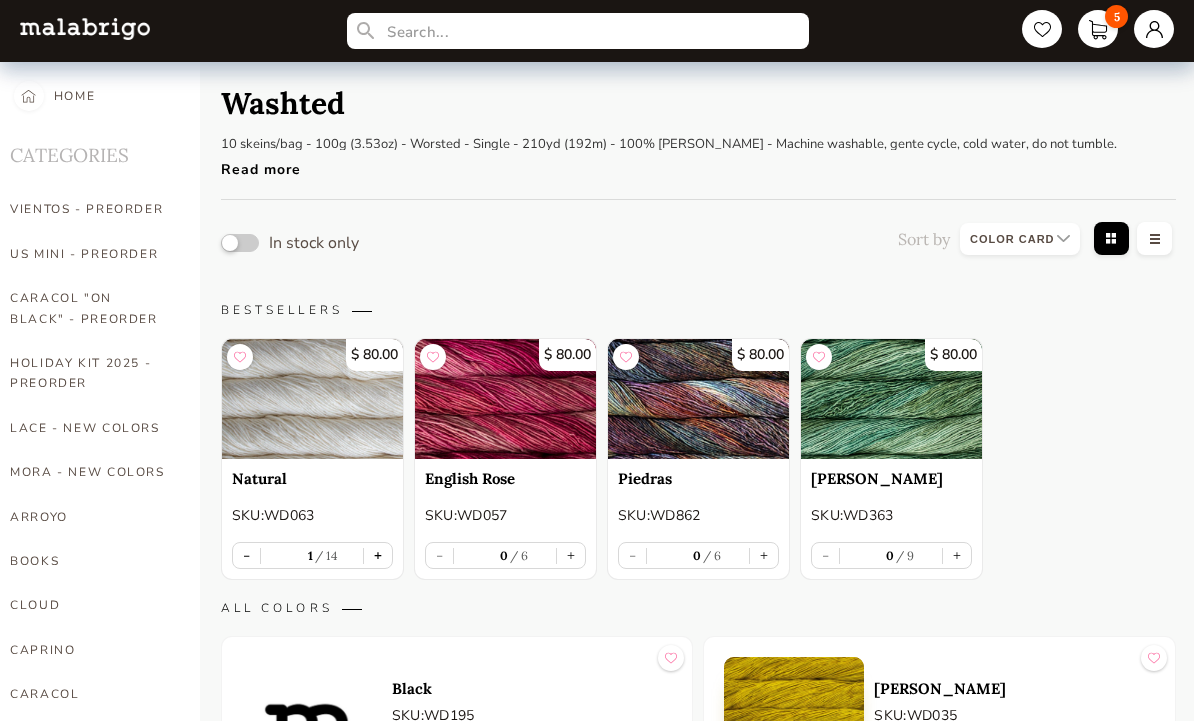 scroll, scrollTop: 7, scrollLeft: 0, axis: vertical 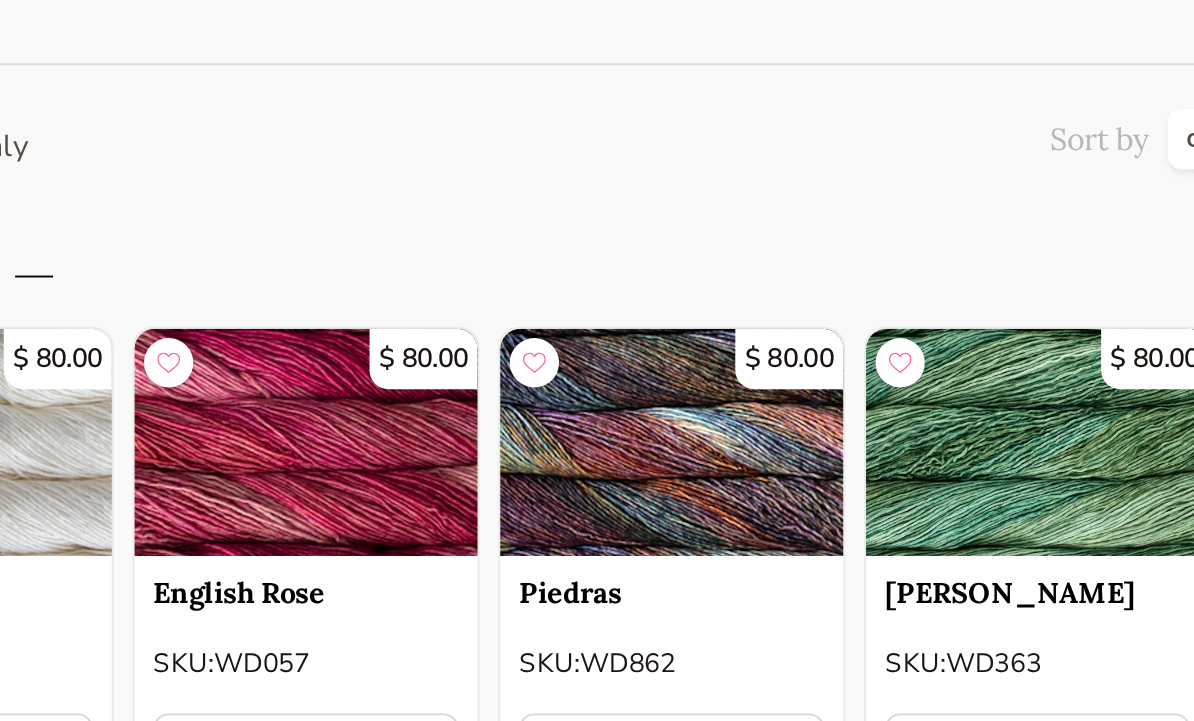 select on "INDEX" 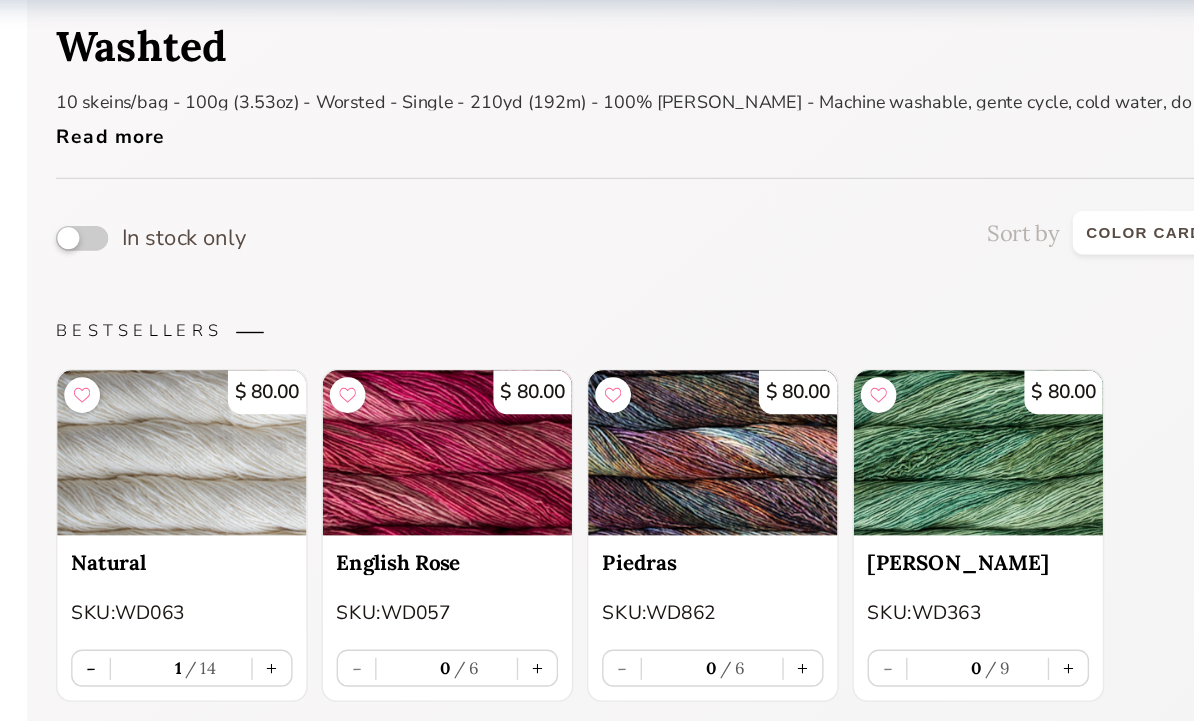 scroll, scrollTop: 0, scrollLeft: 0, axis: both 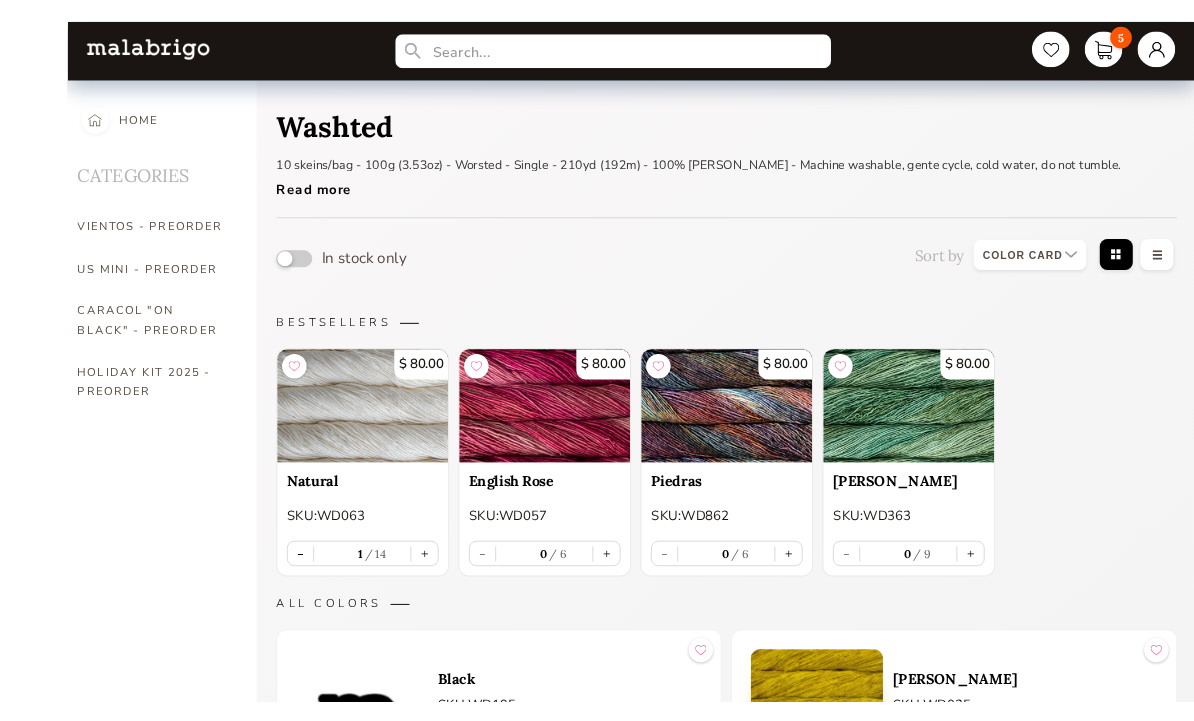select on "INDEX" 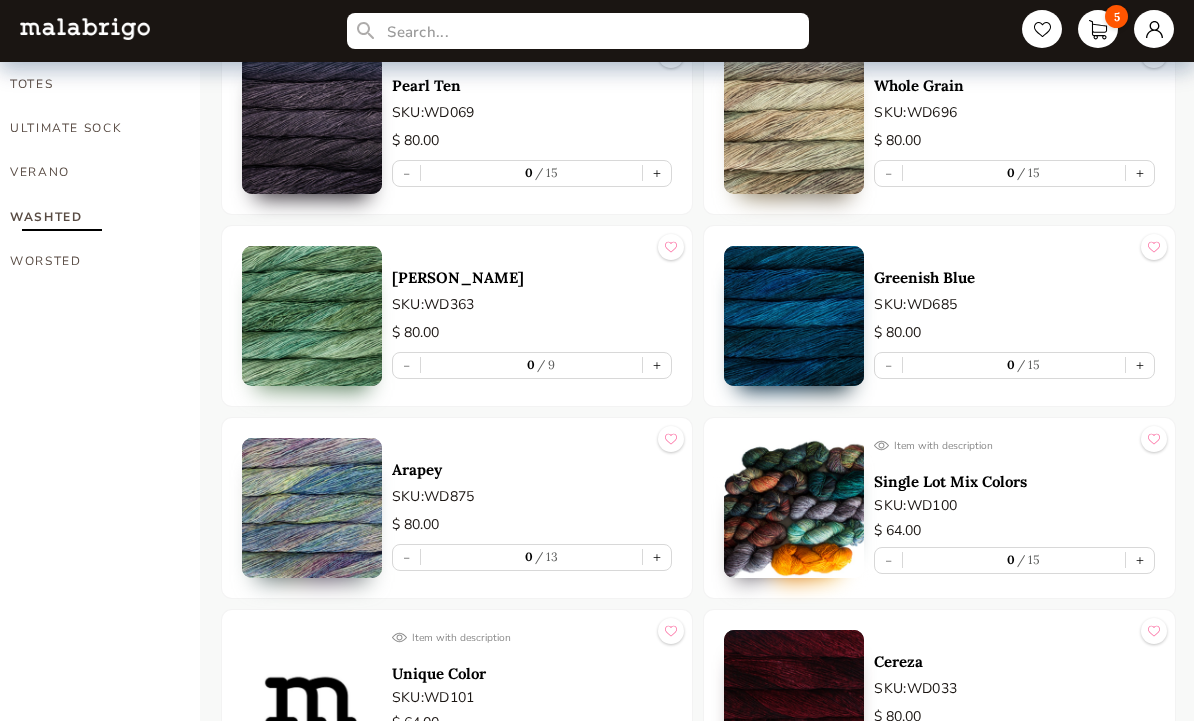 scroll, scrollTop: 1626, scrollLeft: 0, axis: vertical 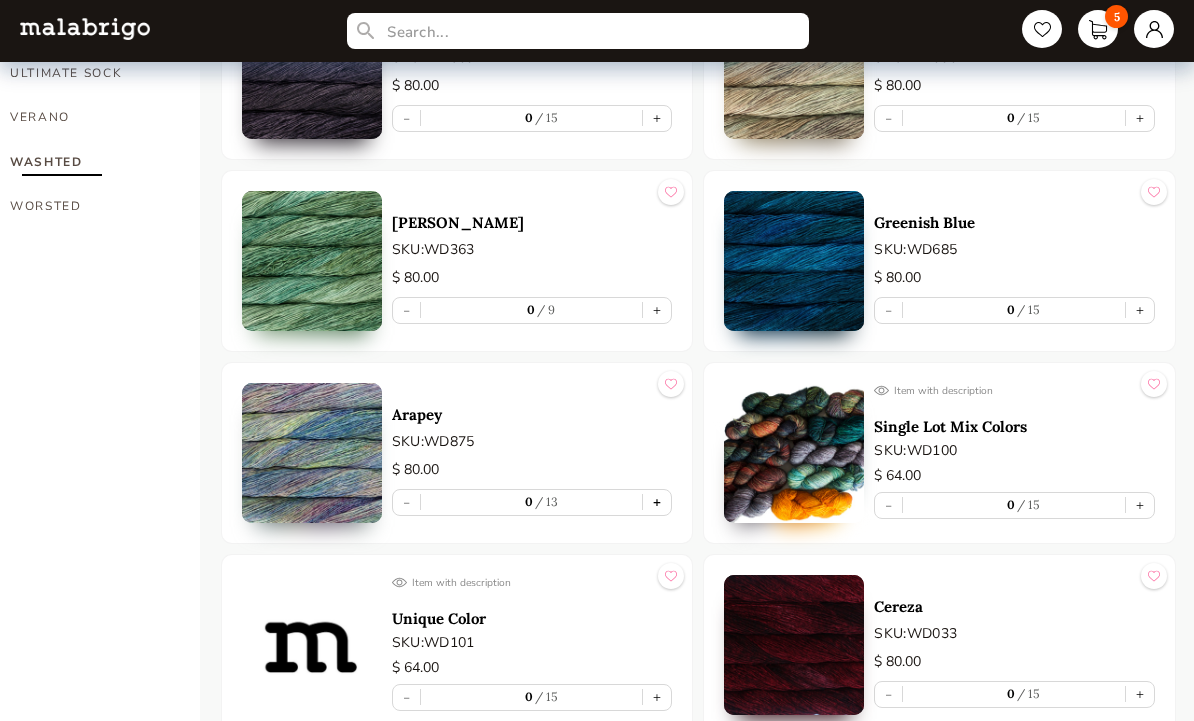 click on "+" at bounding box center (657, 502) 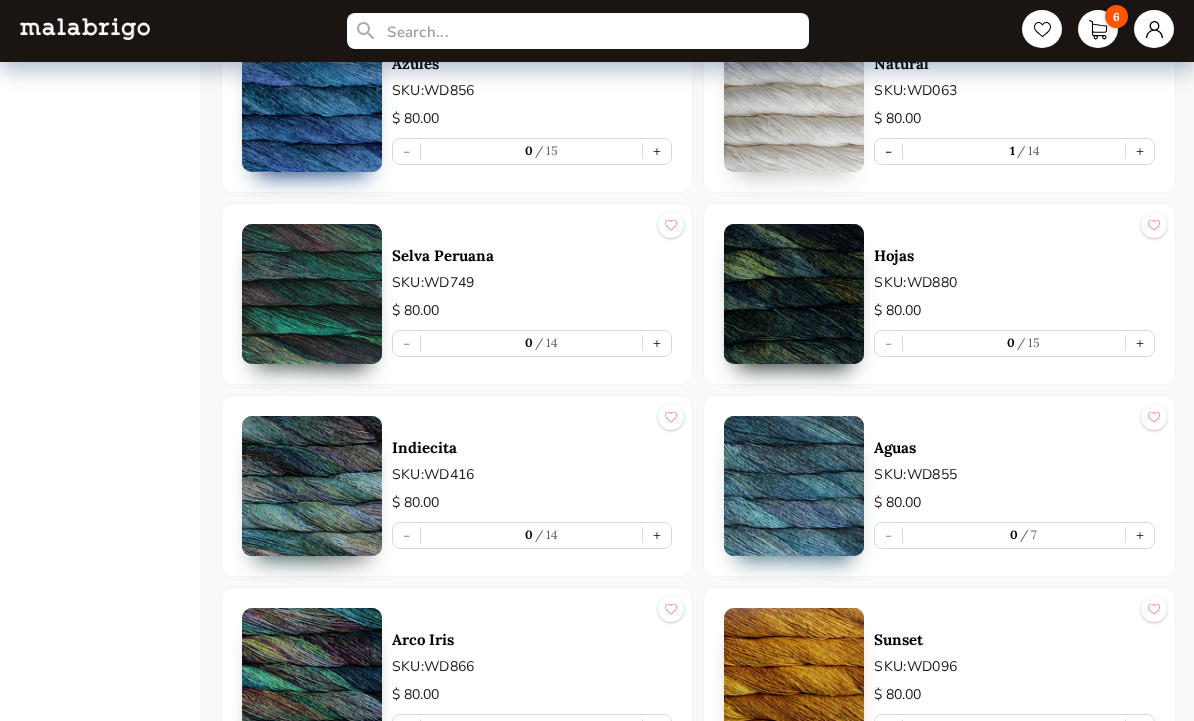 scroll, scrollTop: 2946, scrollLeft: 0, axis: vertical 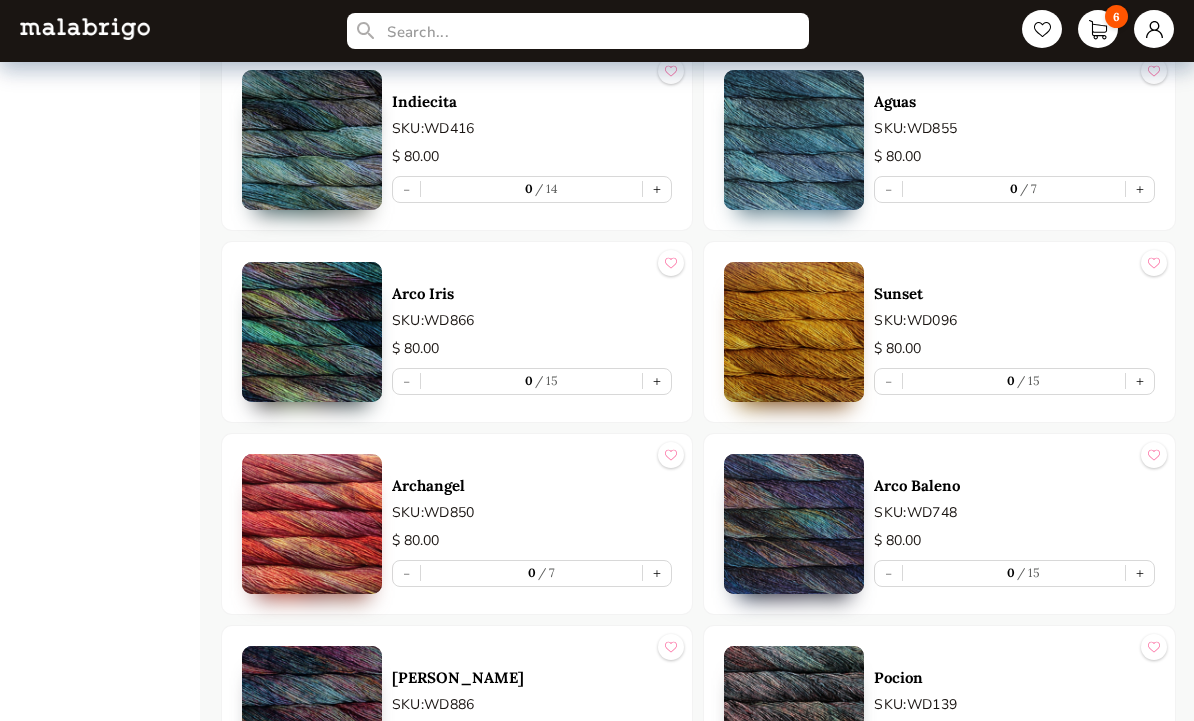 click on "+" at bounding box center (657, 382) 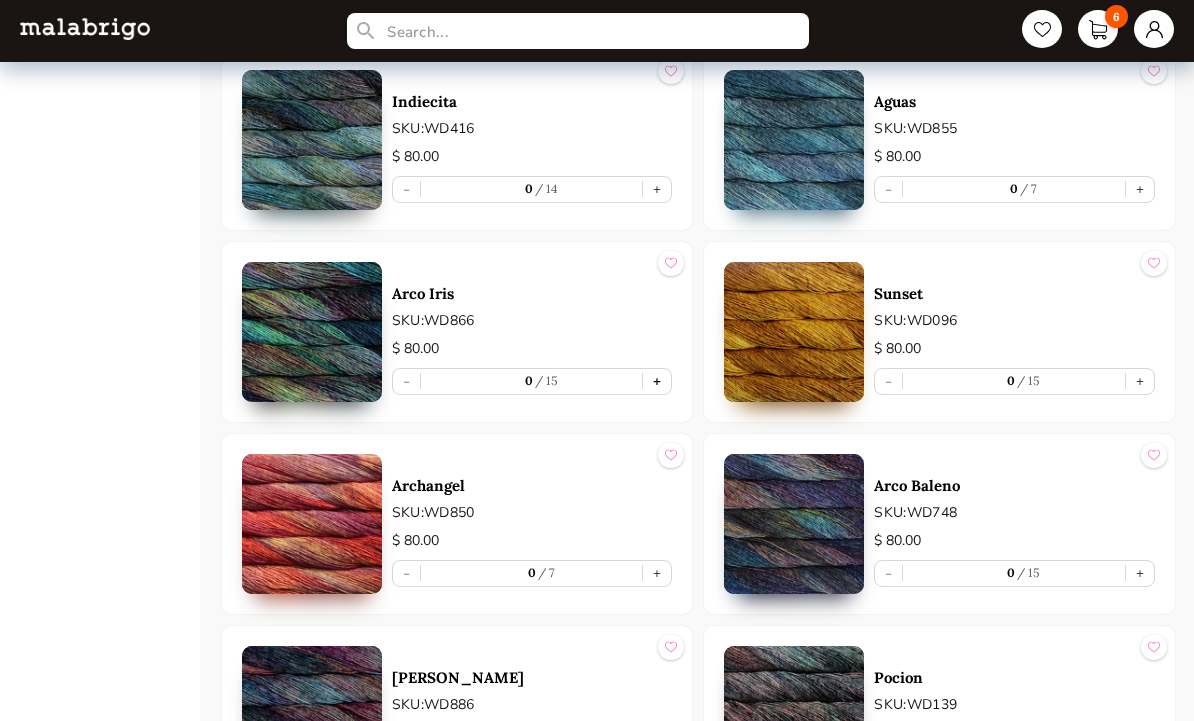 type on "1" 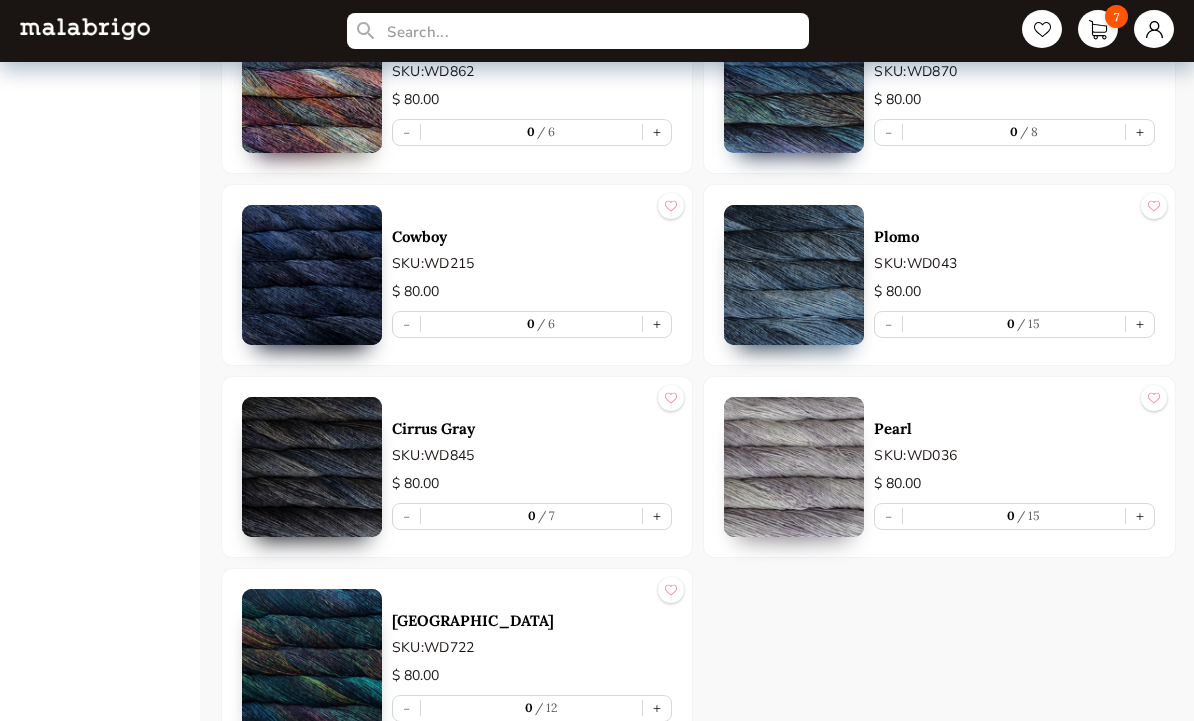 scroll, scrollTop: 4125, scrollLeft: 0, axis: vertical 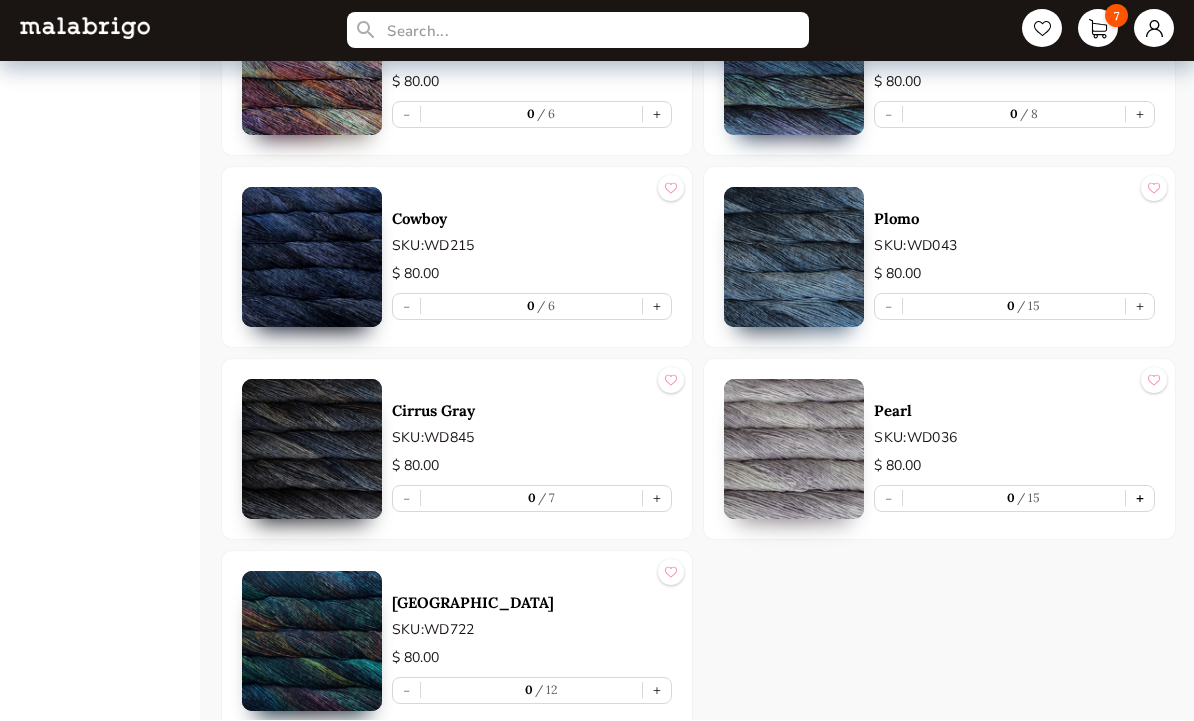 click on "+" at bounding box center (1140, 499) 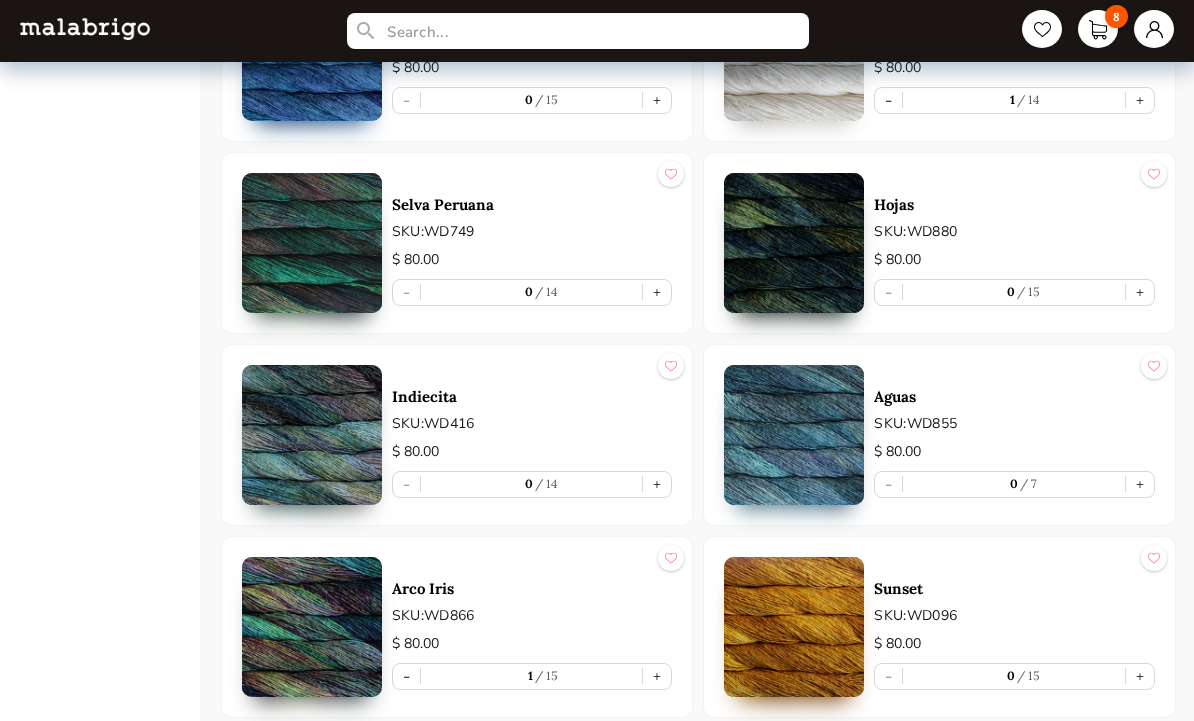 scroll, scrollTop: 2987, scrollLeft: 0, axis: vertical 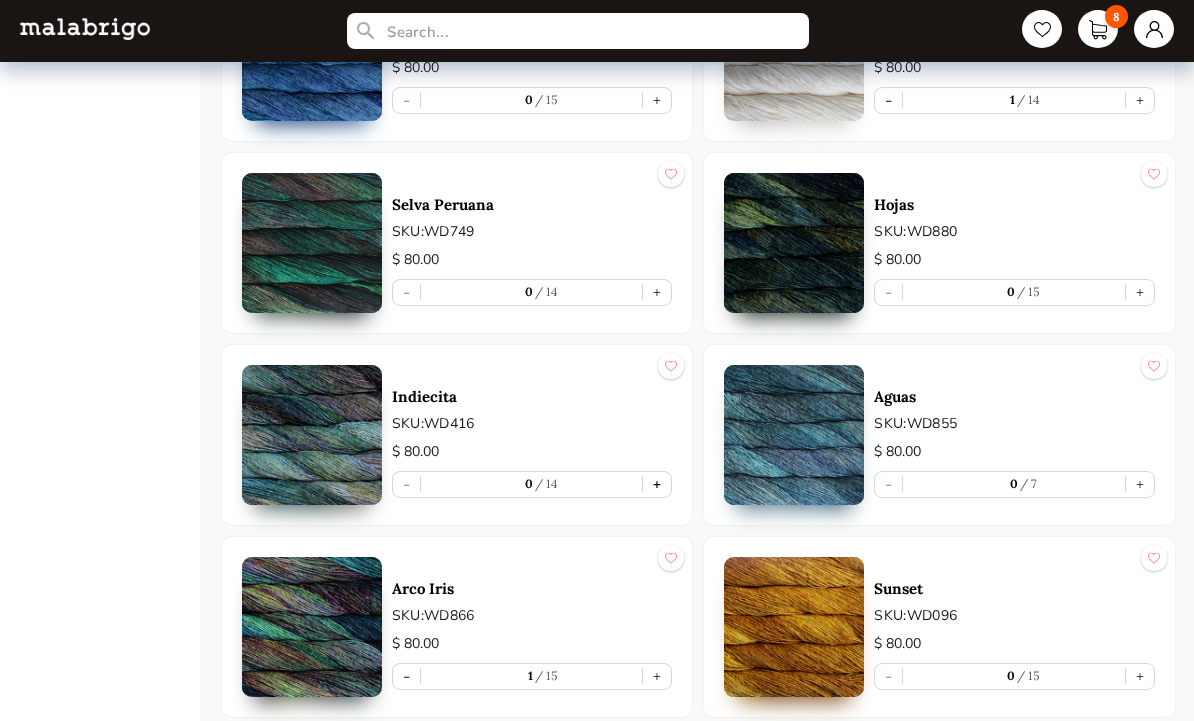 type on "1" 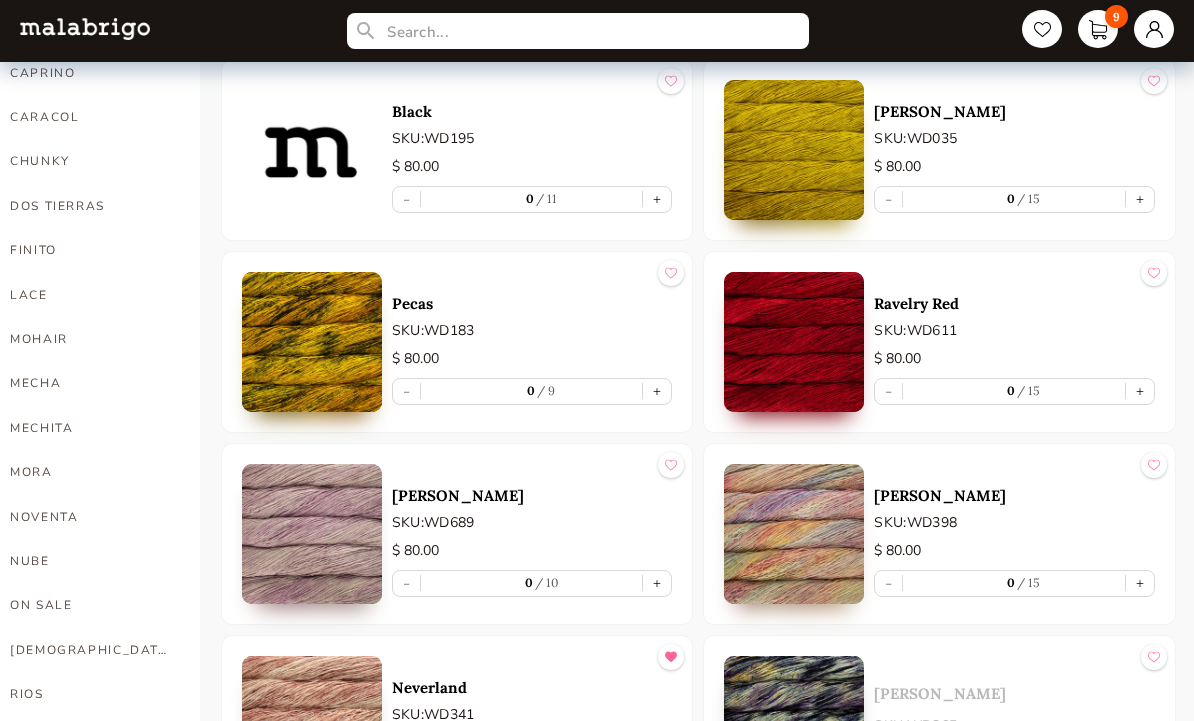 scroll, scrollTop: 457, scrollLeft: 0, axis: vertical 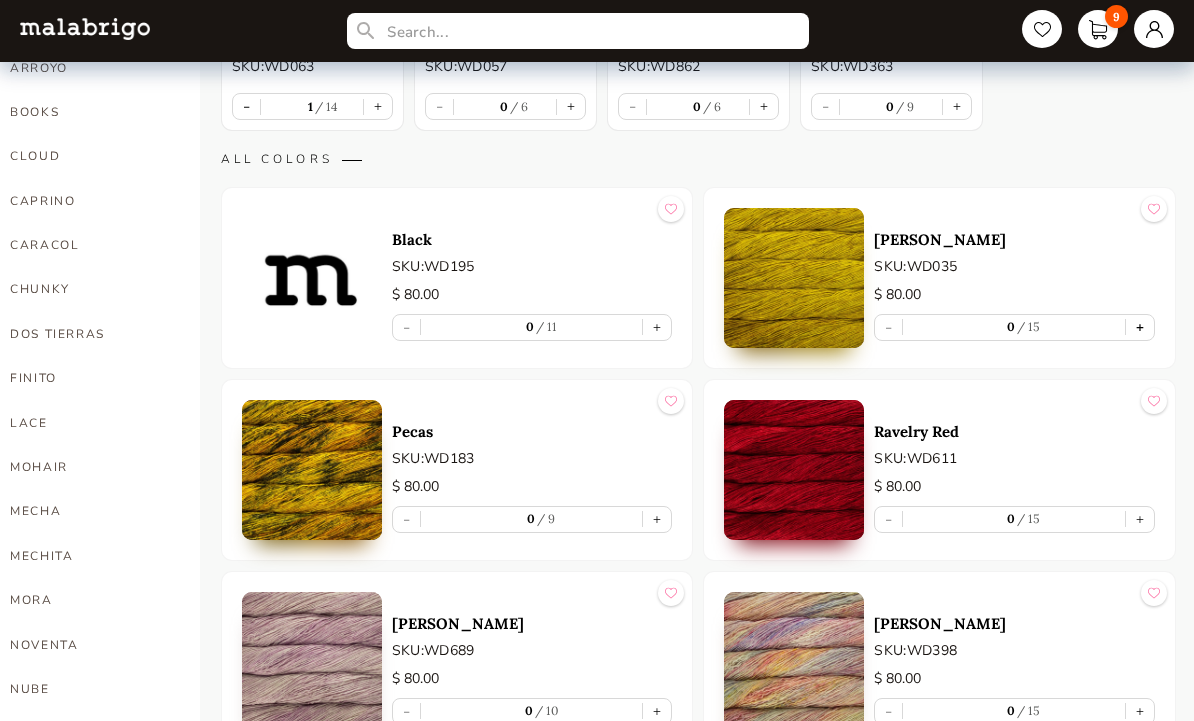 click on "+" at bounding box center (1140, 327) 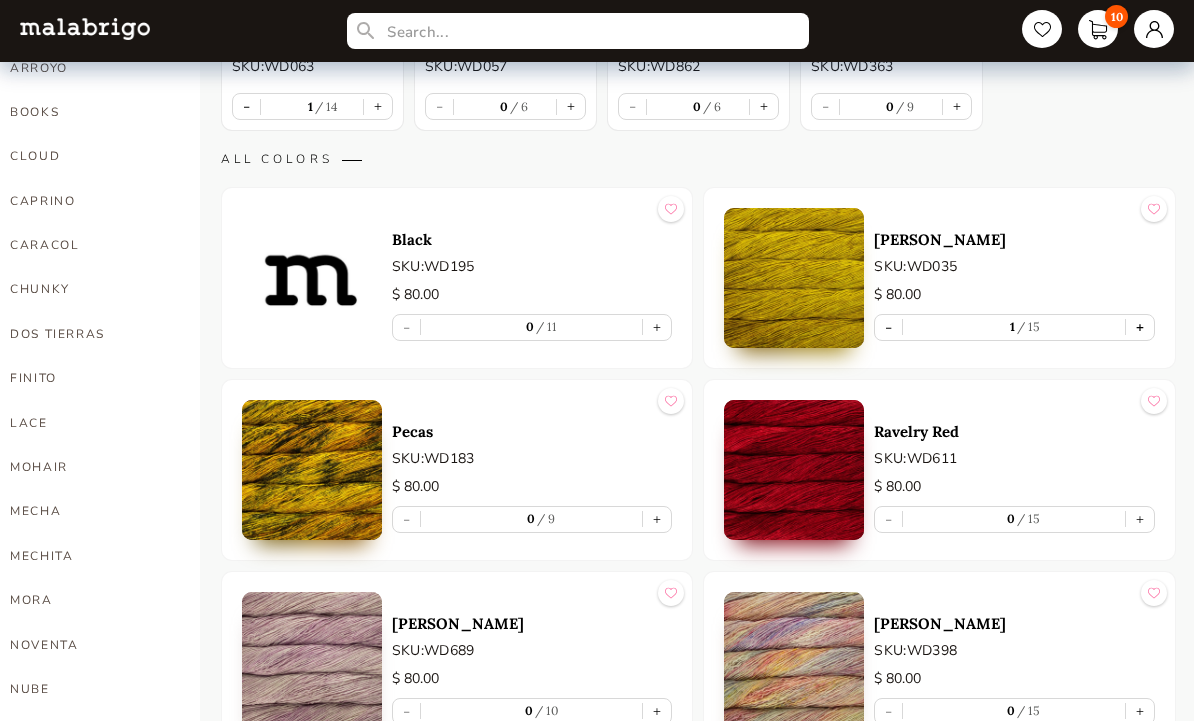 type on "1" 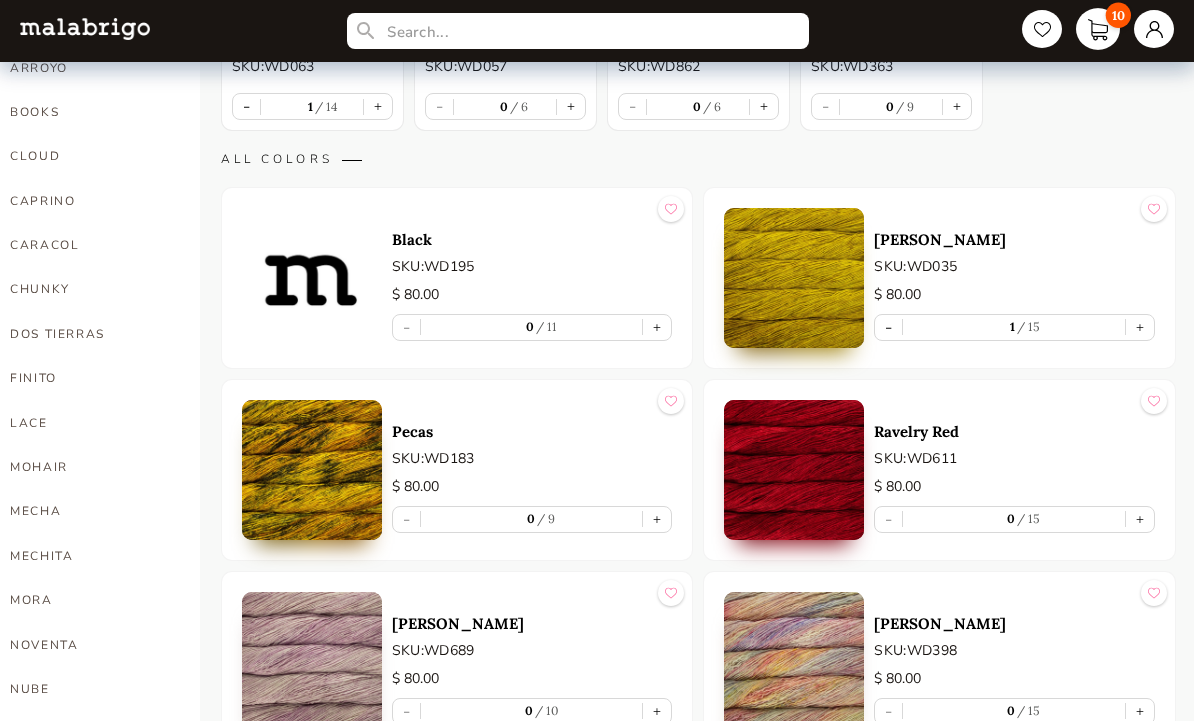 click on "10" at bounding box center [1098, 29] 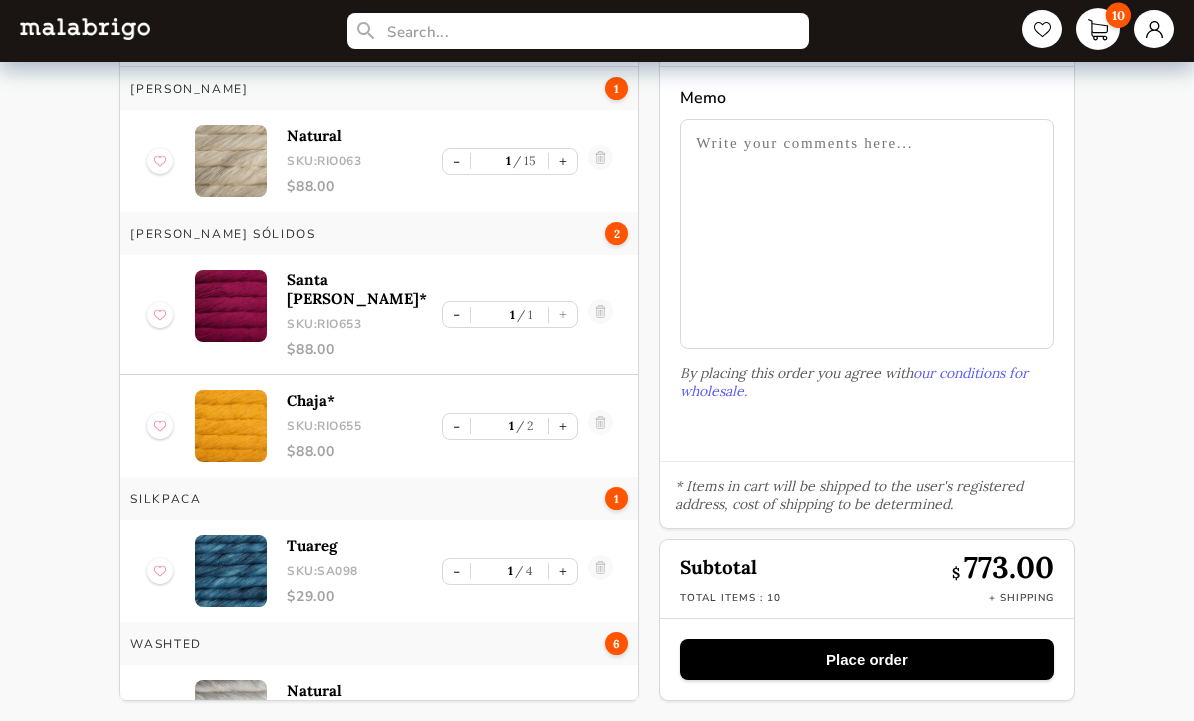 scroll, scrollTop: 0, scrollLeft: 0, axis: both 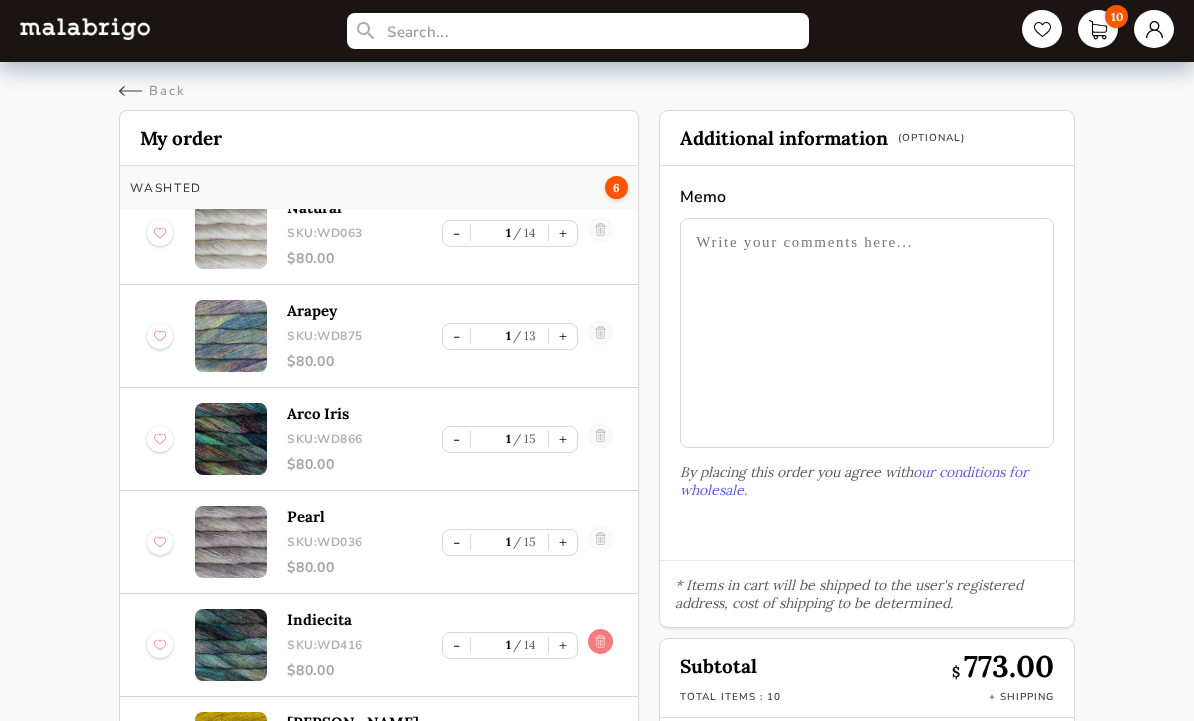 click at bounding box center (600, 645) 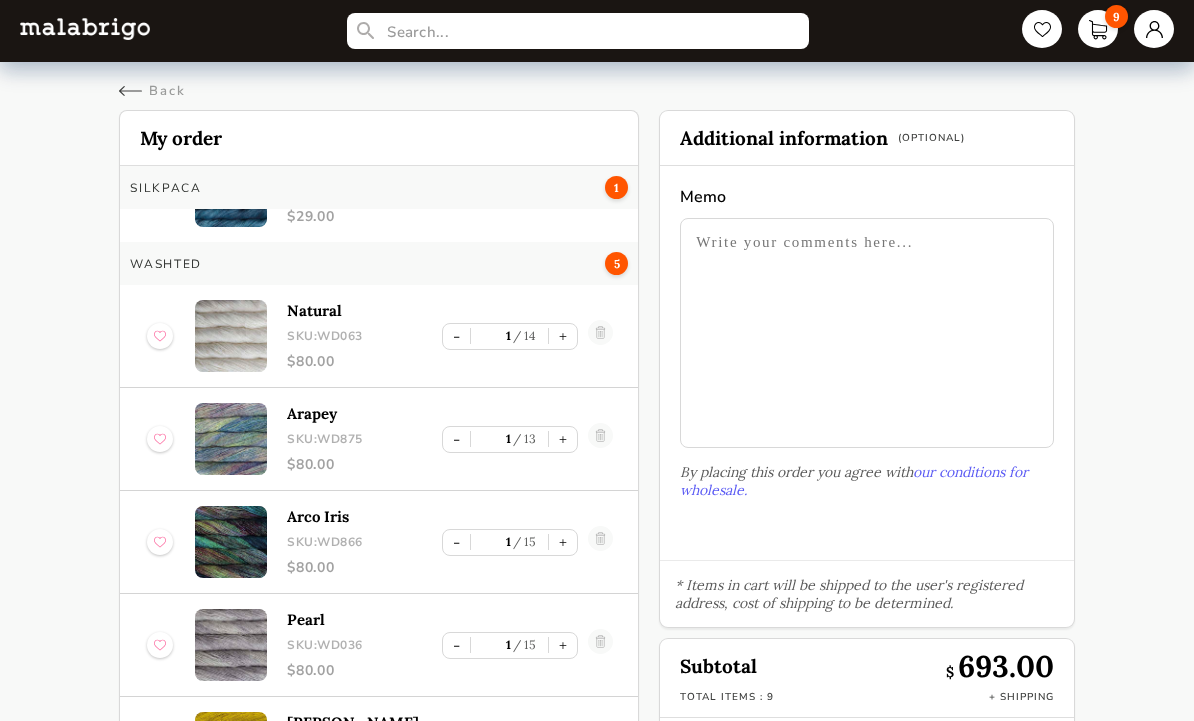 scroll, scrollTop: 487, scrollLeft: 0, axis: vertical 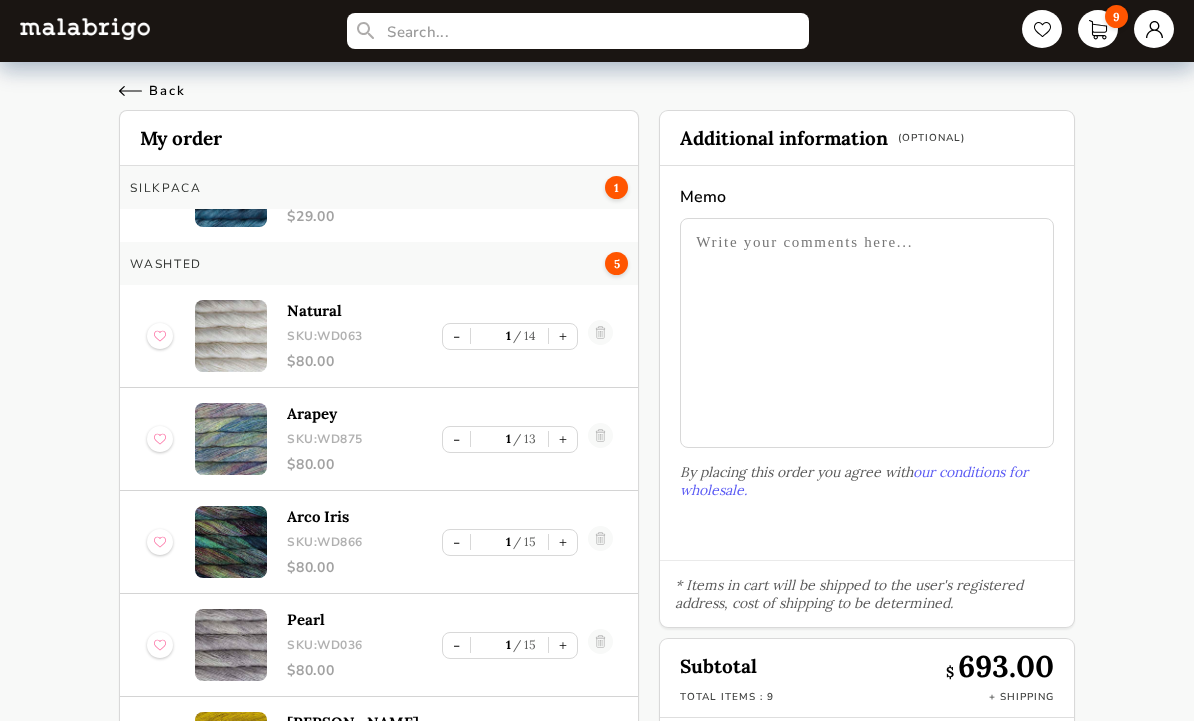 click on "Back" at bounding box center [152, 91] 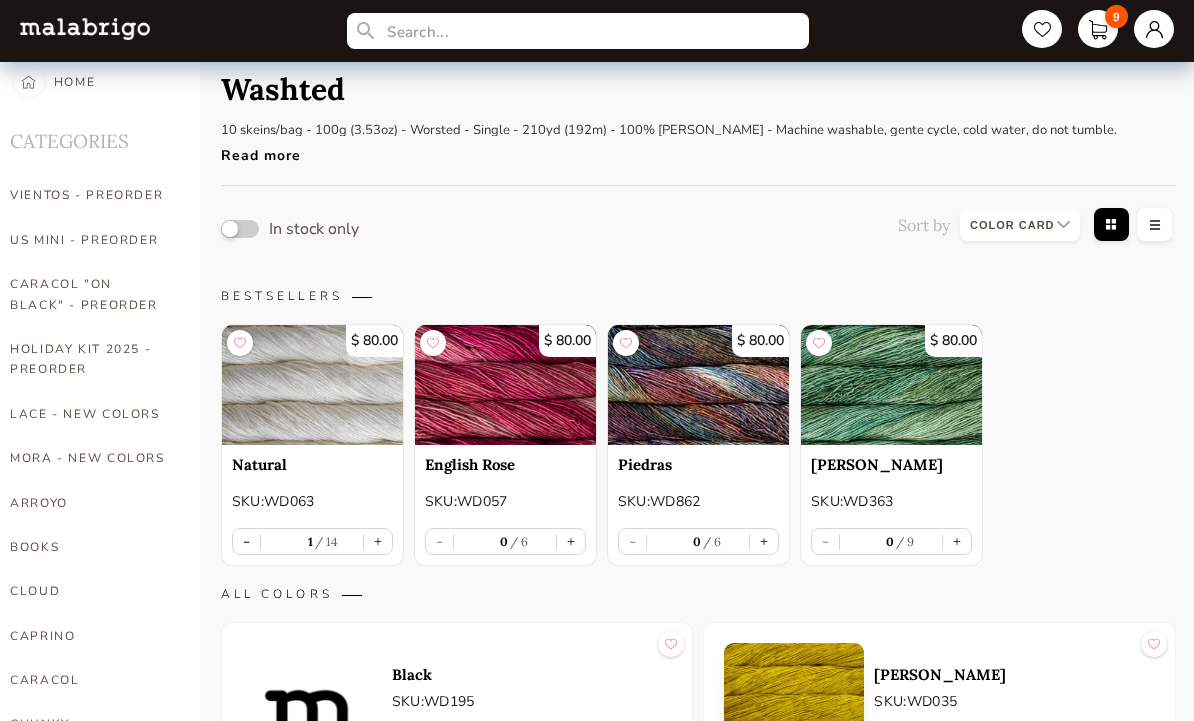 scroll, scrollTop: 0, scrollLeft: 0, axis: both 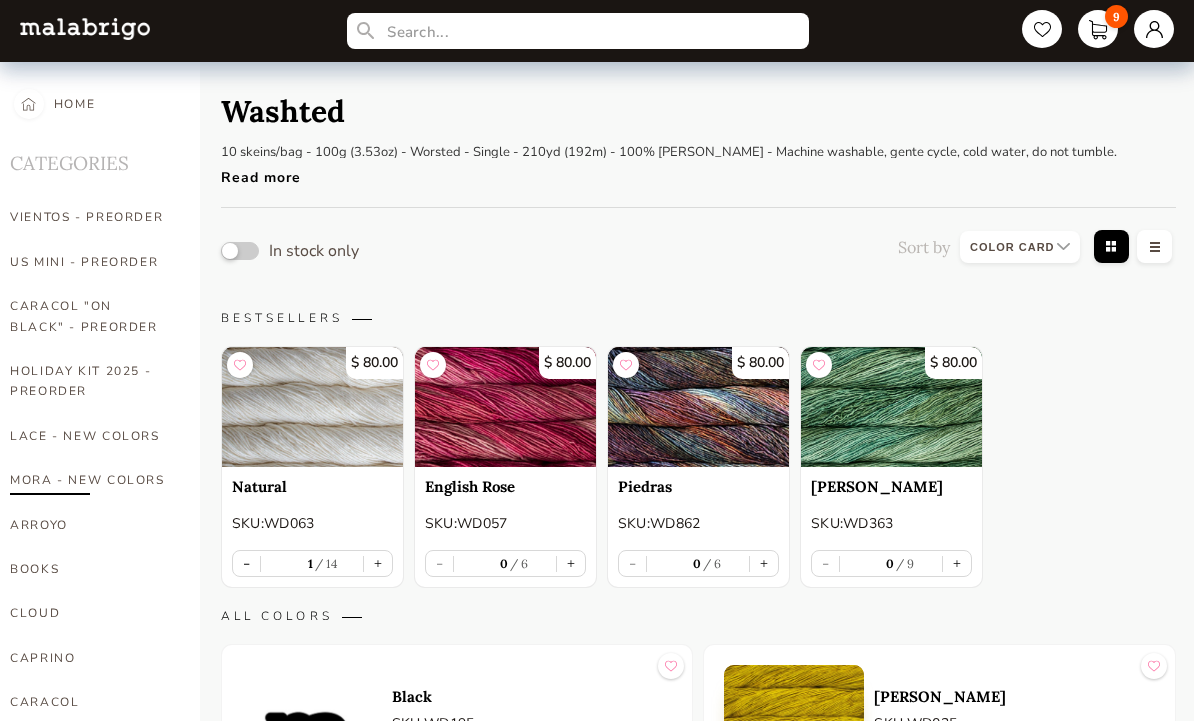 click on "MORA - NEW COLORS" at bounding box center (90, 480) 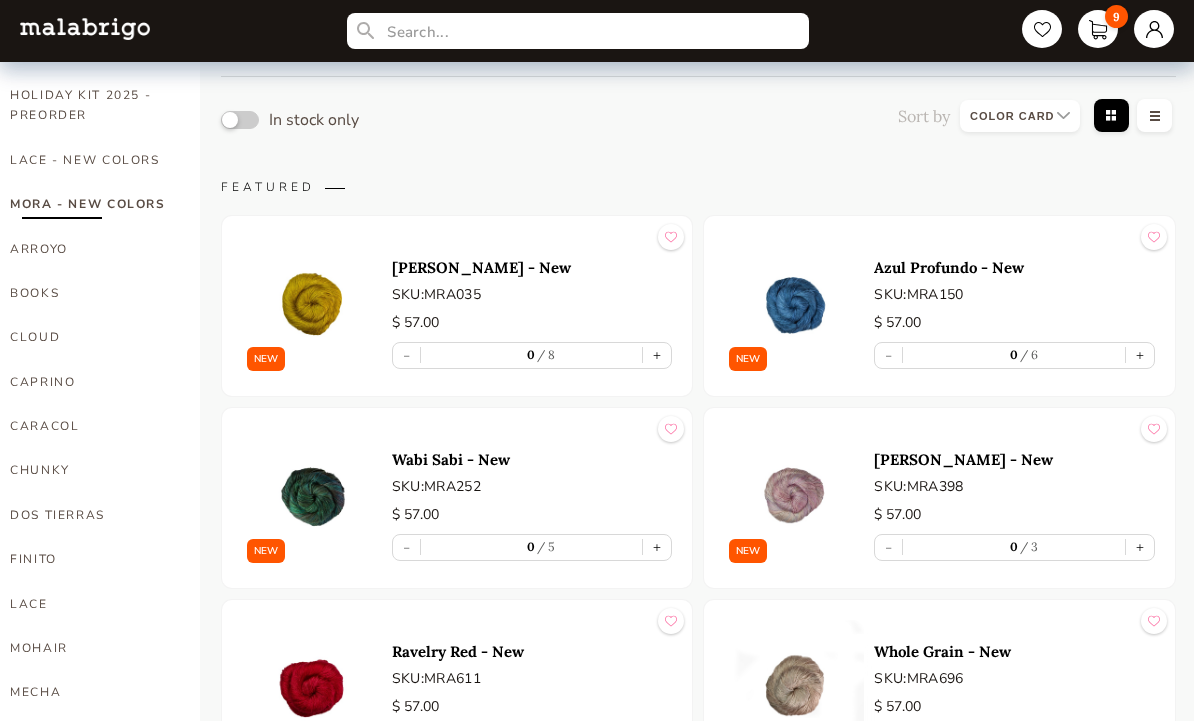 scroll, scrollTop: 298, scrollLeft: 0, axis: vertical 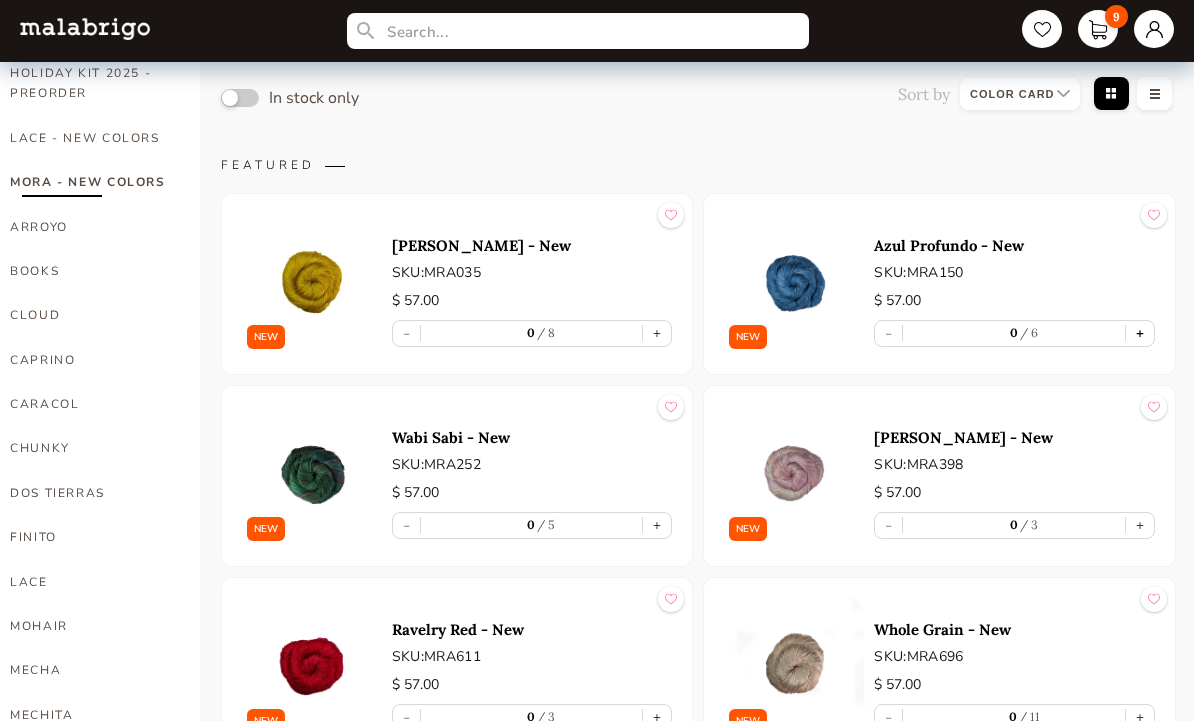 click on "+" at bounding box center [1140, 333] 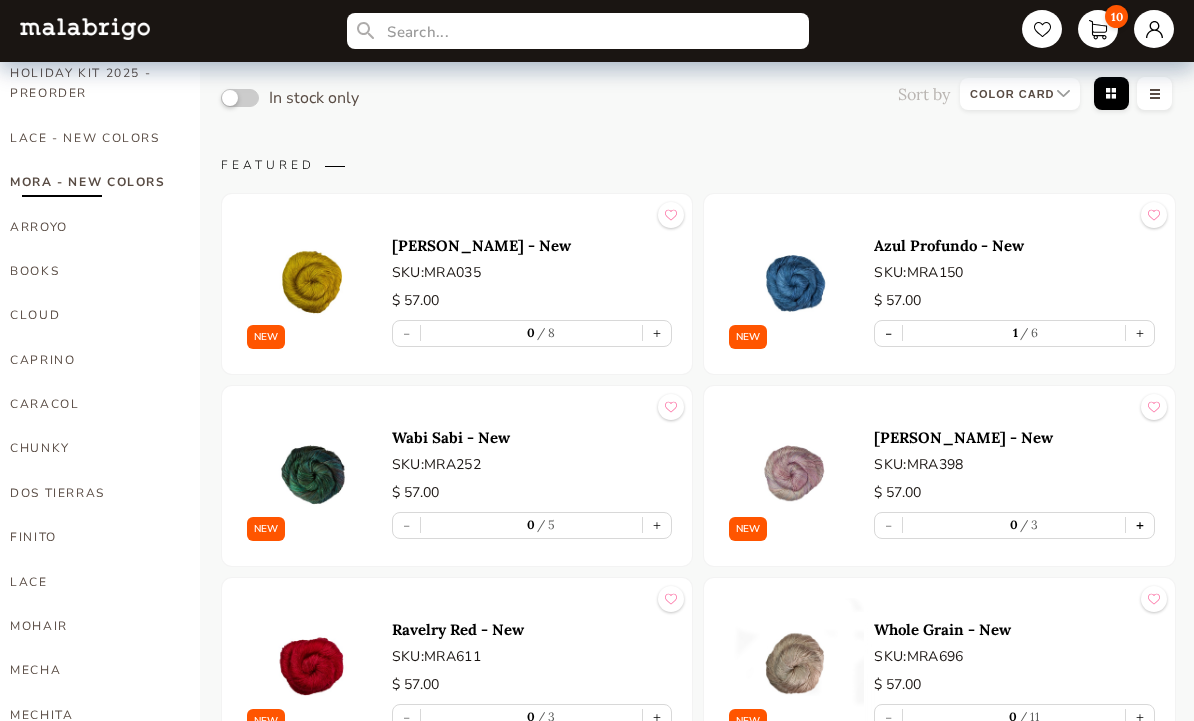 click on "+" at bounding box center (1140, 525) 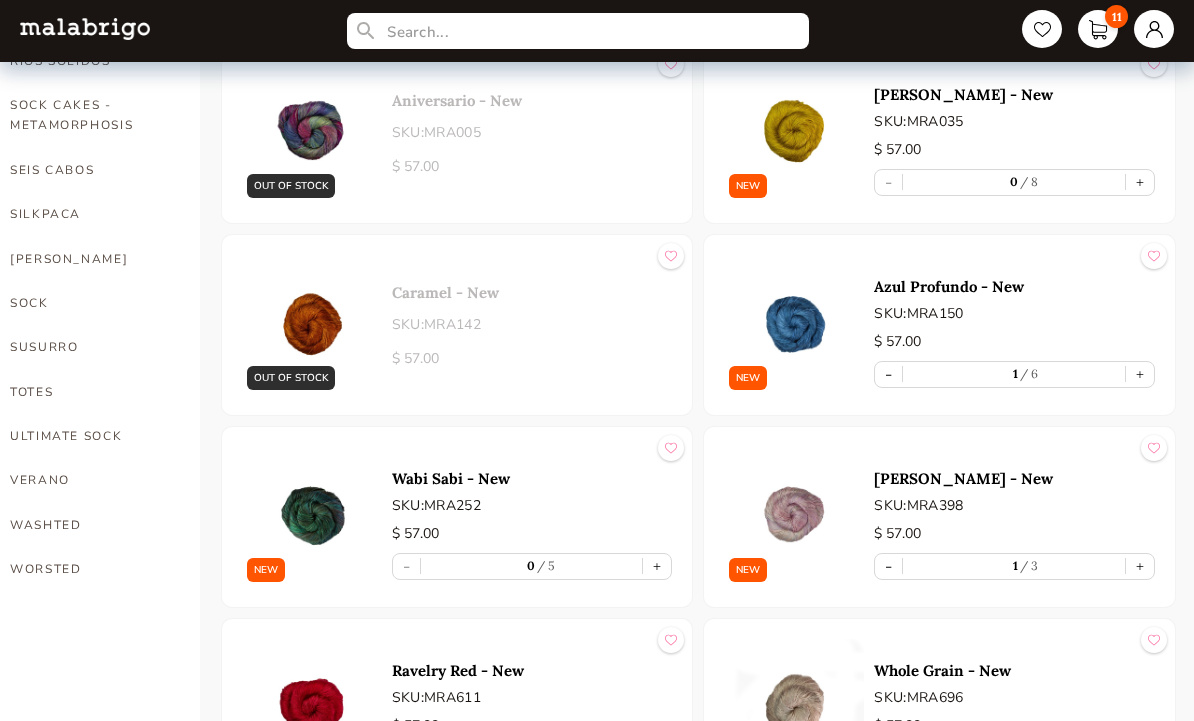 scroll, scrollTop: 1303, scrollLeft: 0, axis: vertical 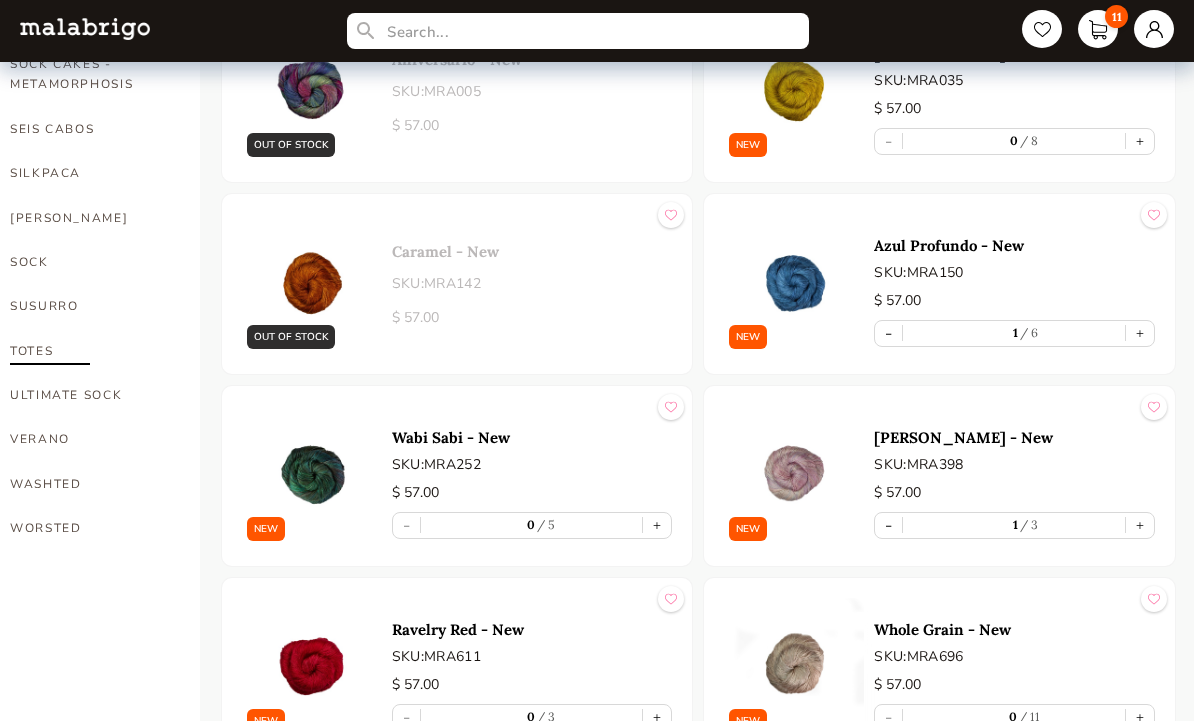 click on "TOTES" at bounding box center [90, 351] 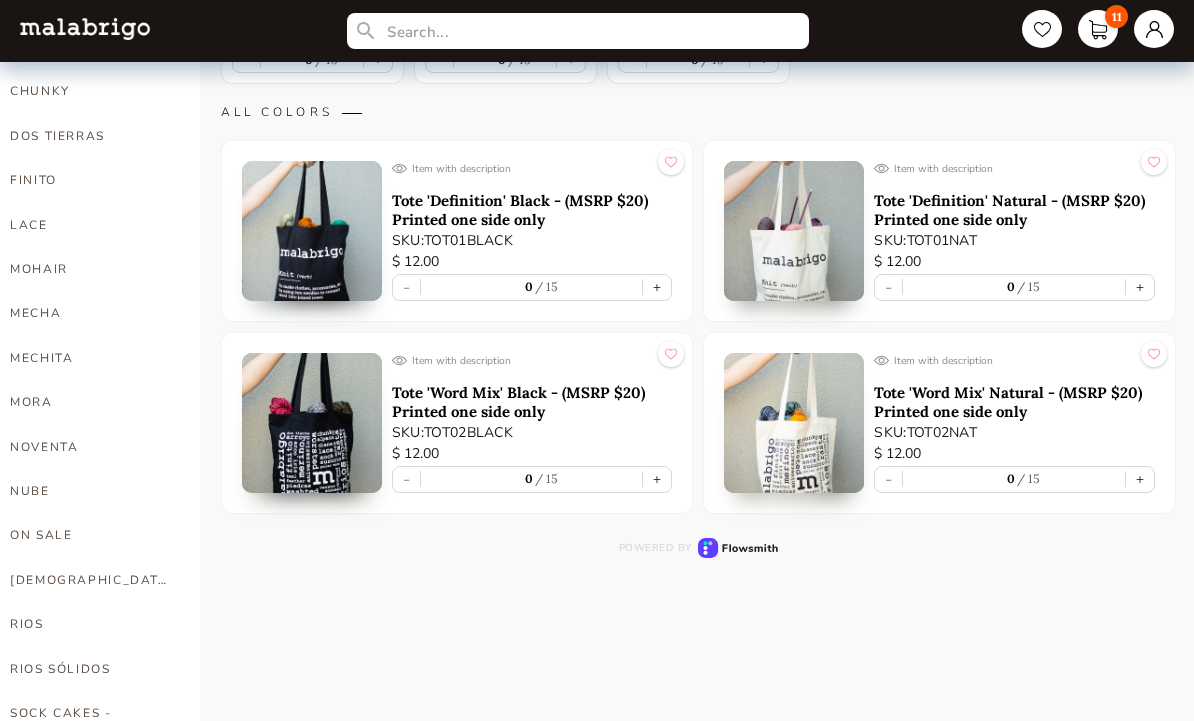 scroll, scrollTop: 655, scrollLeft: 0, axis: vertical 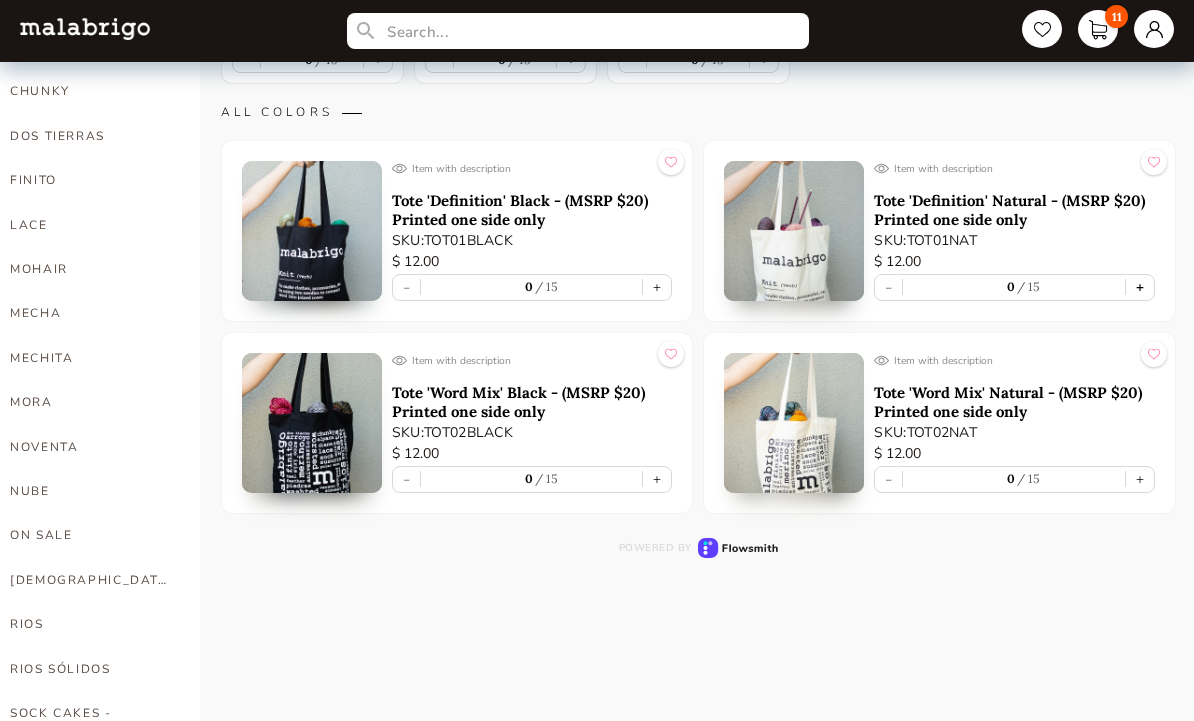 click on "+" at bounding box center (1140, 287) 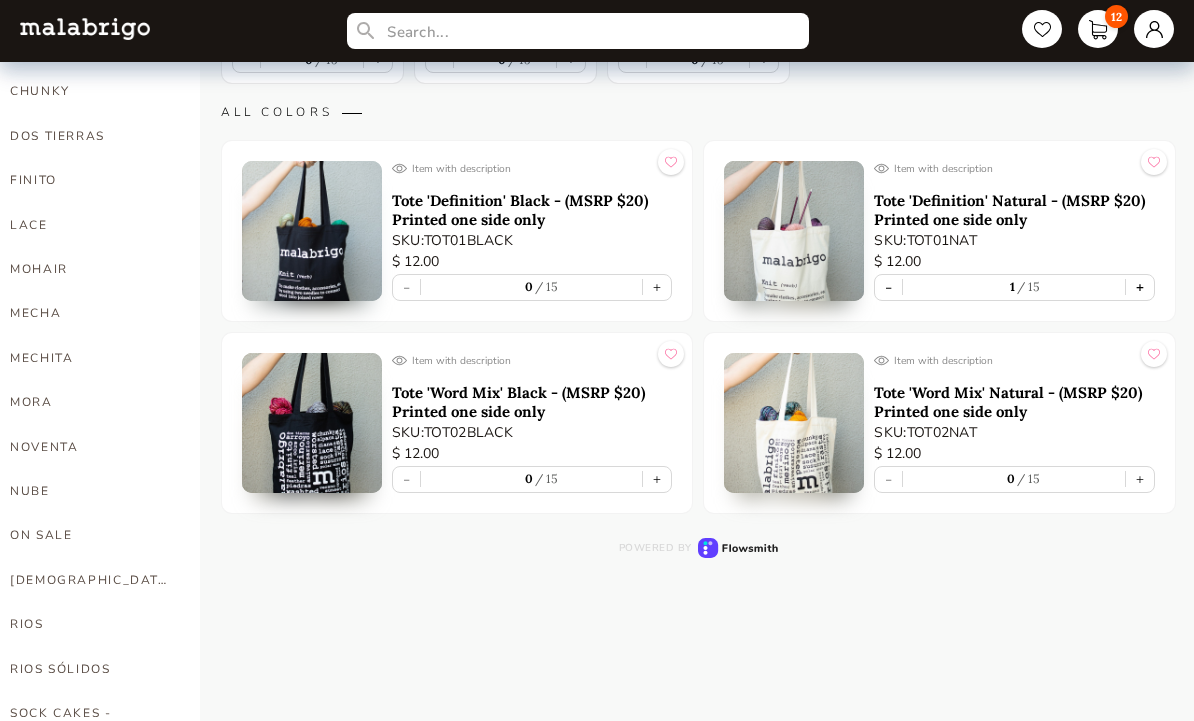 click on "+" at bounding box center [1140, 287] 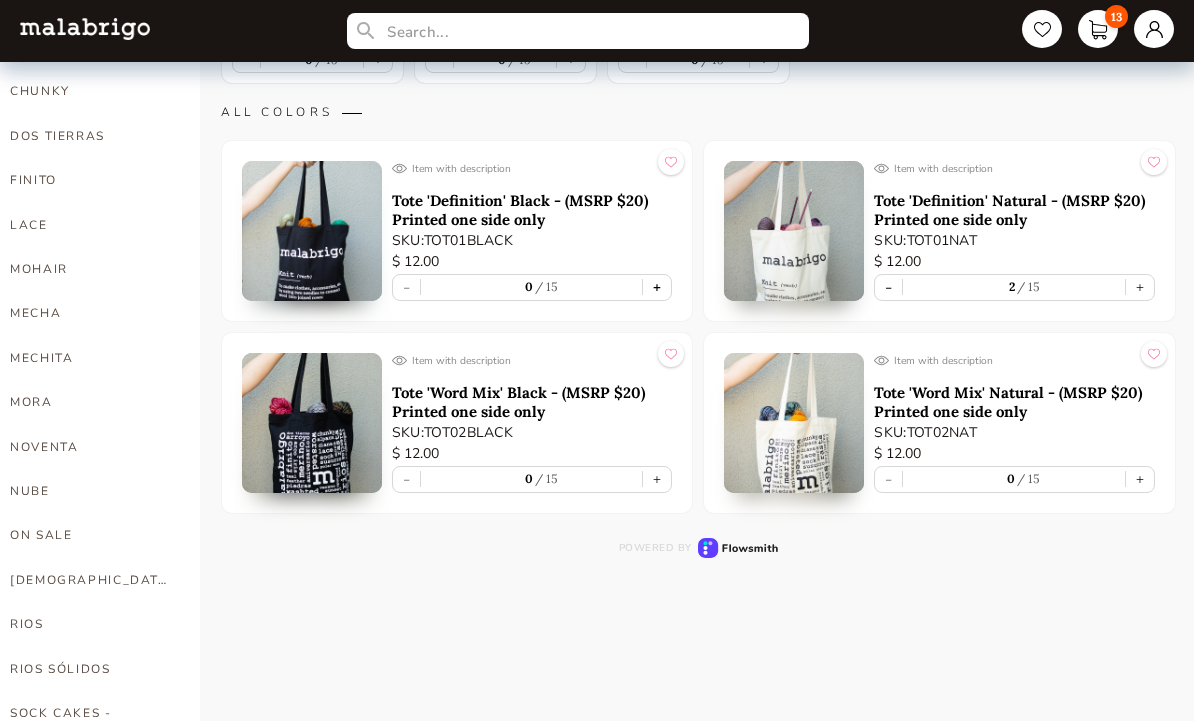 click on "+" at bounding box center [657, 287] 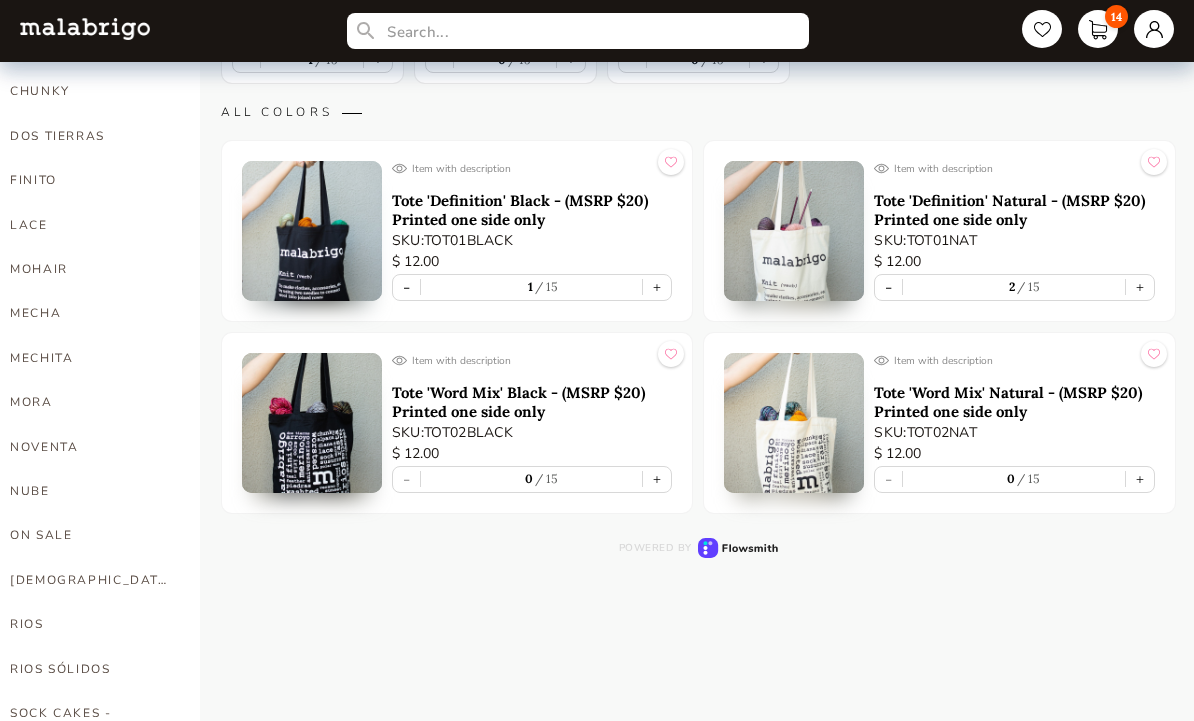 click on "- 1 15 +" at bounding box center (532, 287) 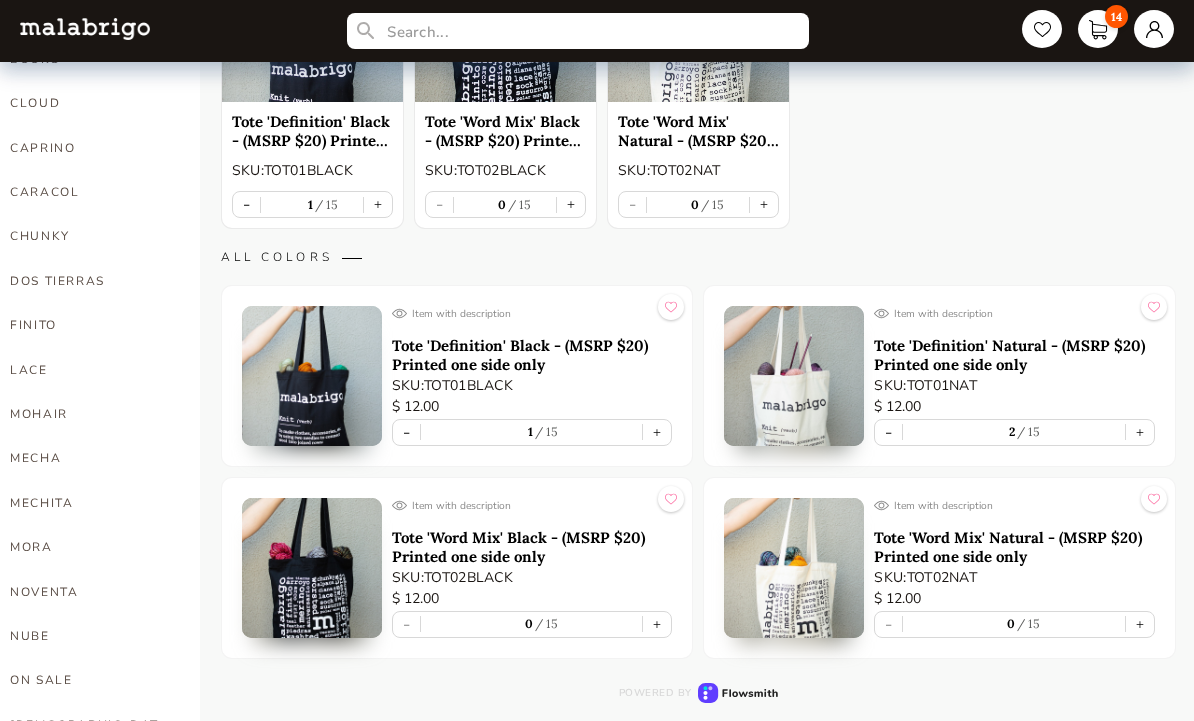 click on "+" at bounding box center (657, 433) 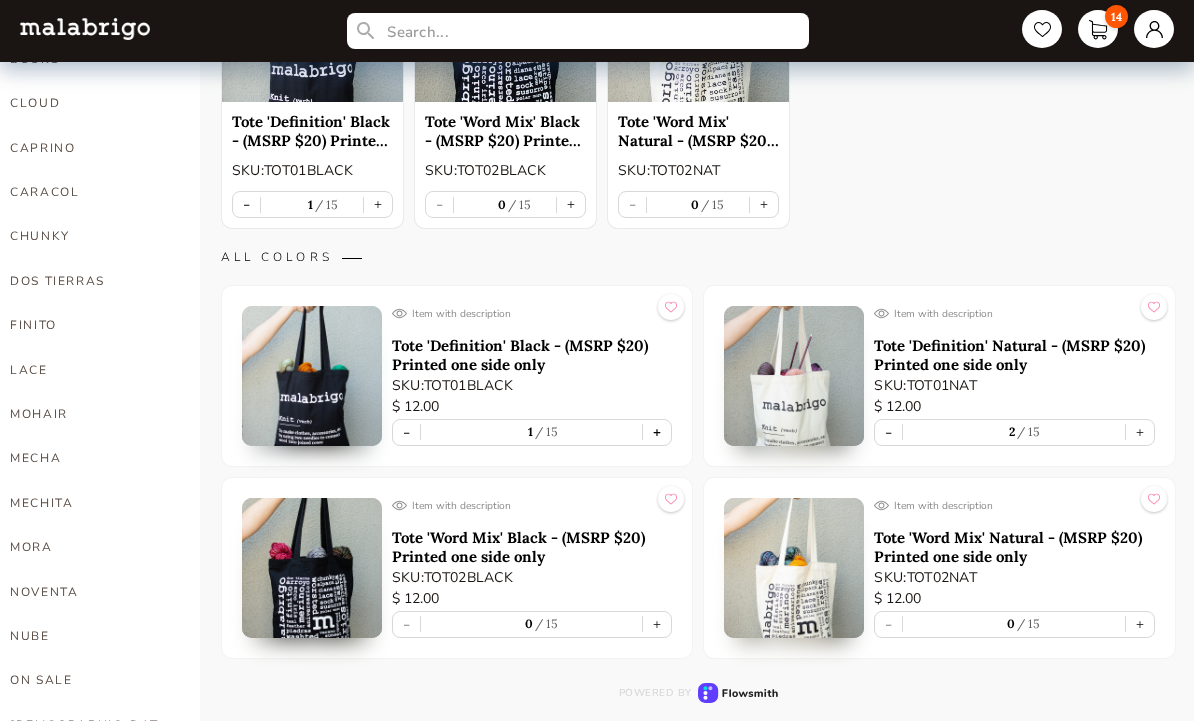 type on "2" 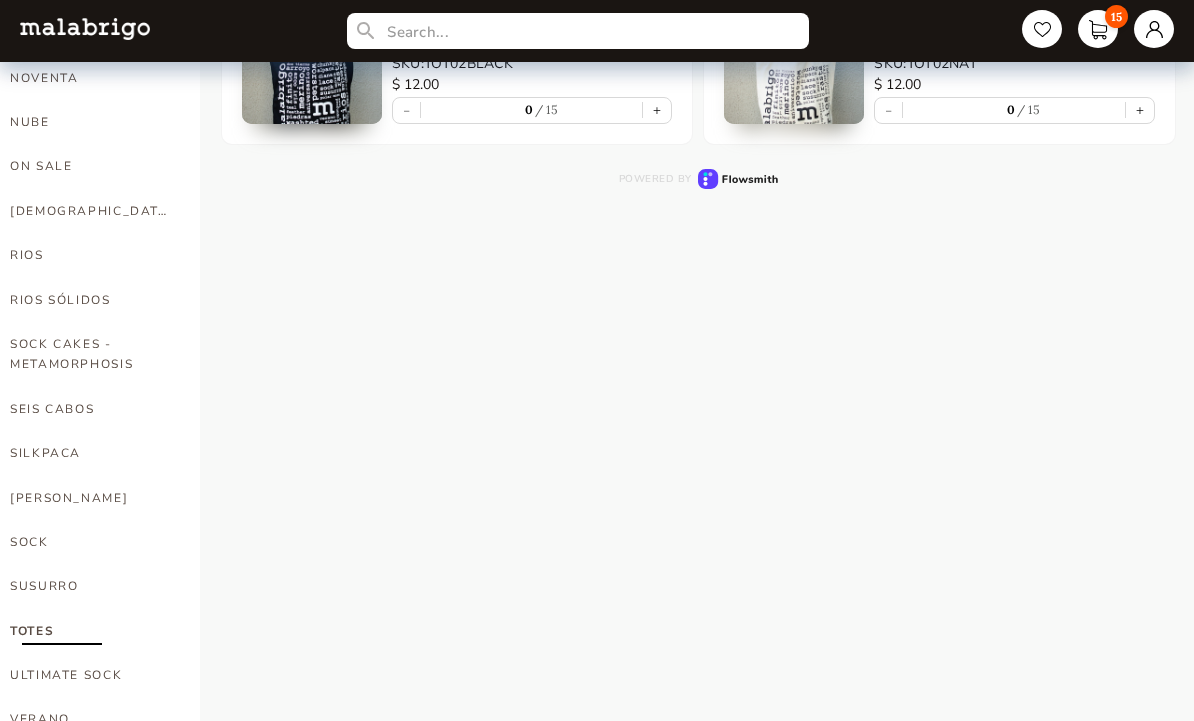 scroll, scrollTop: 1053, scrollLeft: 0, axis: vertical 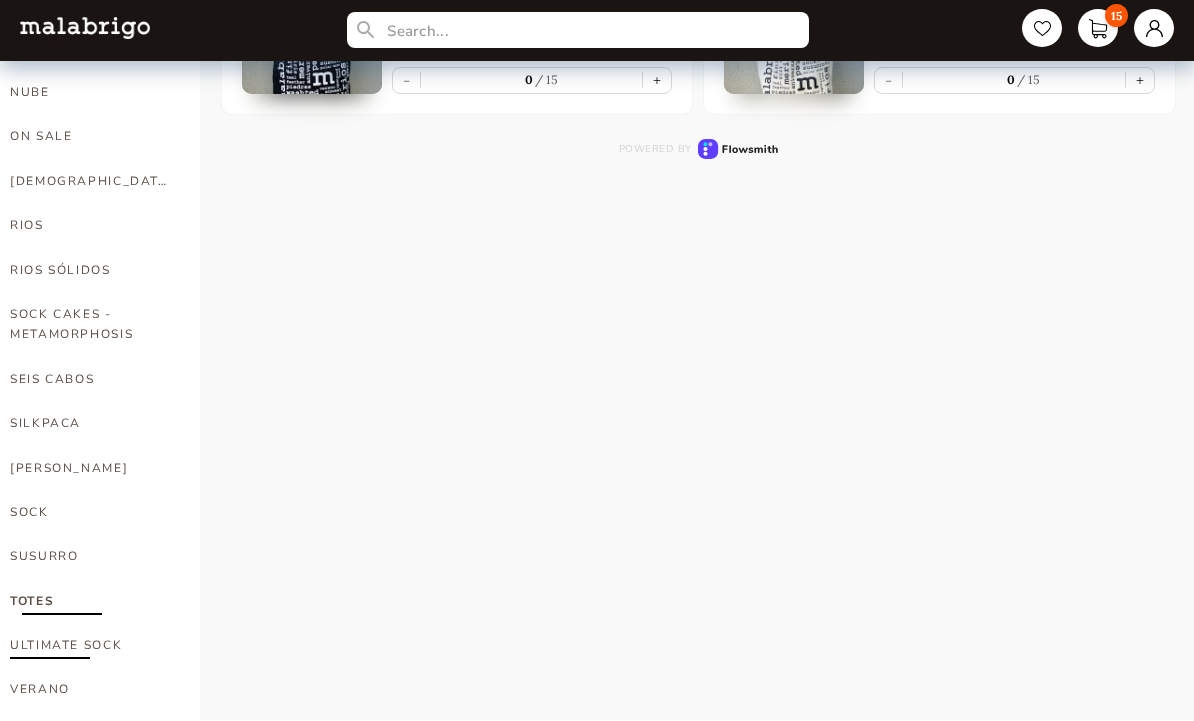 click on "ULTIMATE SOCK" at bounding box center [90, 646] 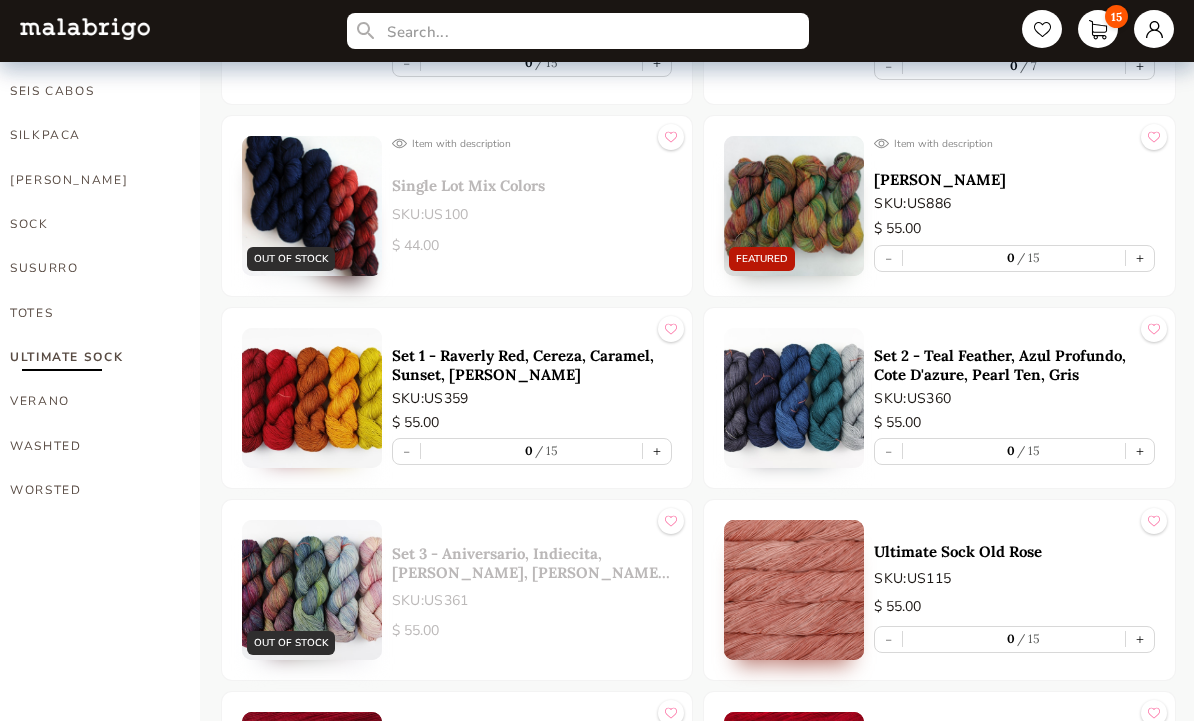 scroll, scrollTop: 1360, scrollLeft: 0, axis: vertical 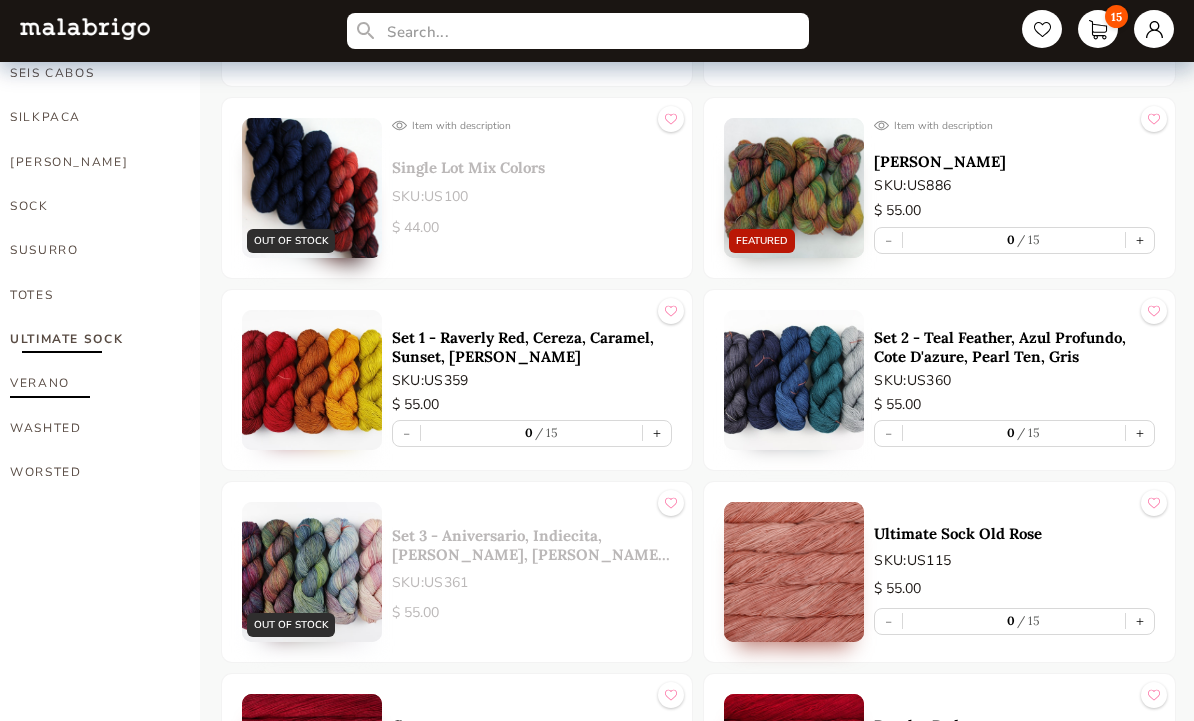 click on "VERANO" at bounding box center [90, 383] 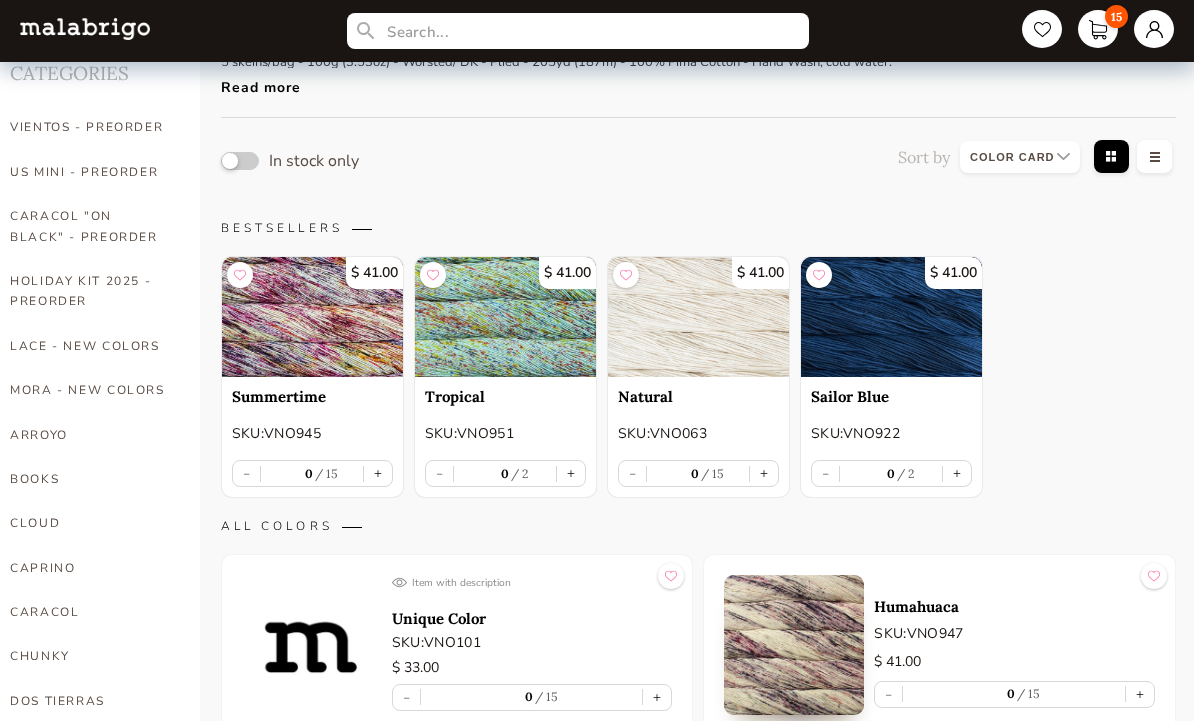 scroll, scrollTop: 85, scrollLeft: 0, axis: vertical 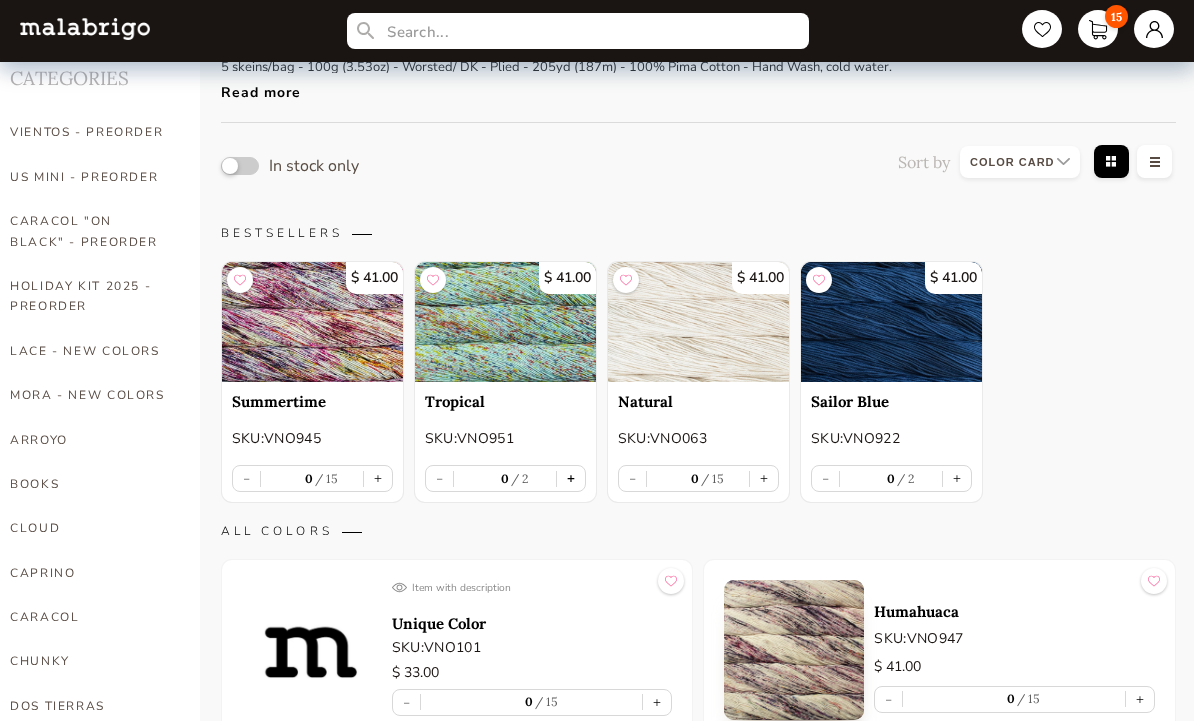 click on "+" at bounding box center (571, 478) 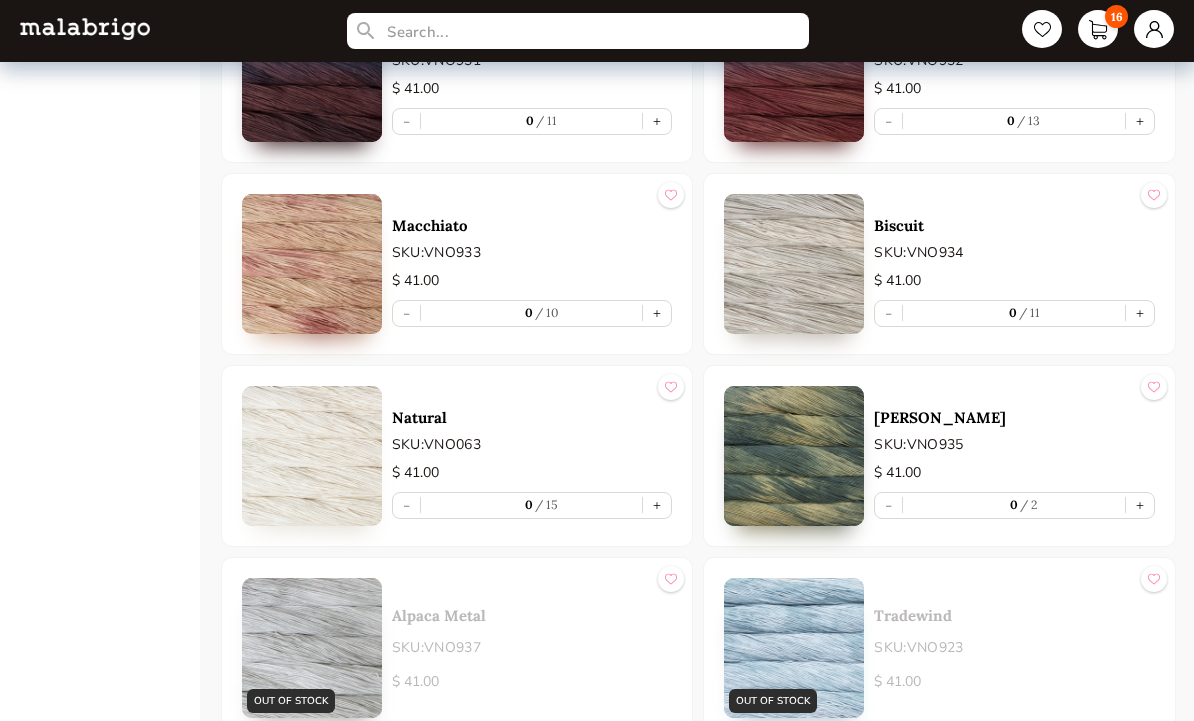 scroll, scrollTop: 3583, scrollLeft: 0, axis: vertical 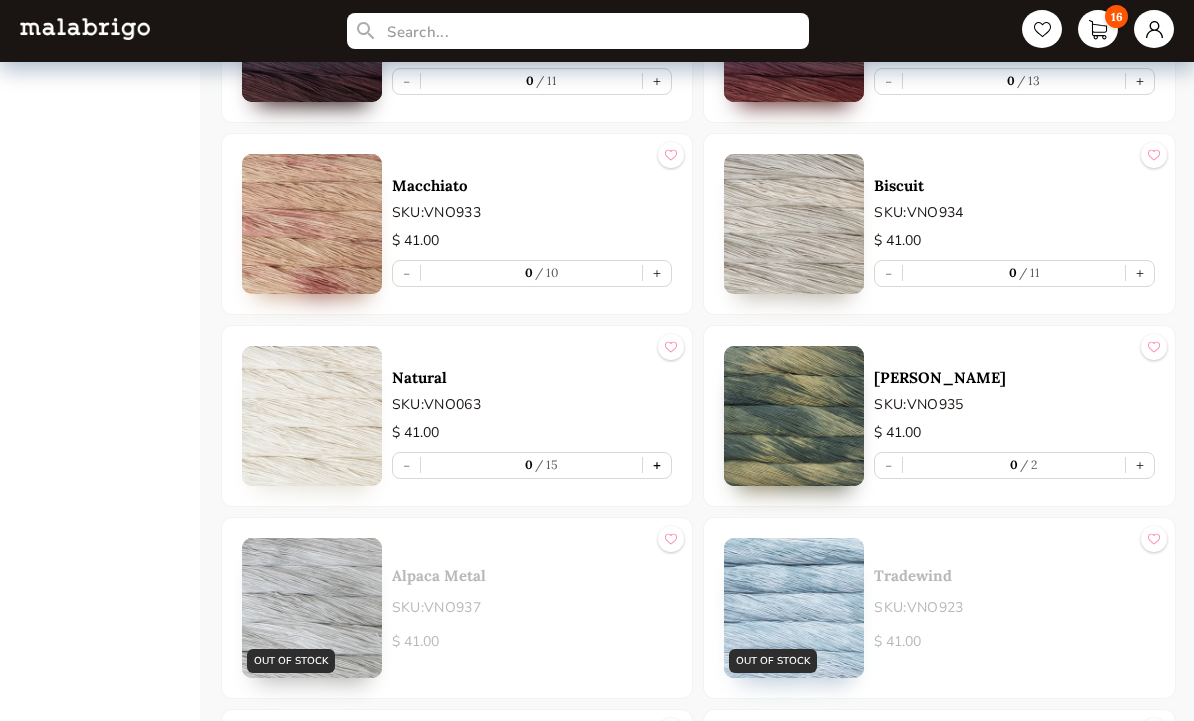 click on "+" at bounding box center [657, 465] 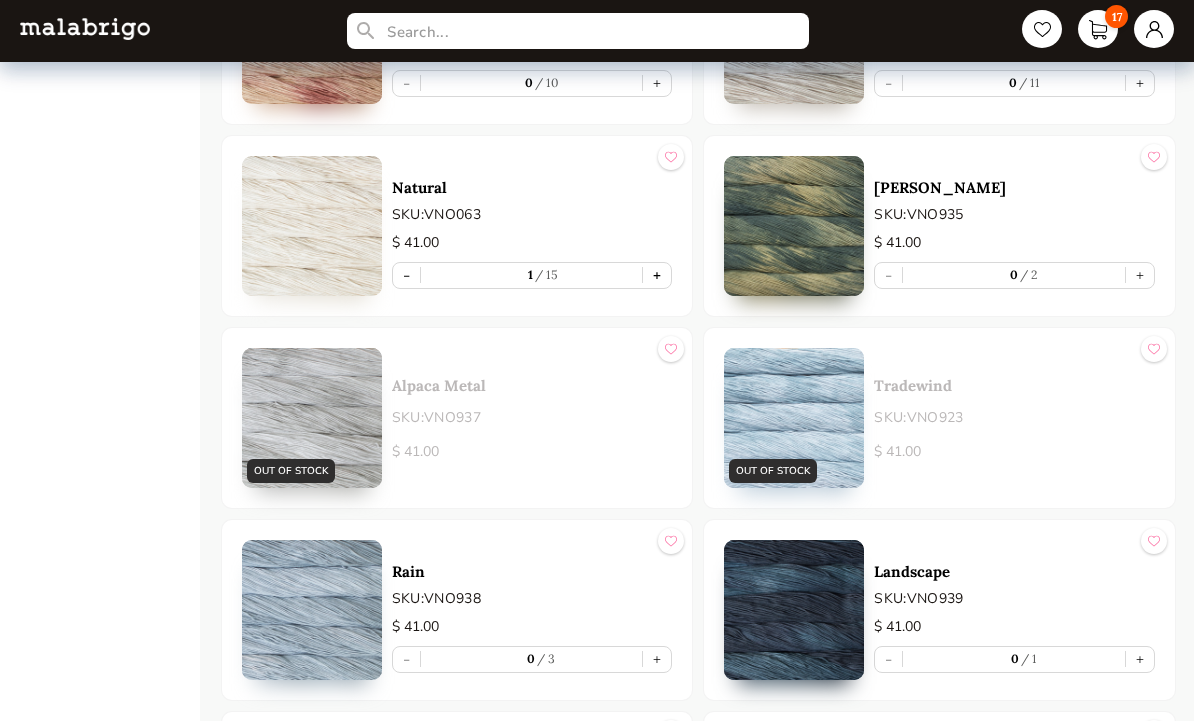 scroll, scrollTop: 3630, scrollLeft: 0, axis: vertical 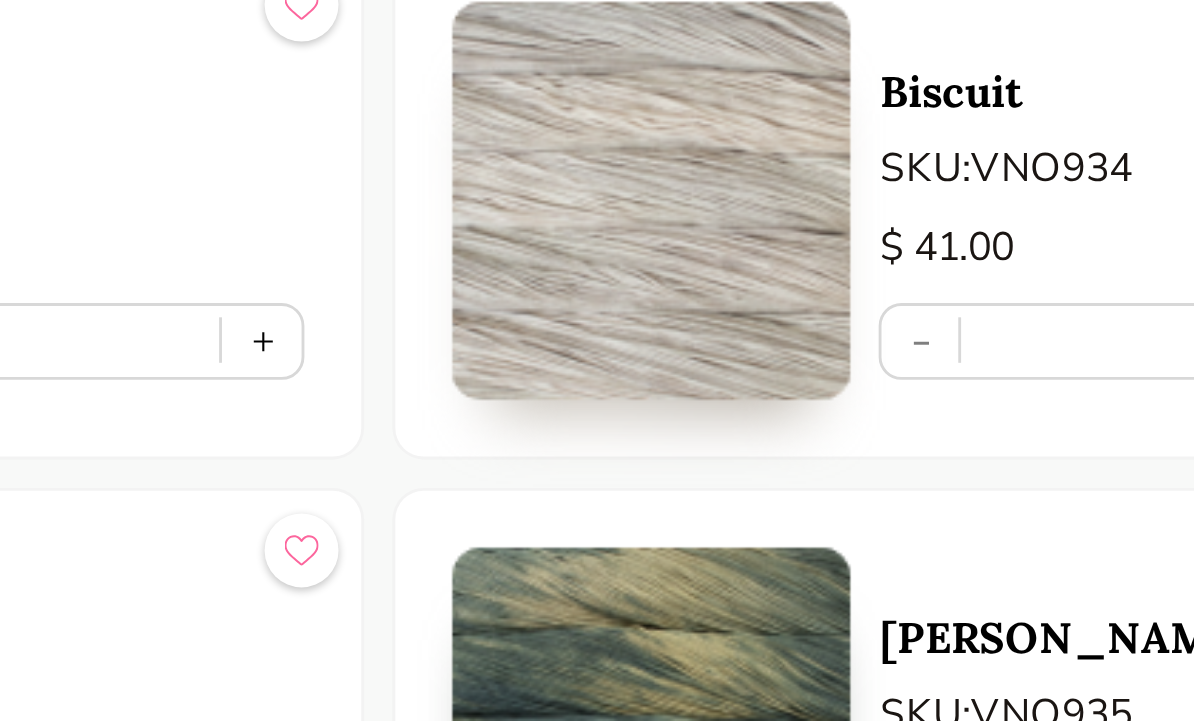 select on "INDEX" 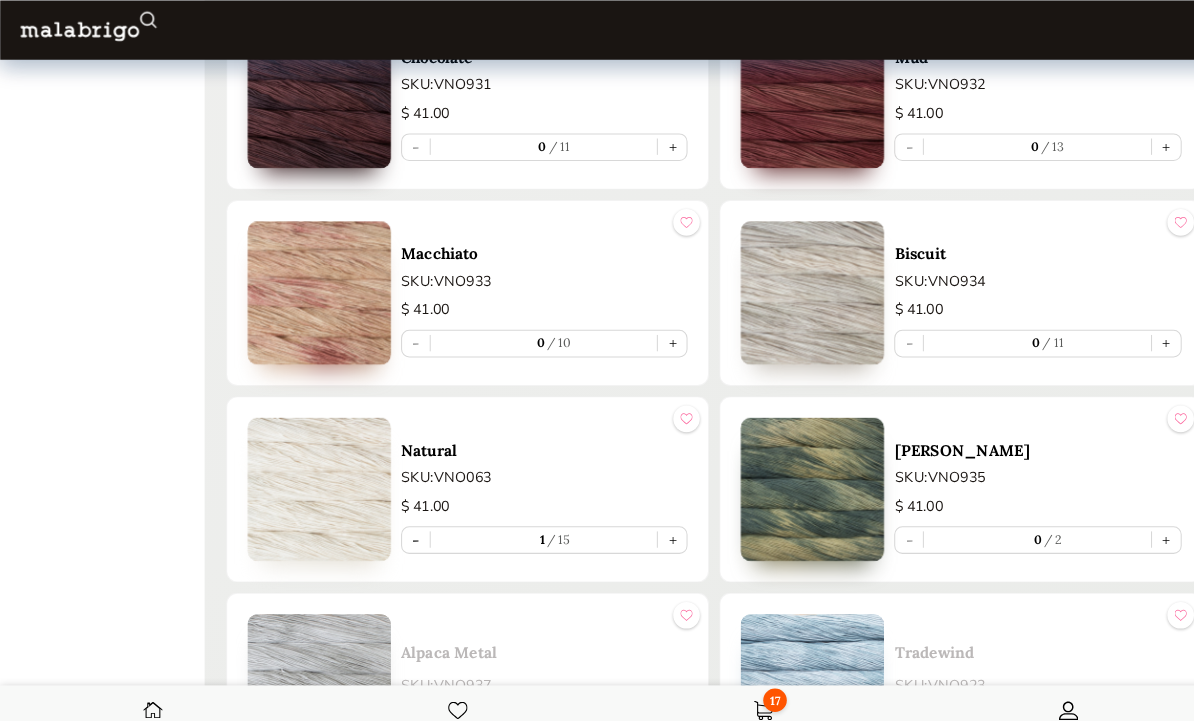 scroll, scrollTop: 3518, scrollLeft: 0, axis: vertical 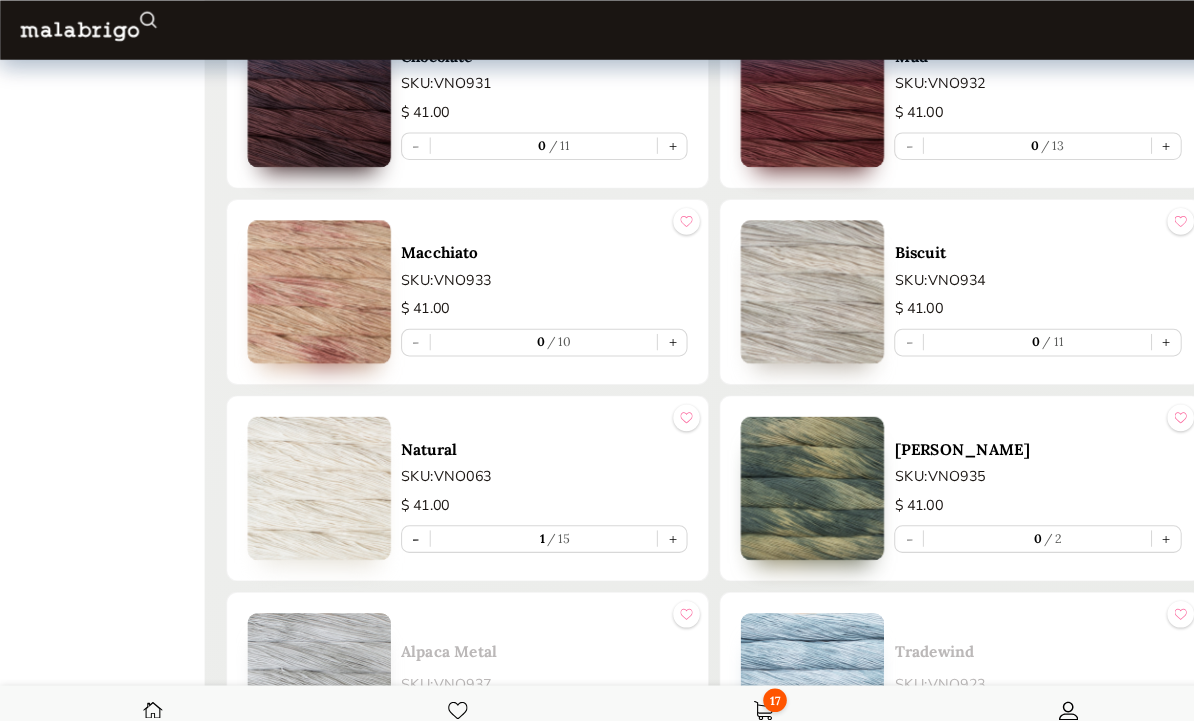 click at bounding box center (794, 285) 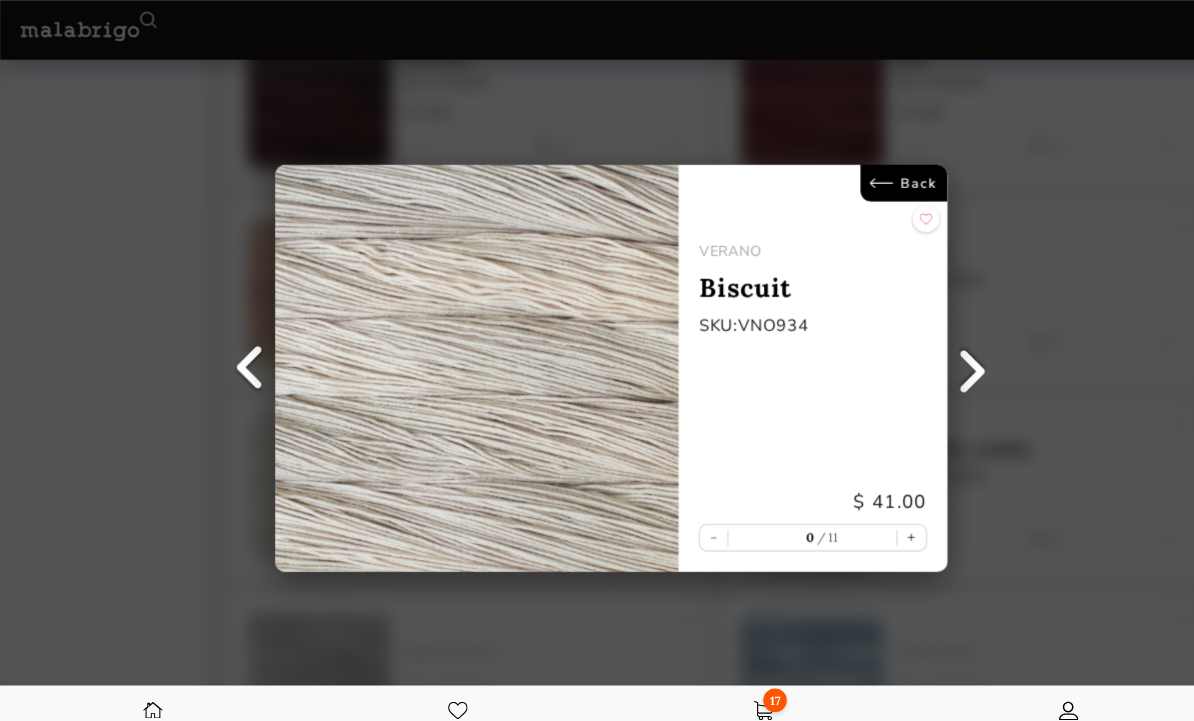 click on "Back" at bounding box center [897, 179] 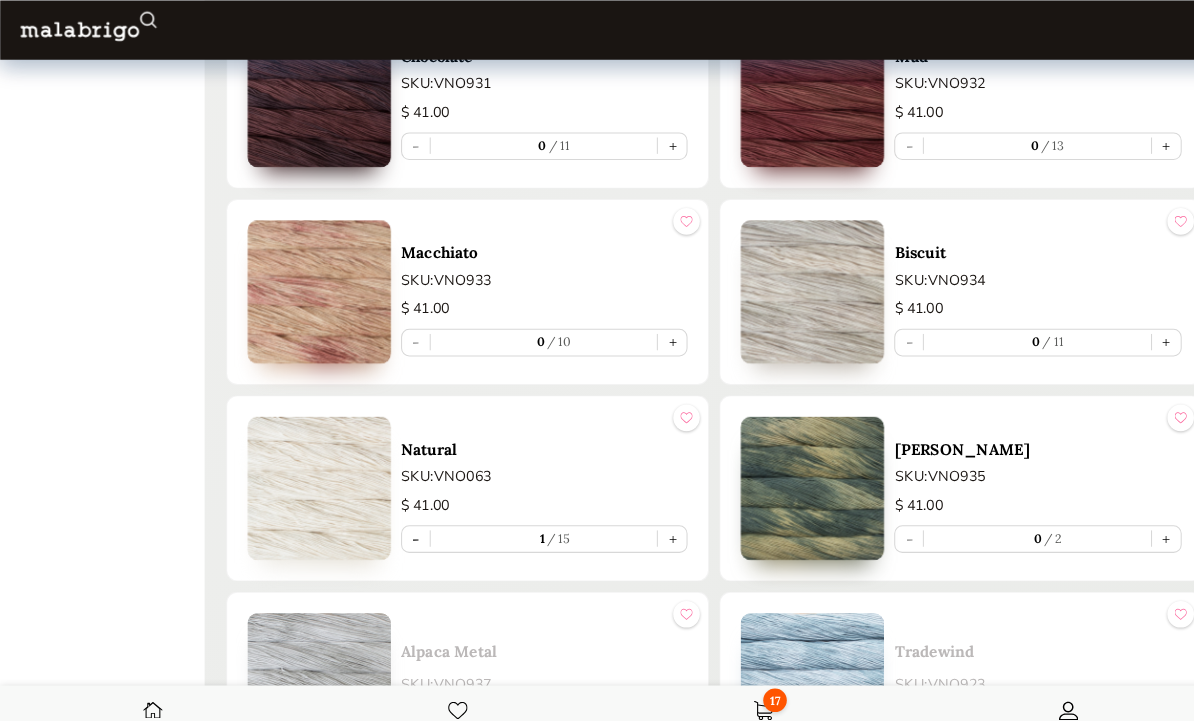 click at bounding box center (312, 477) 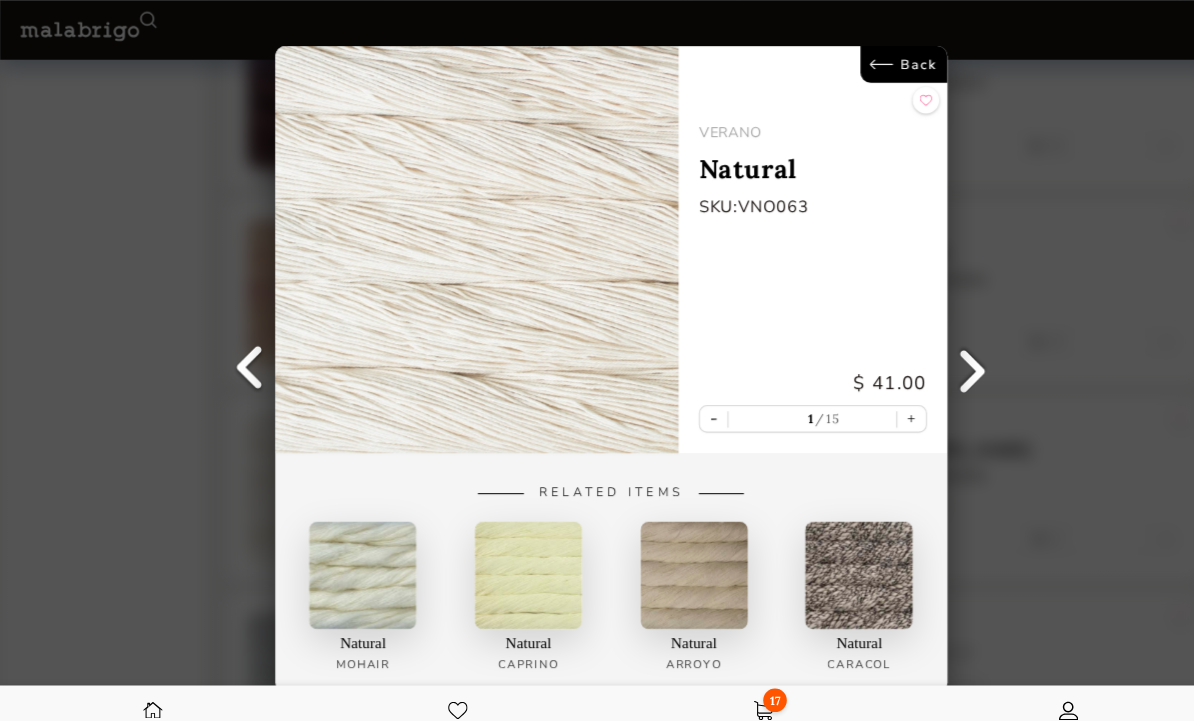 click on "Back" at bounding box center [882, 63] 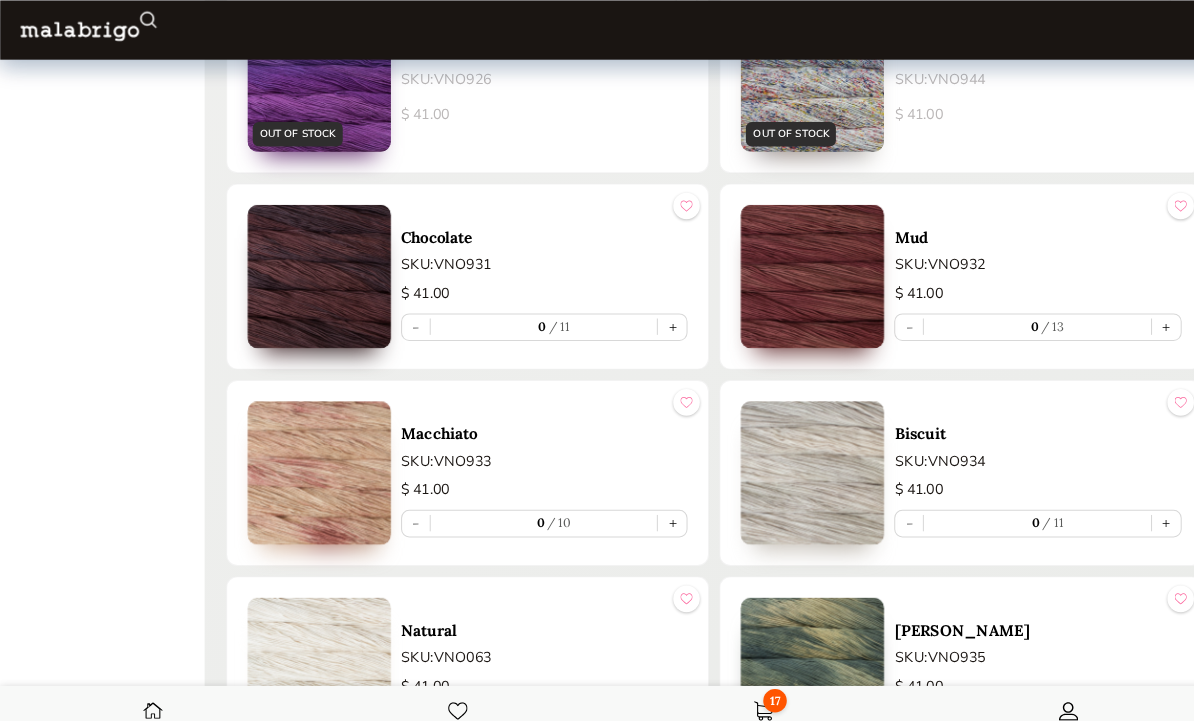 select on "INDEX" 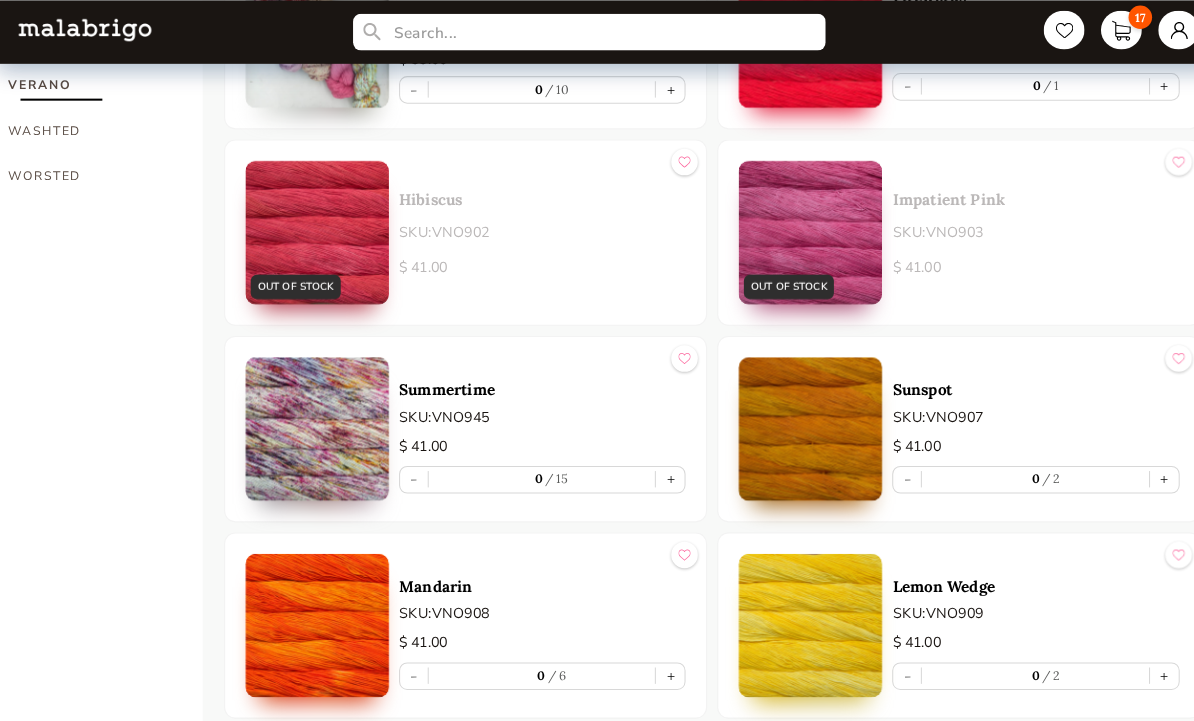 scroll, scrollTop: 1660, scrollLeft: 0, axis: vertical 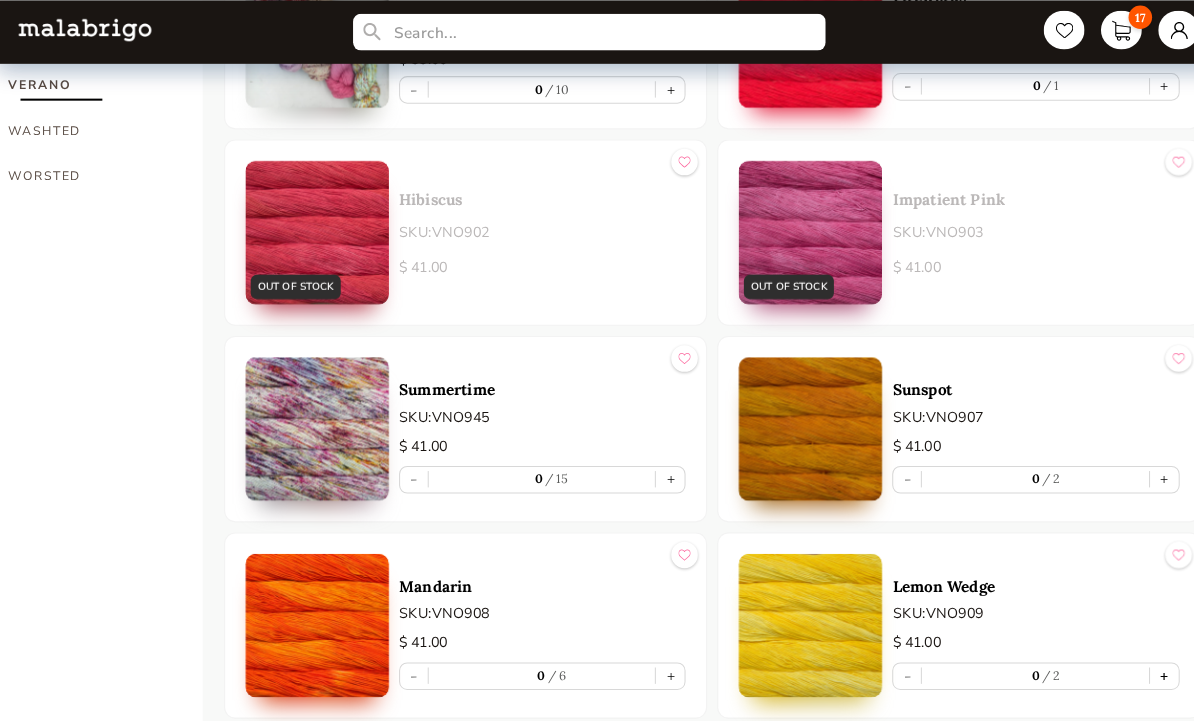 click on "+" at bounding box center [1140, 660] 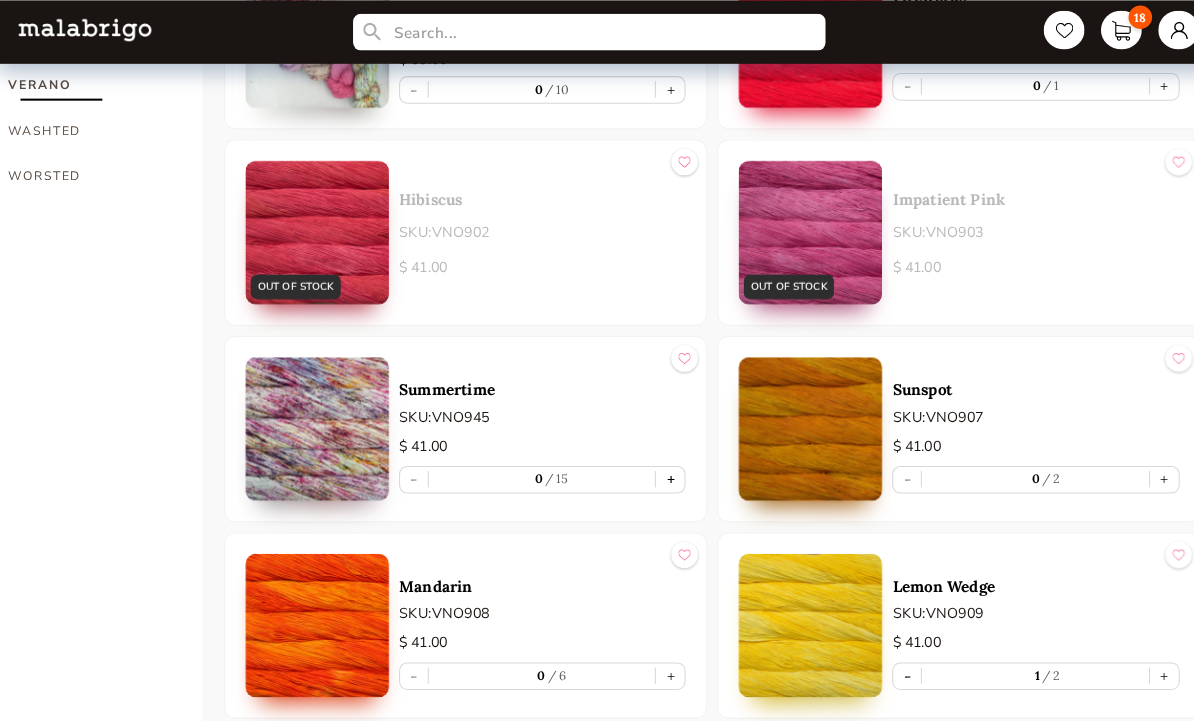 click on "+" at bounding box center (657, 468) 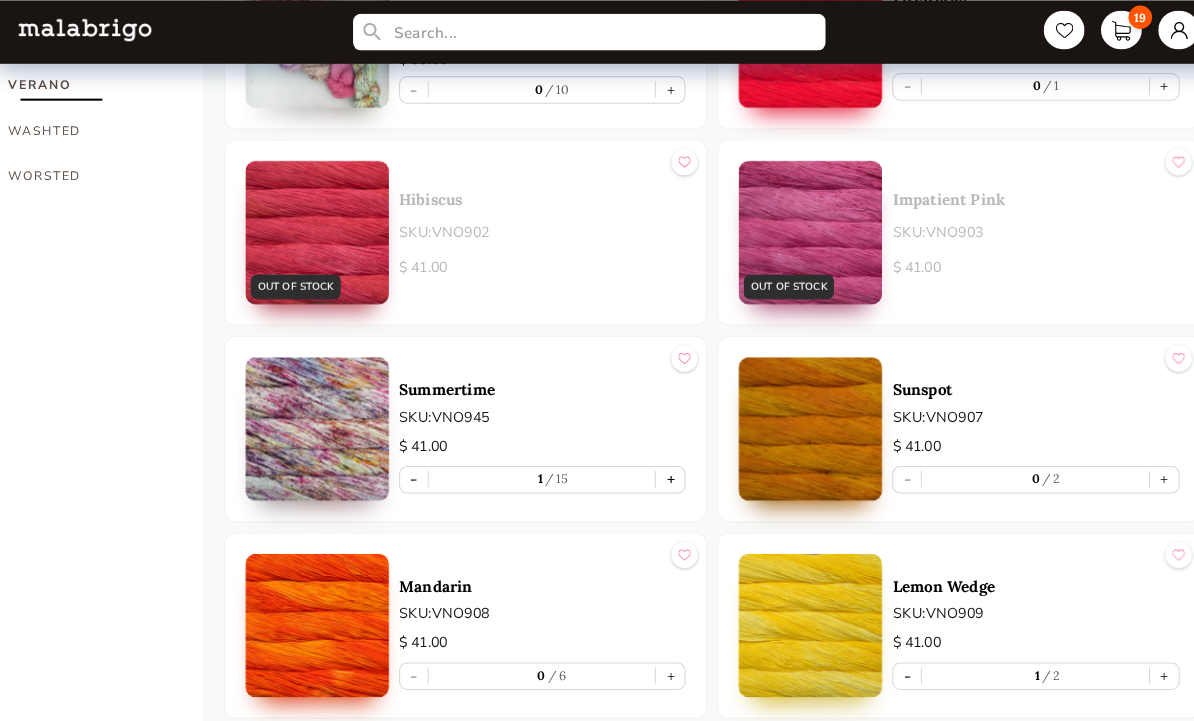 type on "1" 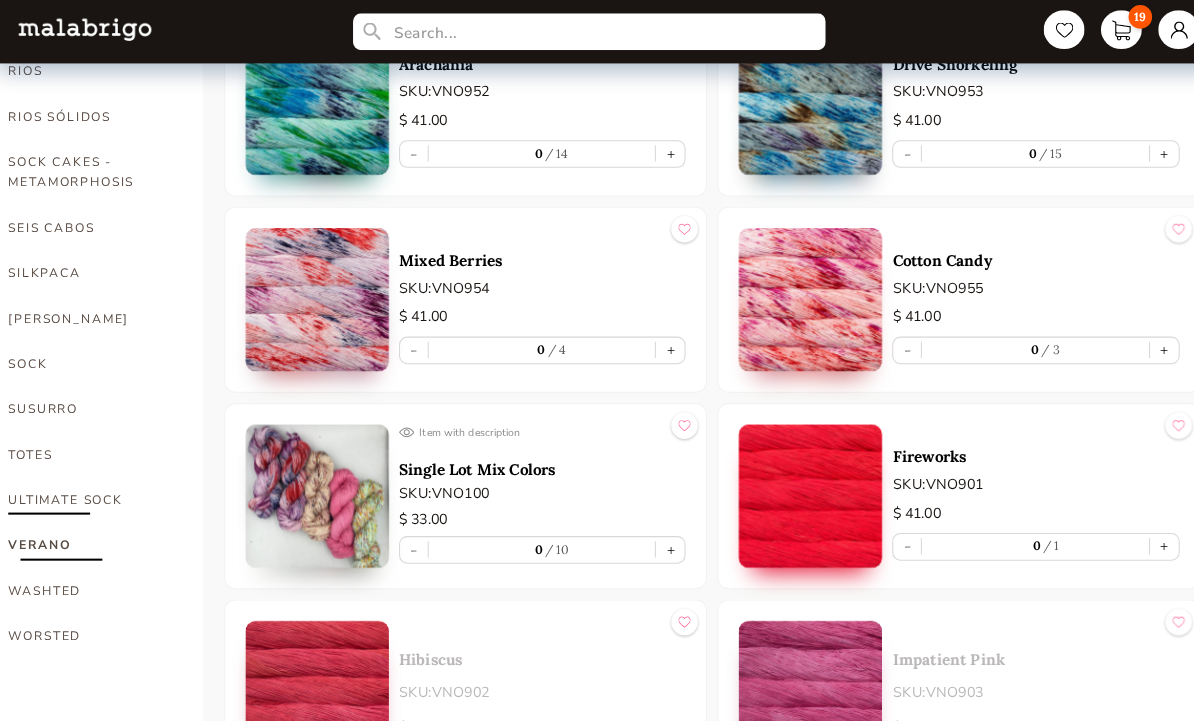 scroll, scrollTop: 1210, scrollLeft: 0, axis: vertical 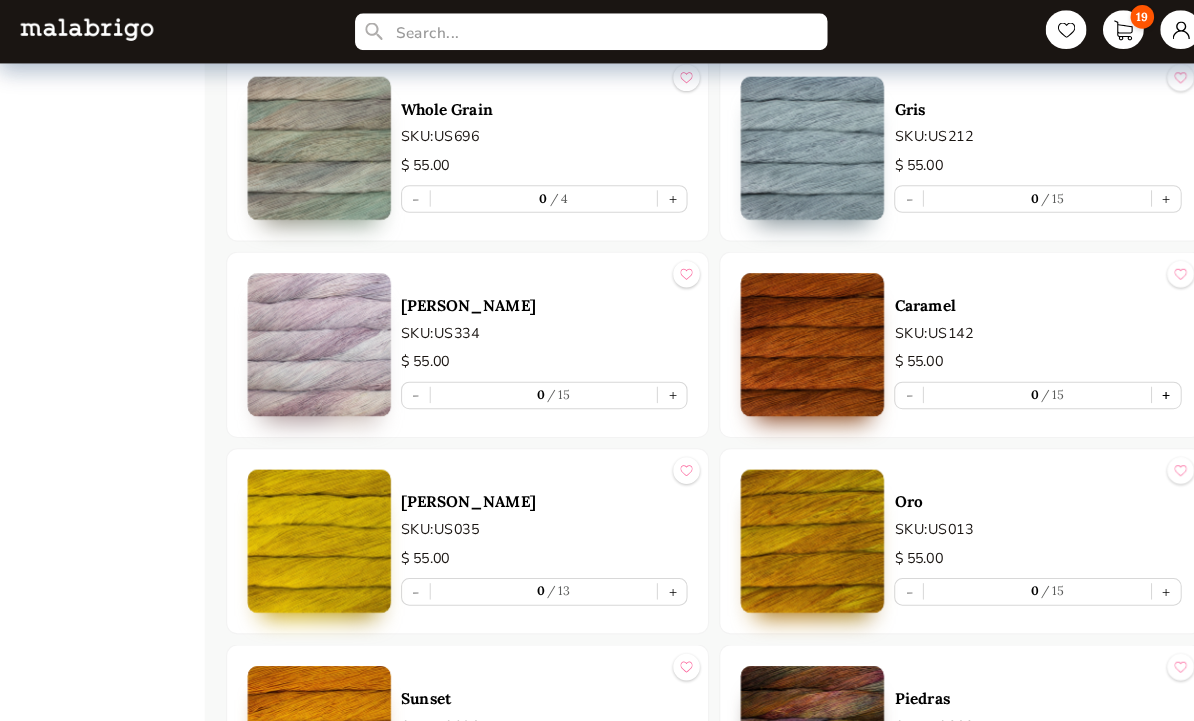 click on "+" at bounding box center [1140, 386] 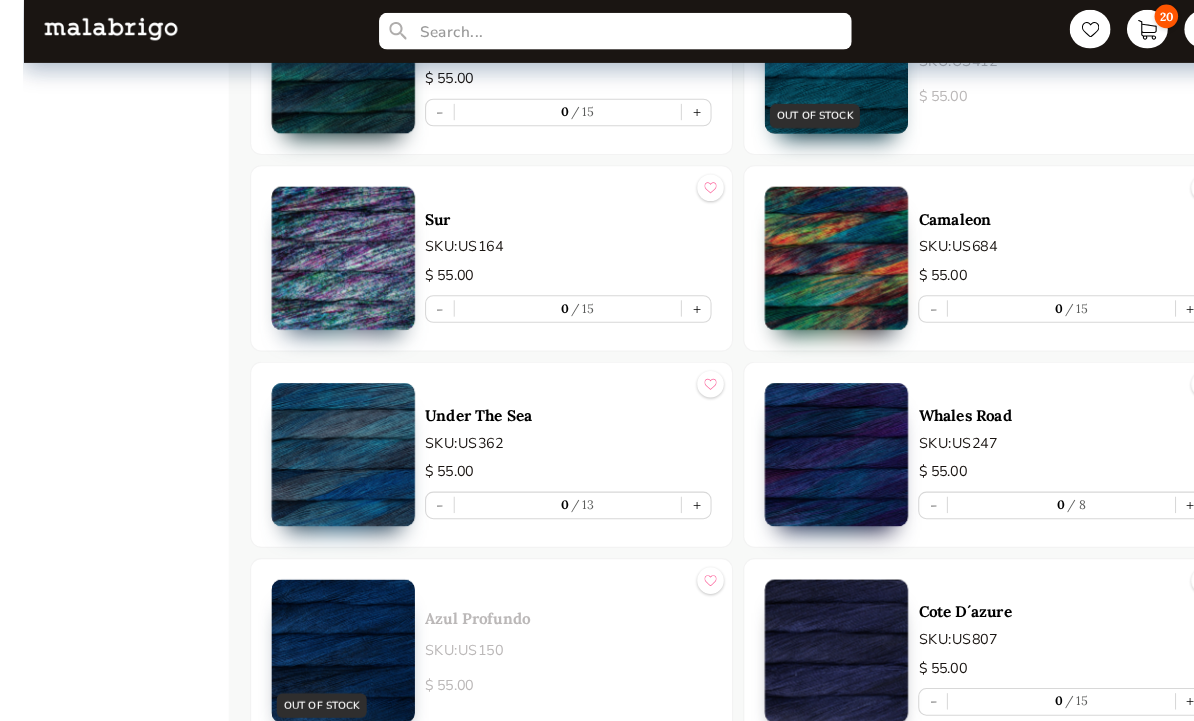 scroll, scrollTop: 4558, scrollLeft: 0, axis: vertical 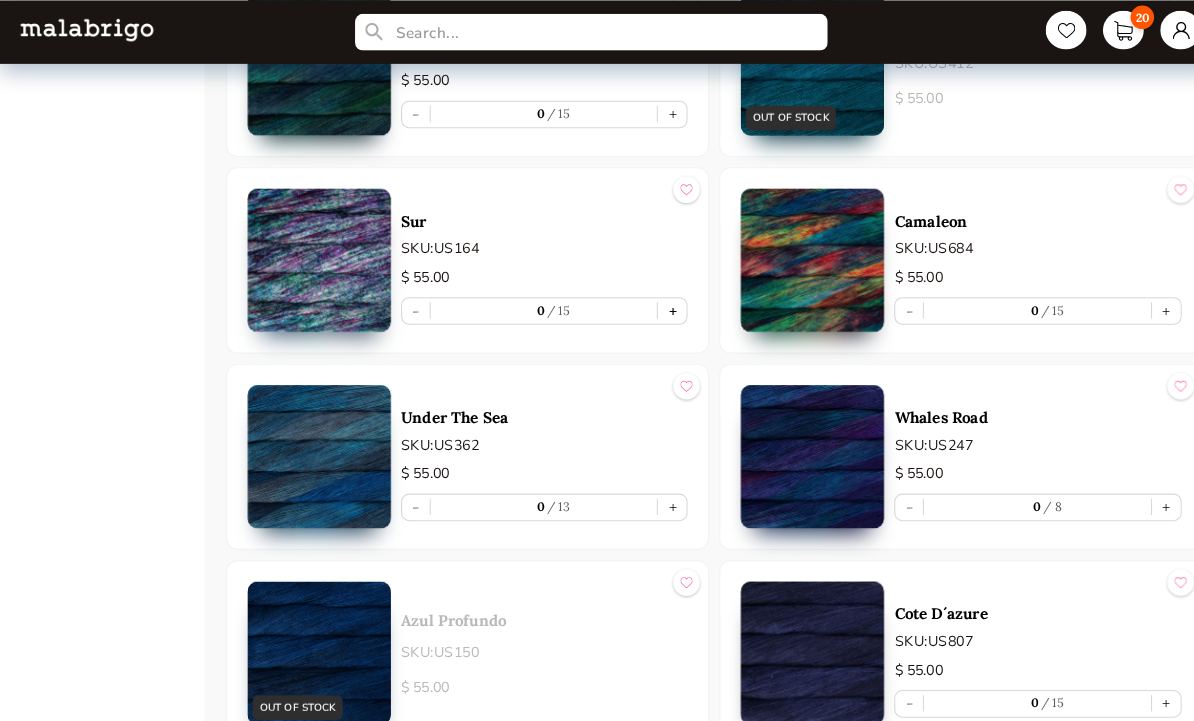 click on "+" at bounding box center (657, 303) 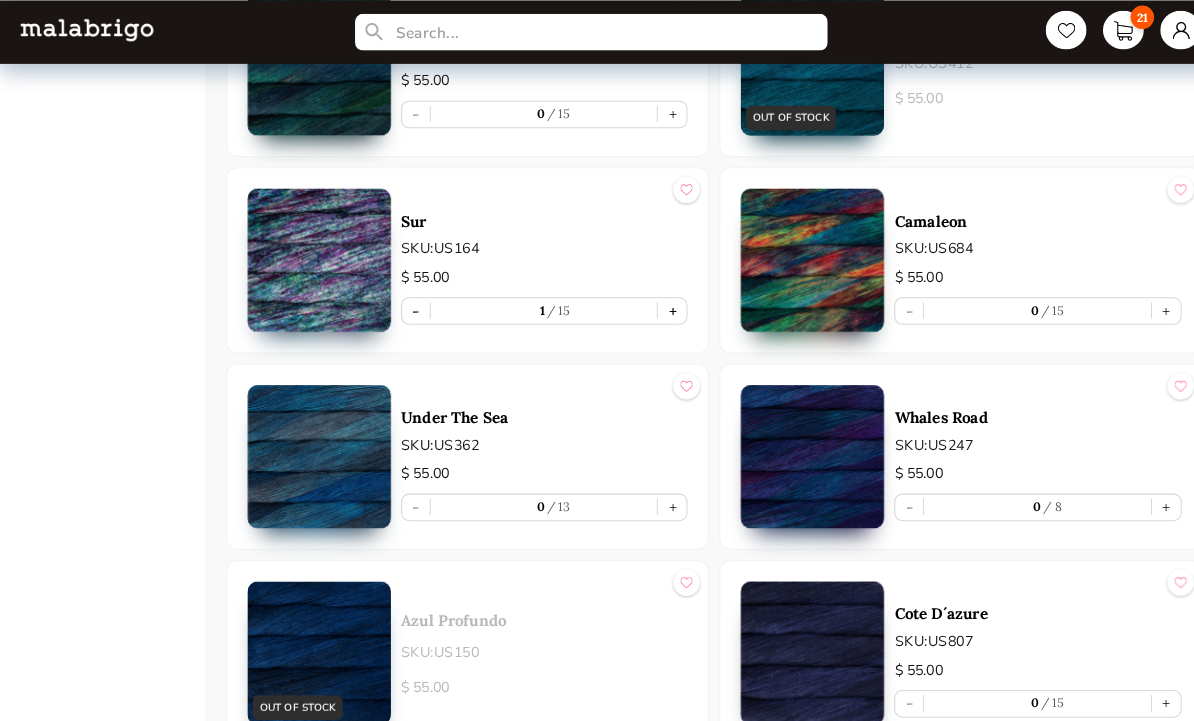 scroll, scrollTop: 4558, scrollLeft: 0, axis: vertical 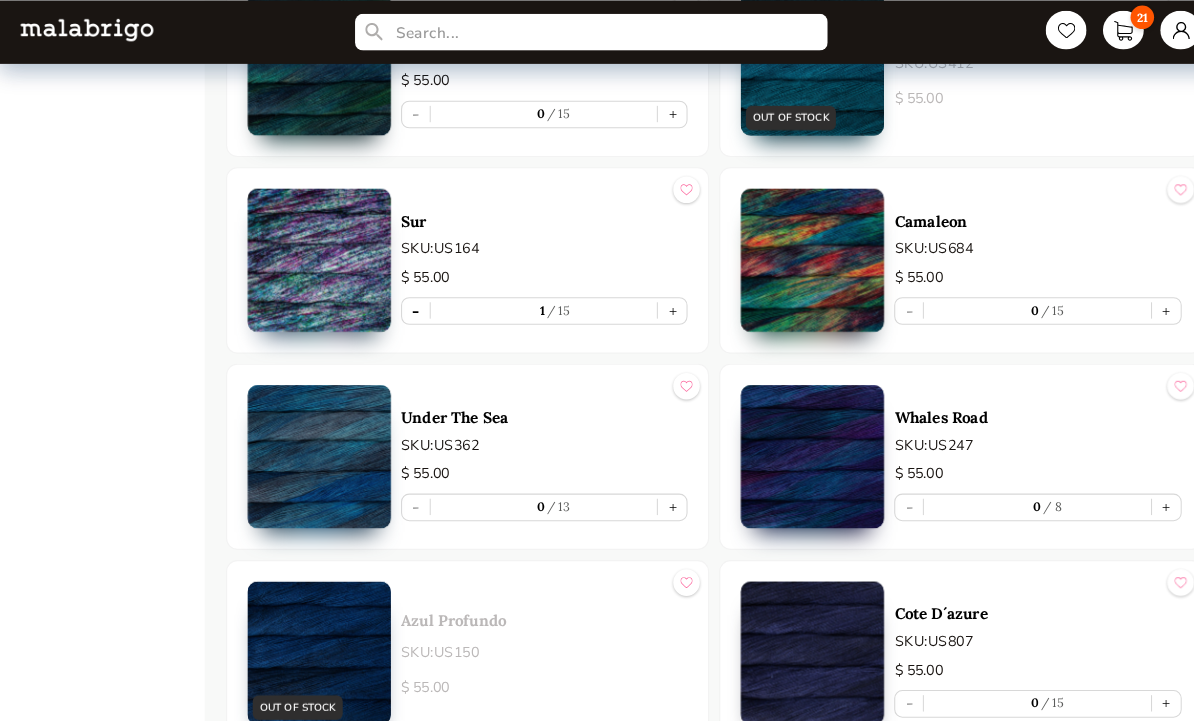 click on "-" at bounding box center [406, 303] 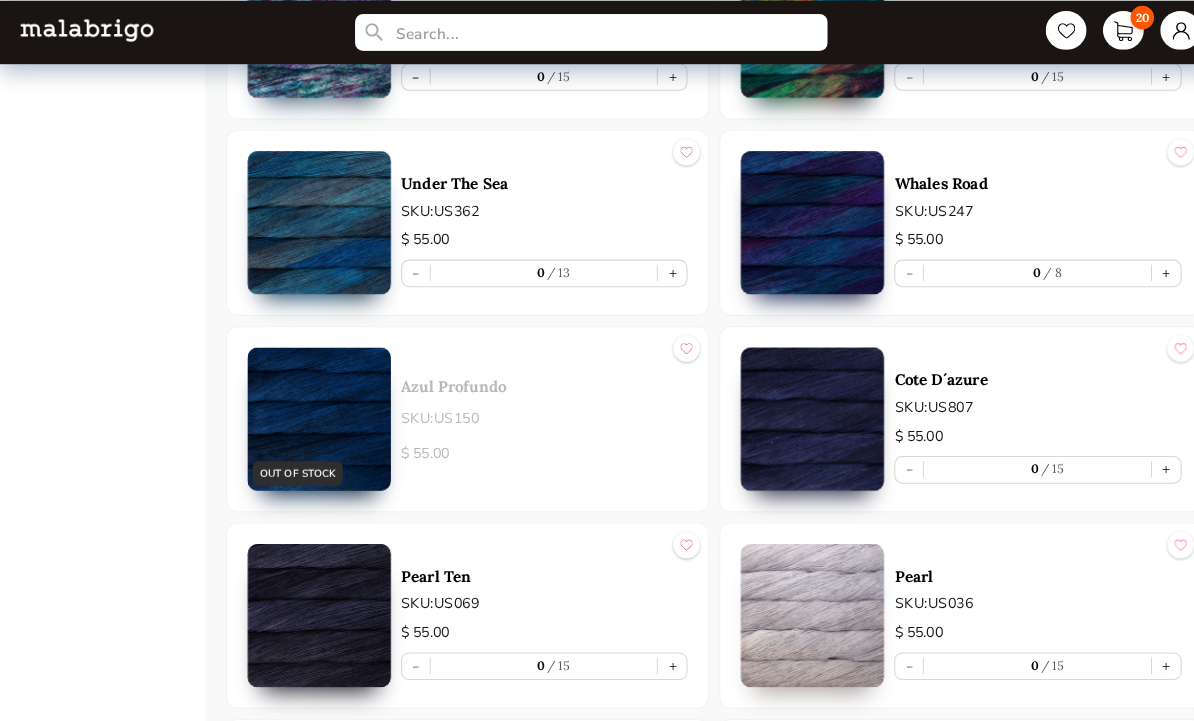 scroll, scrollTop: 4880, scrollLeft: 0, axis: vertical 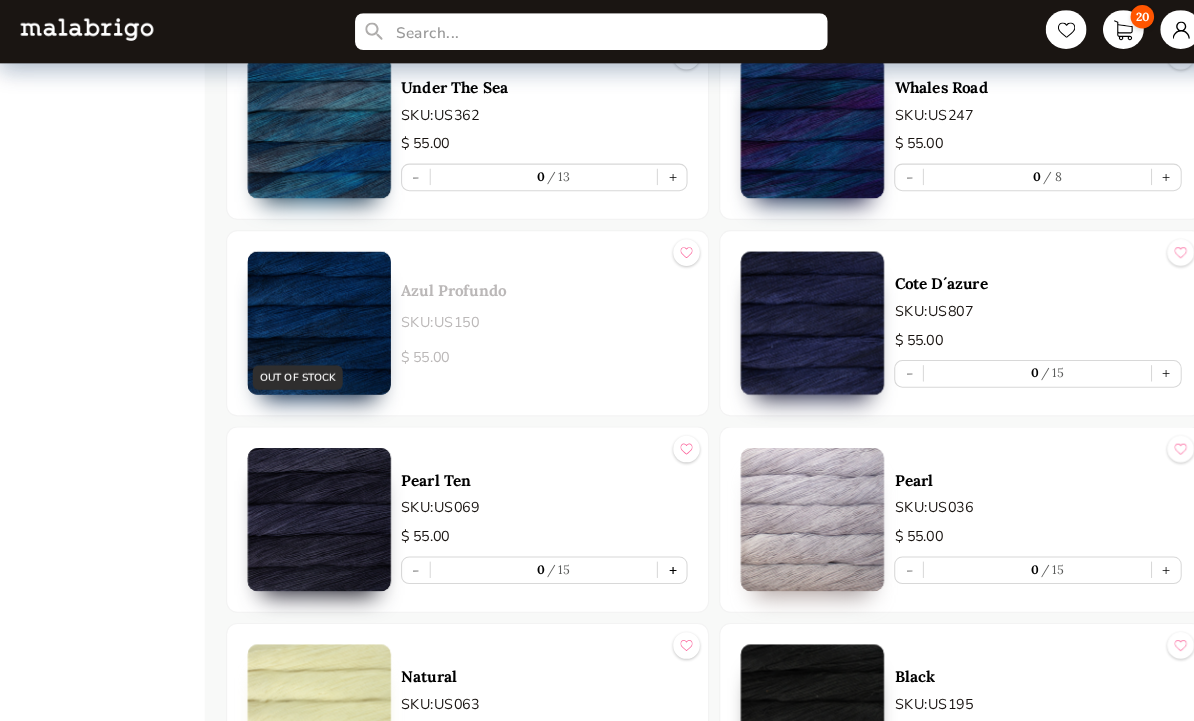 click on "+" at bounding box center (657, 557) 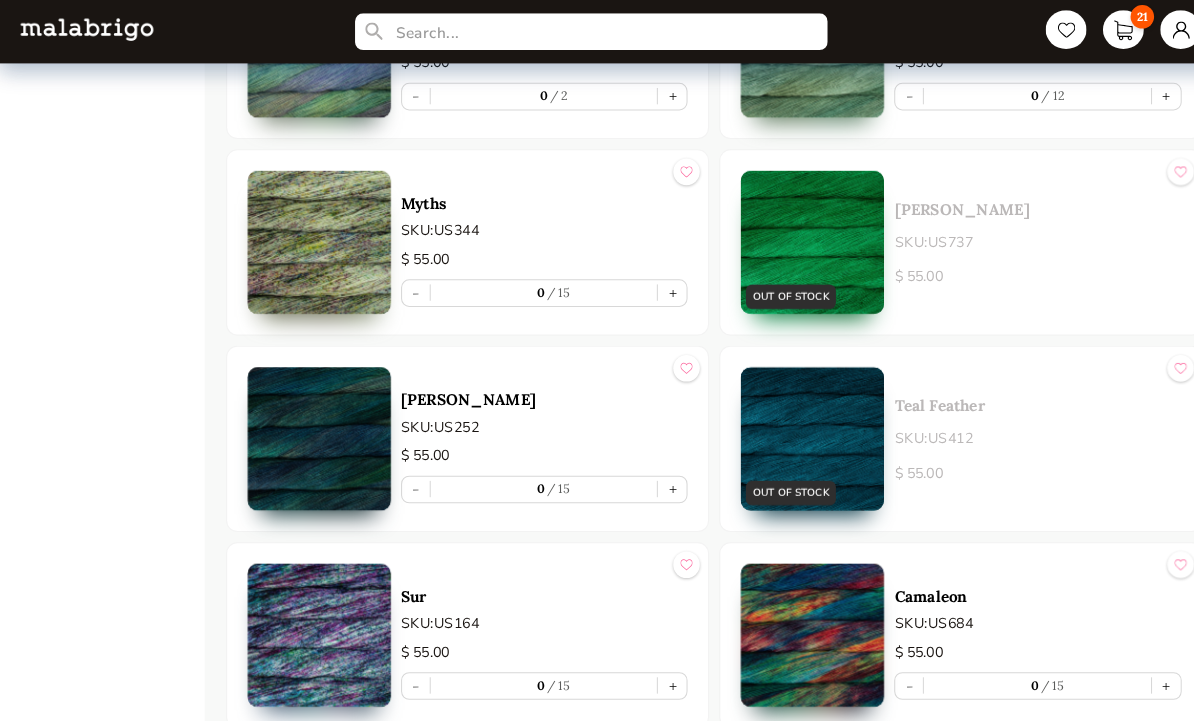 scroll, scrollTop: 4187, scrollLeft: 0, axis: vertical 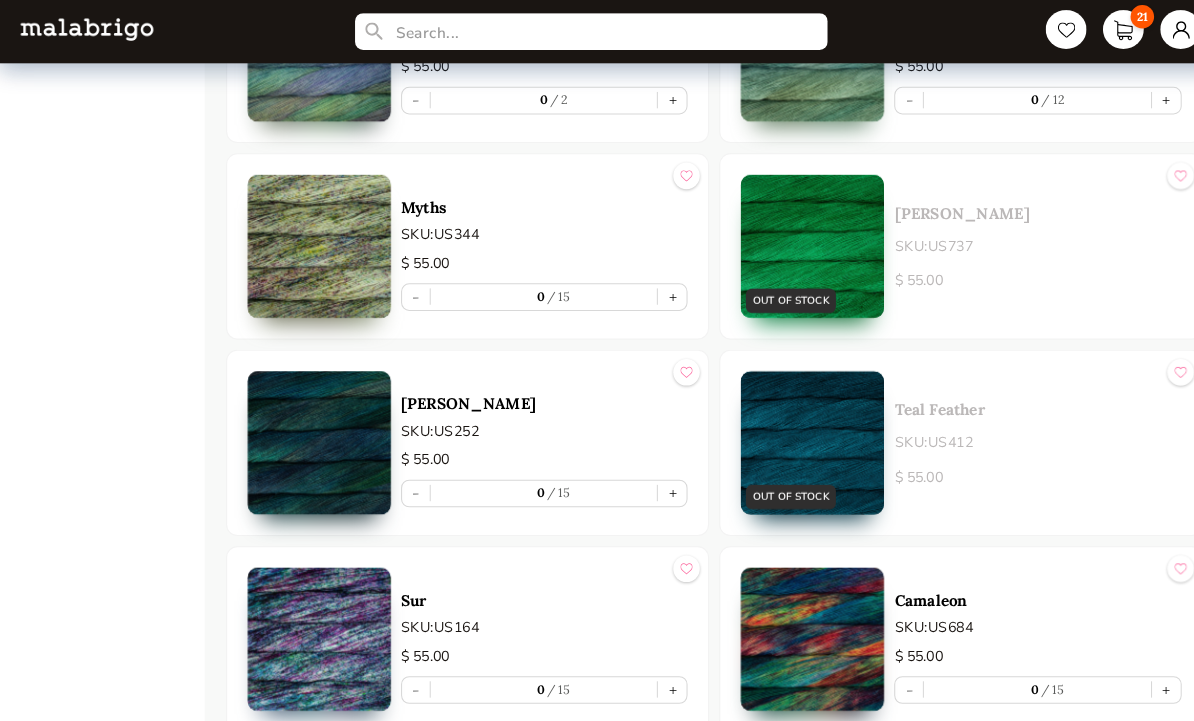 click on "+" at bounding box center (657, 290) 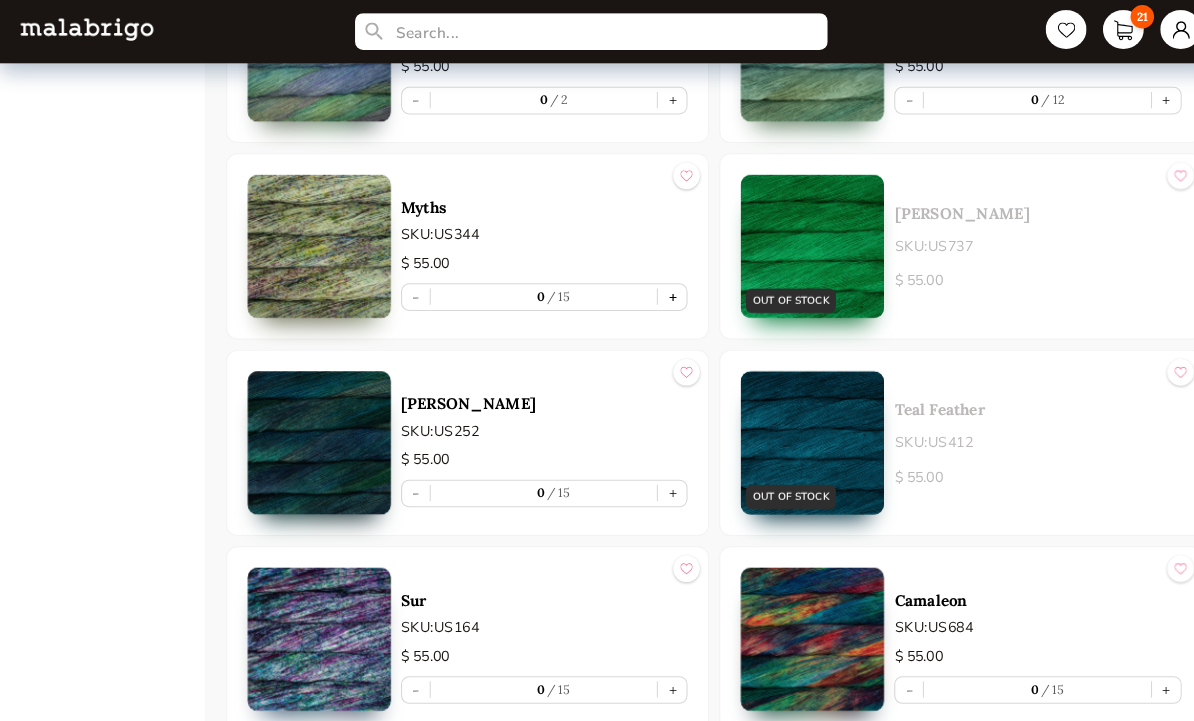 type on "1" 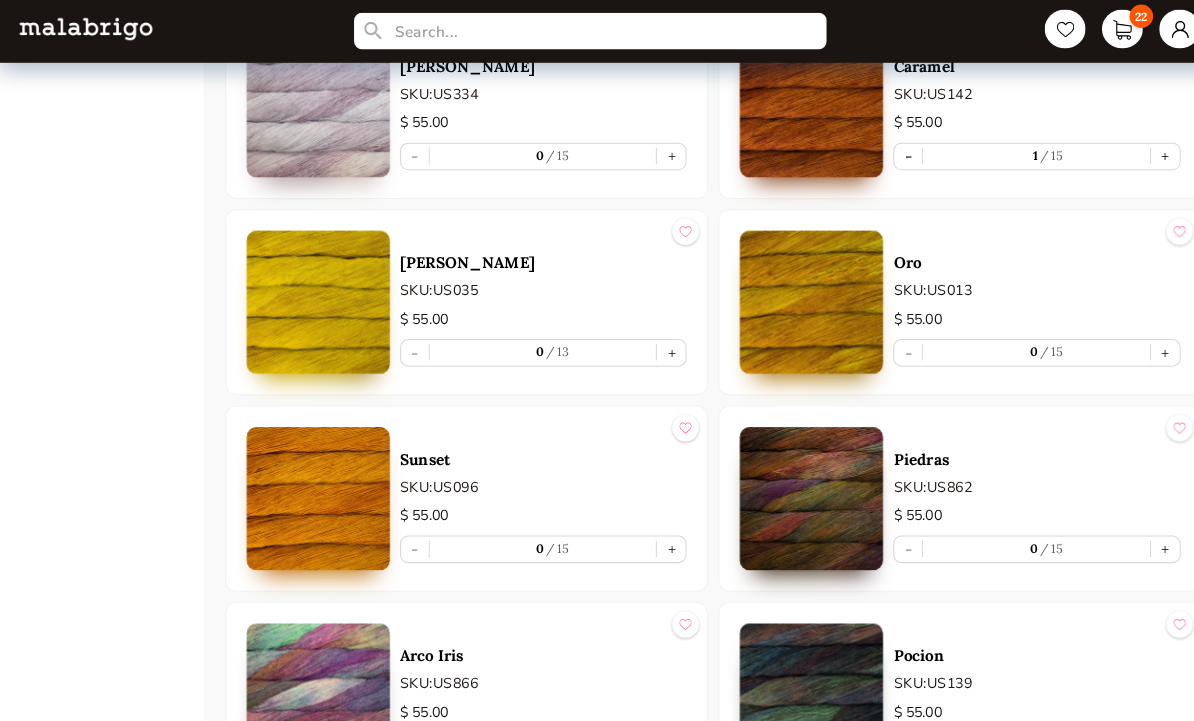 scroll, scrollTop: 3144, scrollLeft: 0, axis: vertical 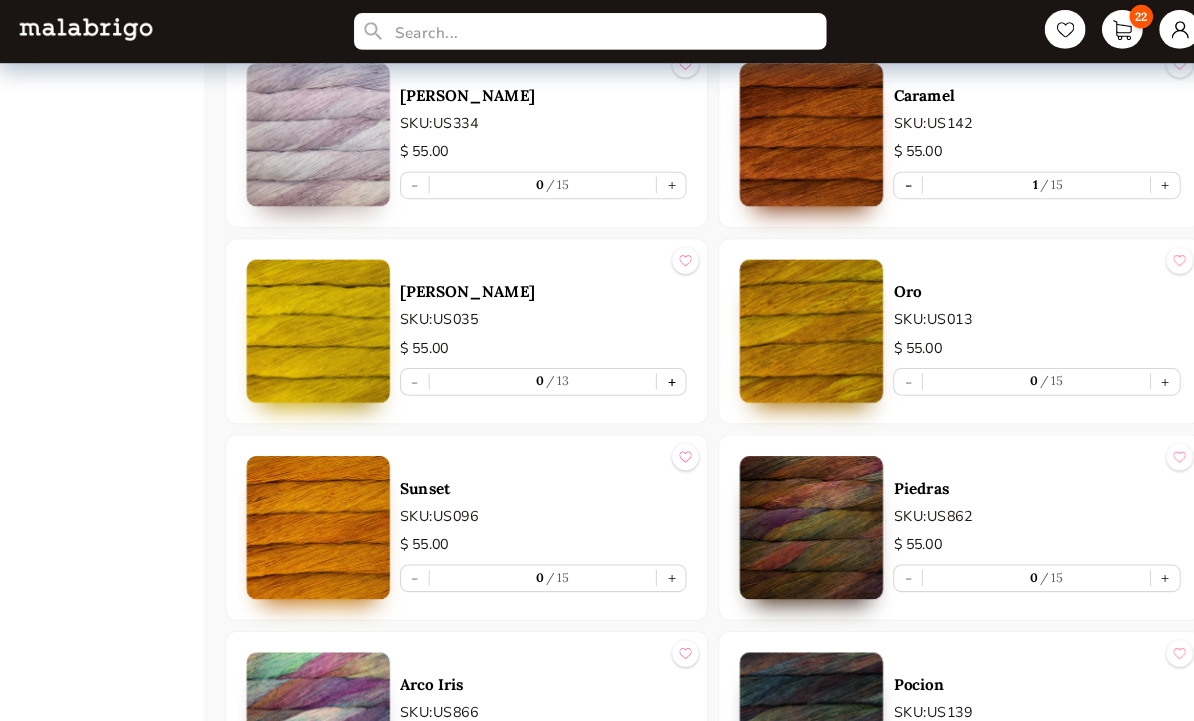 click on "+" at bounding box center (657, 373) 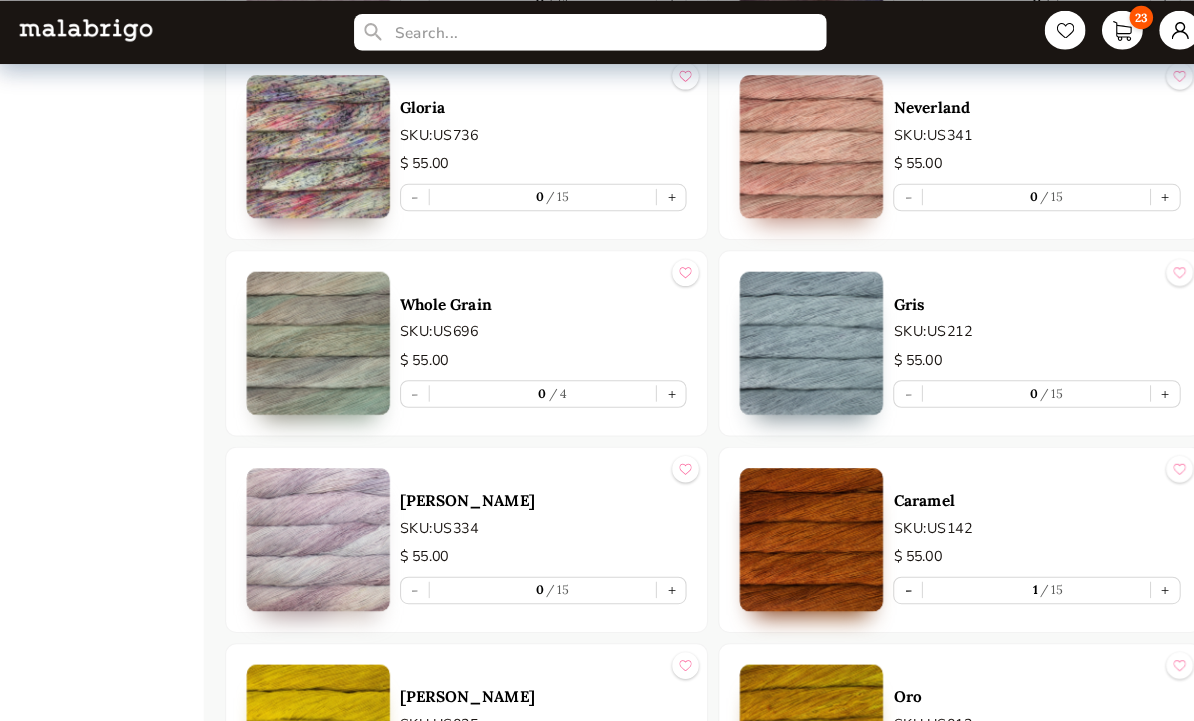 scroll, scrollTop: 2612, scrollLeft: 0, axis: vertical 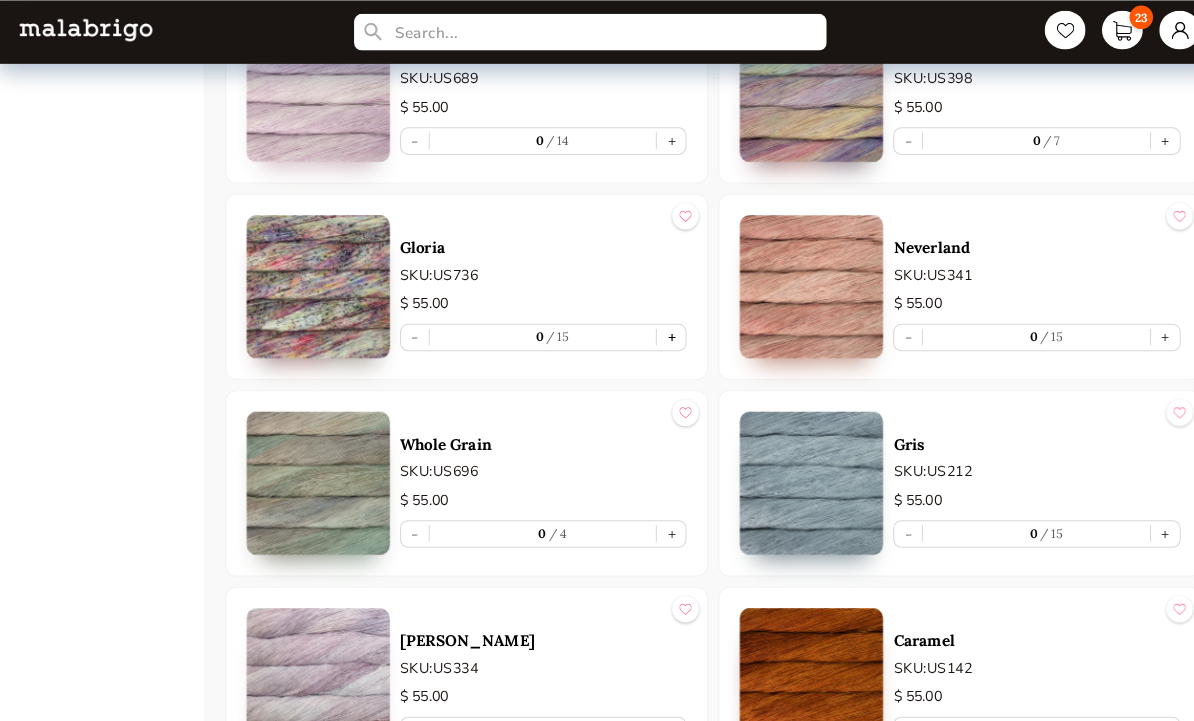 click on "+" at bounding box center [657, 329] 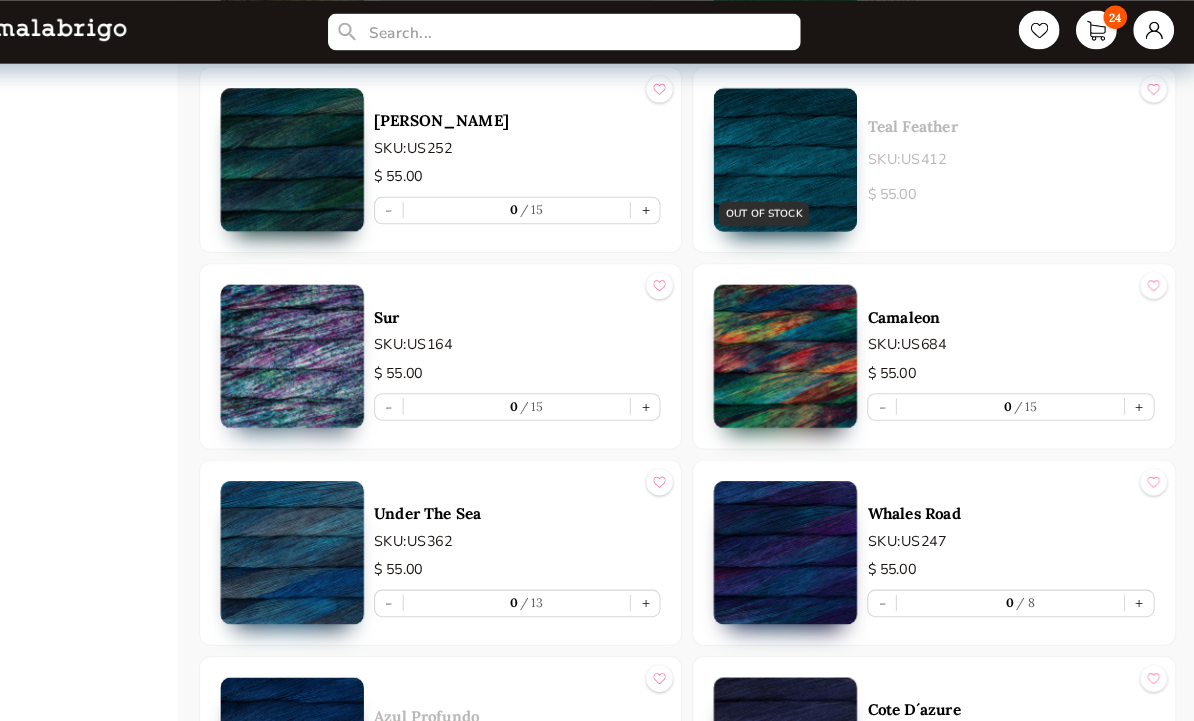 scroll, scrollTop: 4492, scrollLeft: 0, axis: vertical 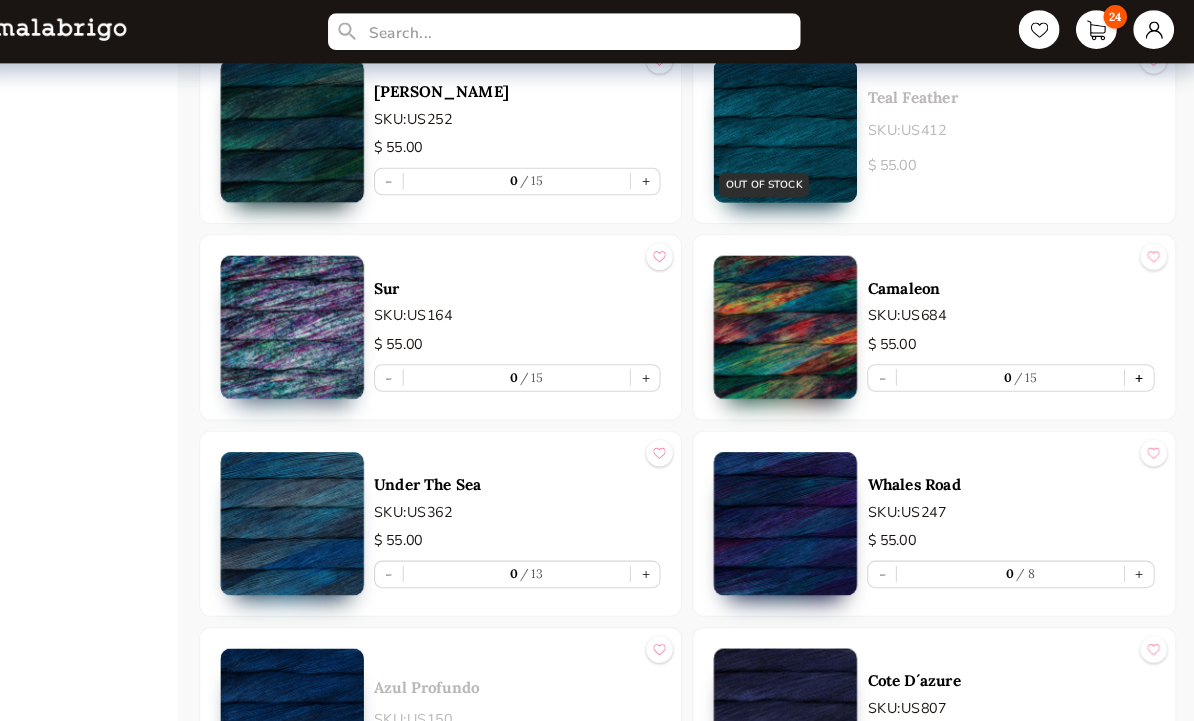click on "+" at bounding box center (1140, 369) 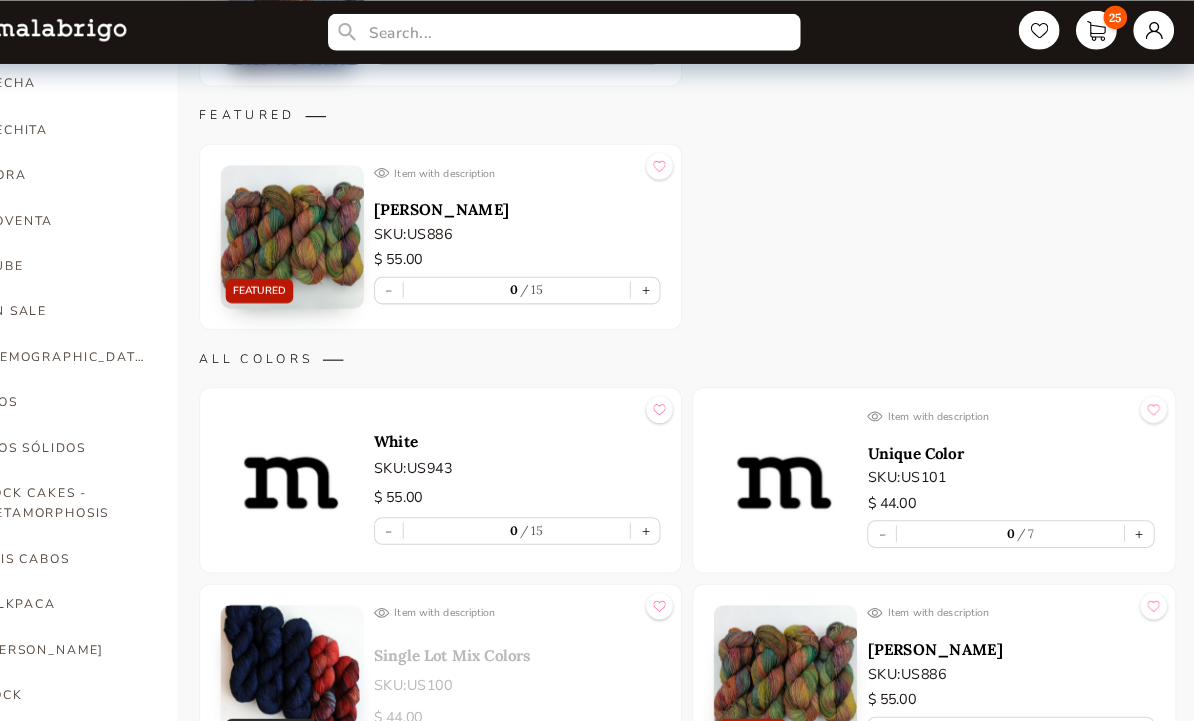 scroll, scrollTop: 894, scrollLeft: 0, axis: vertical 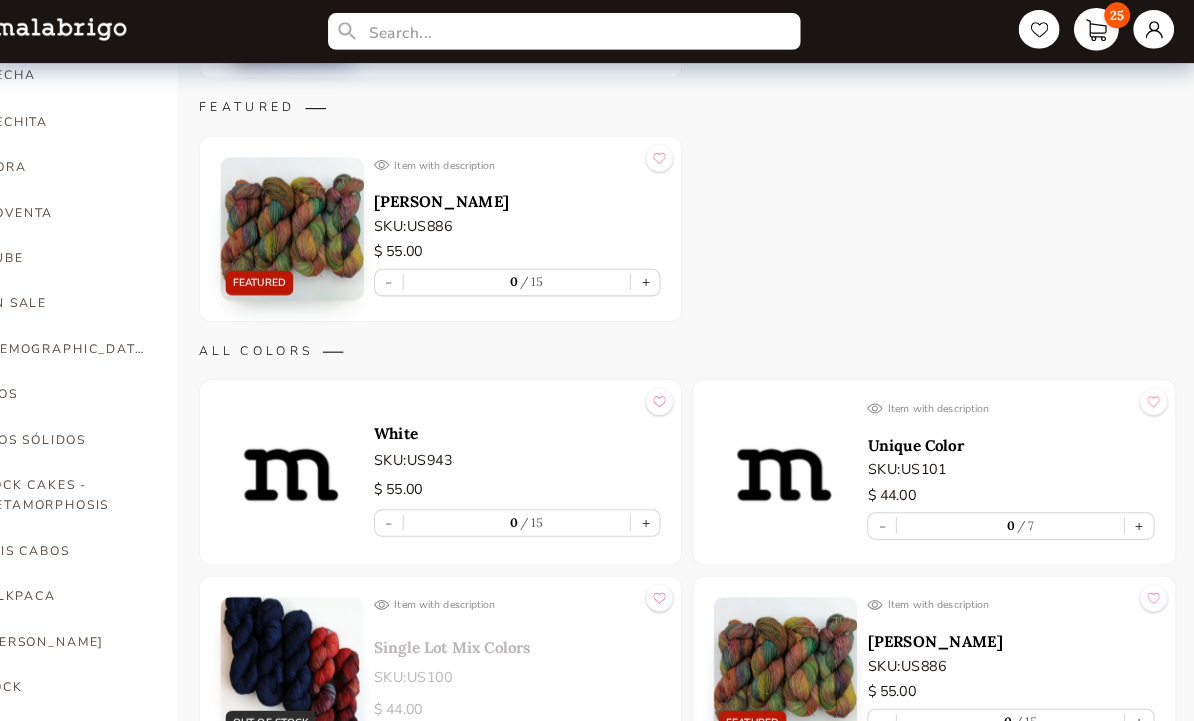 click on "25" at bounding box center [1098, 29] 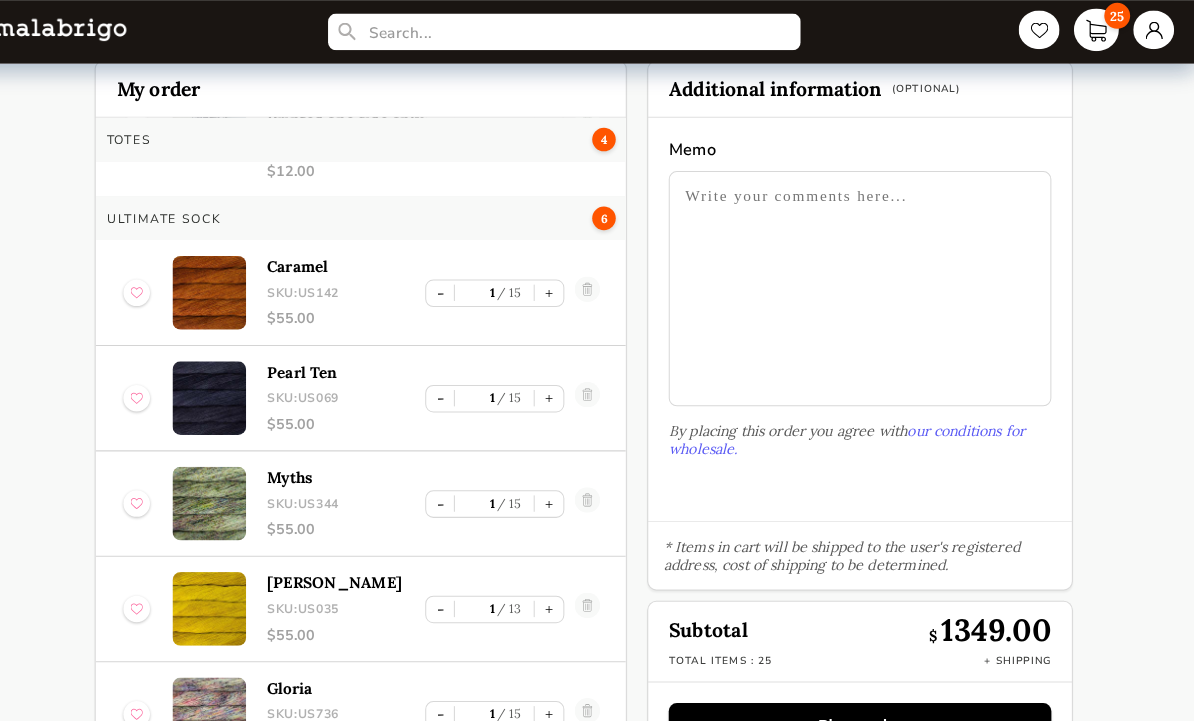 scroll, scrollTop: 1050, scrollLeft: 0, axis: vertical 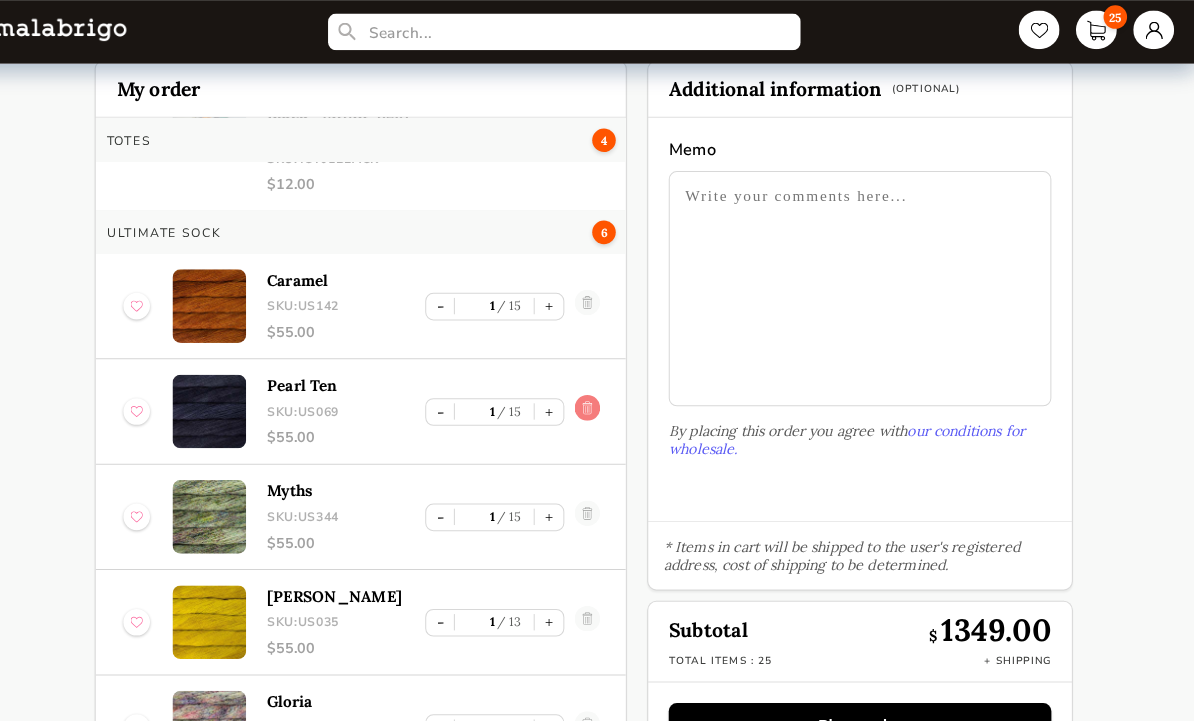 click at bounding box center [600, 402] 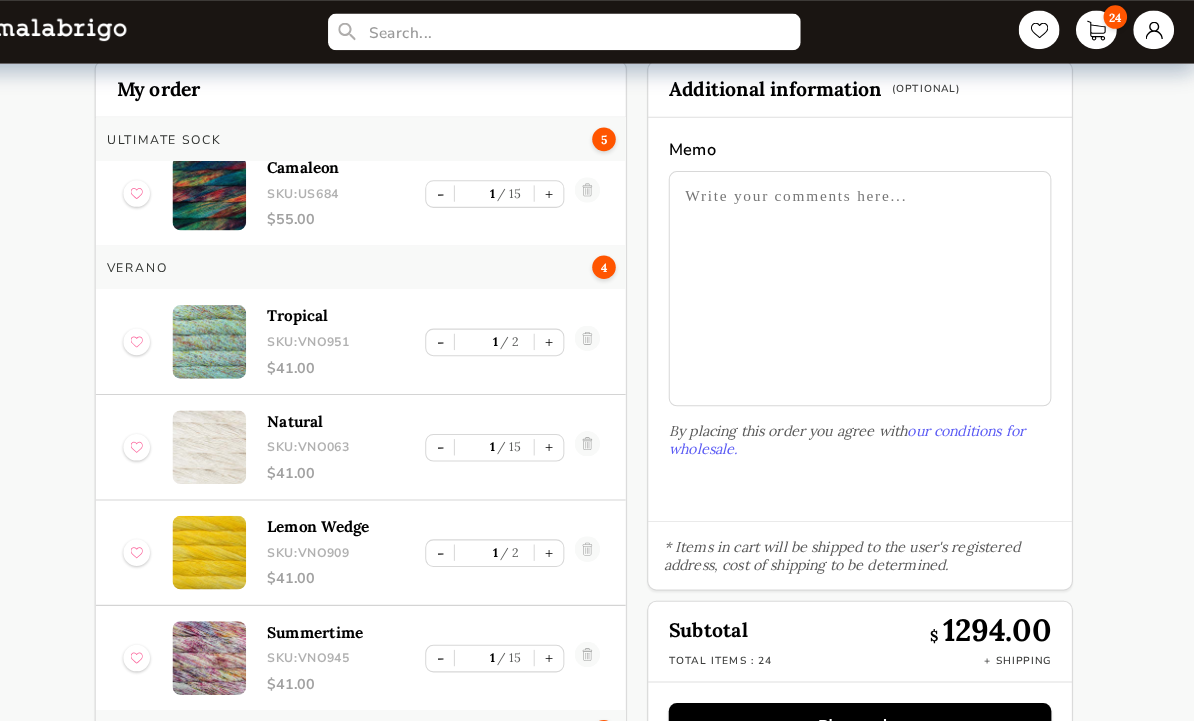 scroll, scrollTop: 1573, scrollLeft: 0, axis: vertical 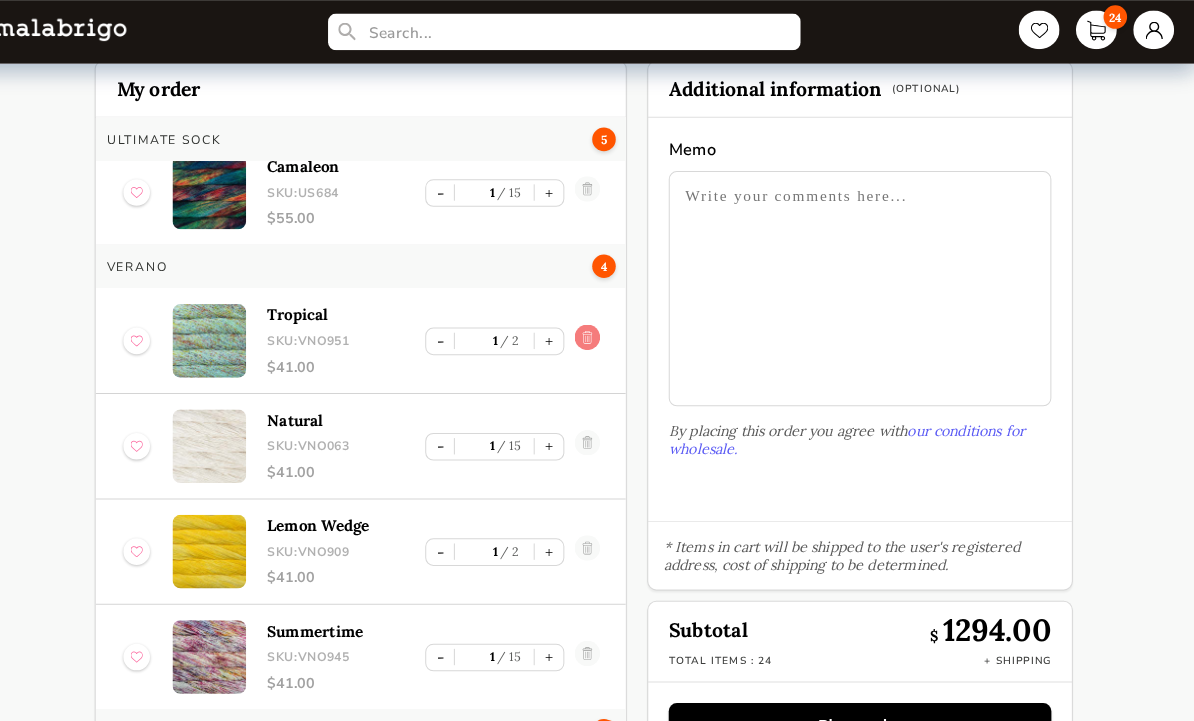 click at bounding box center [600, 333] 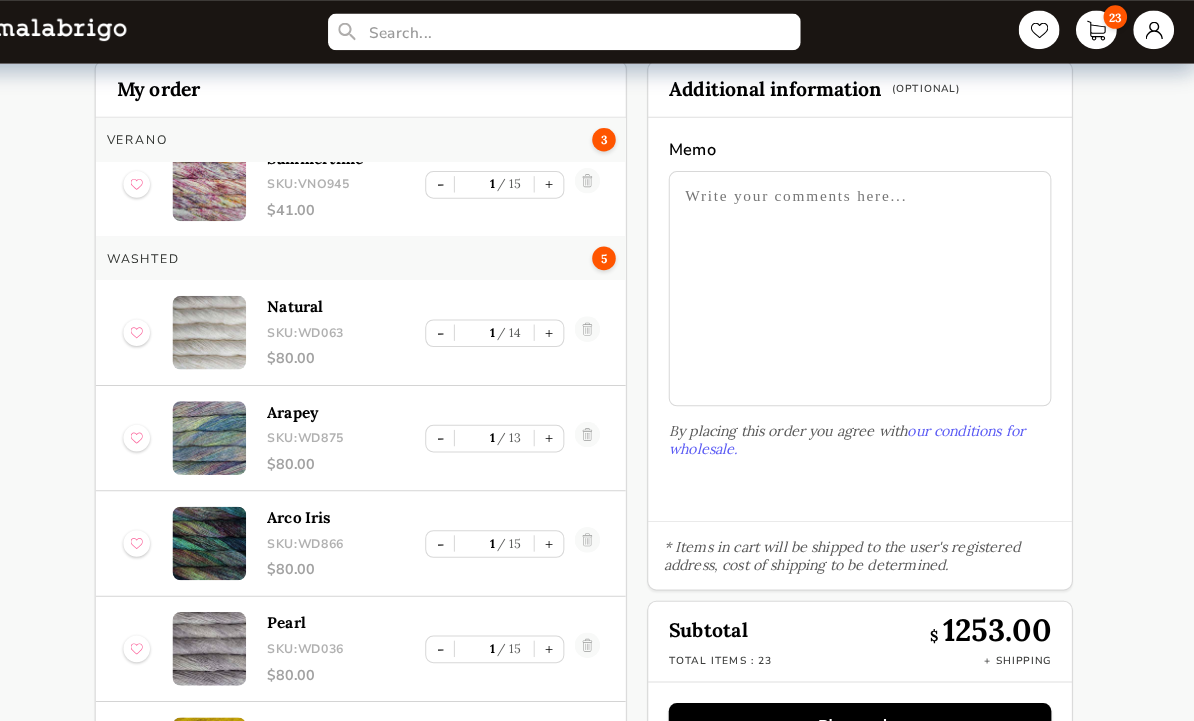 scroll, scrollTop: 1934, scrollLeft: 0, axis: vertical 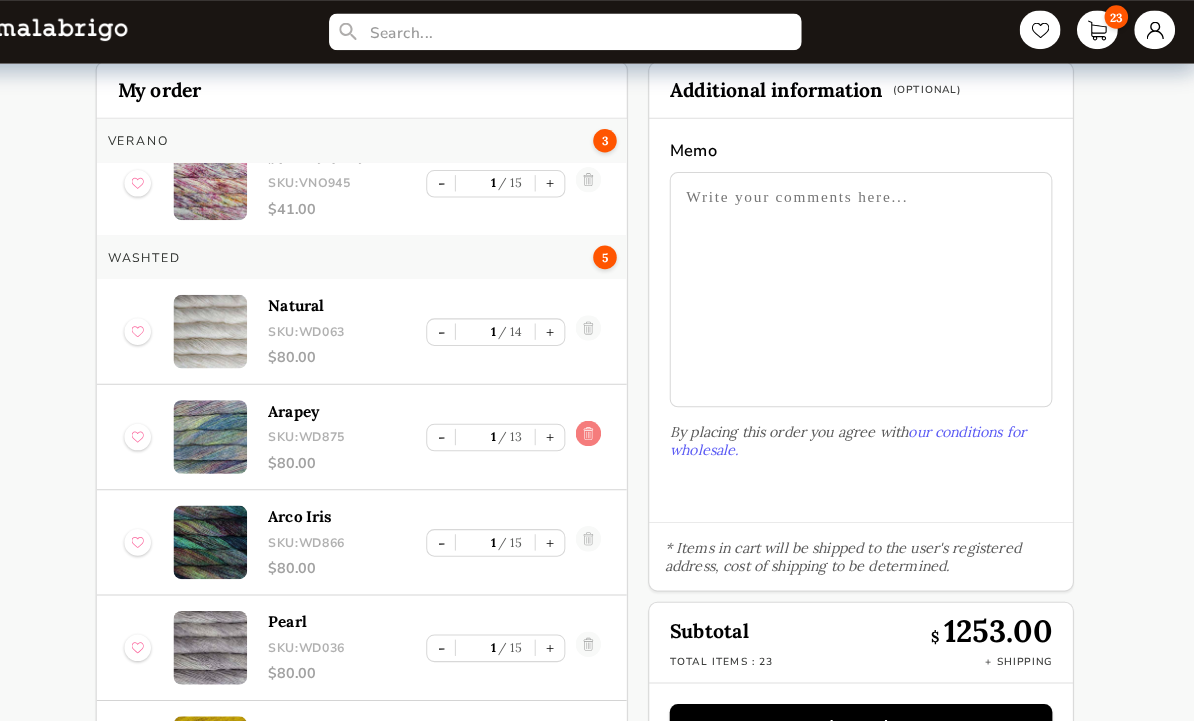 click at bounding box center [600, 427] 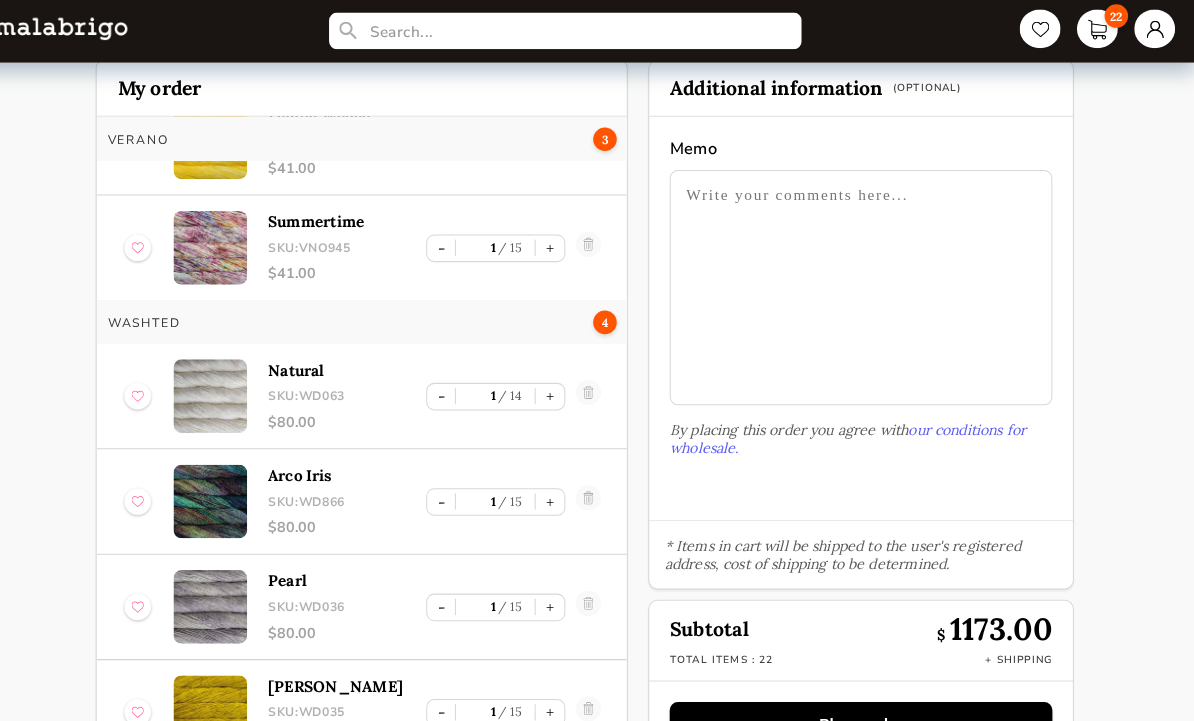 scroll, scrollTop: 51, scrollLeft: 0, axis: vertical 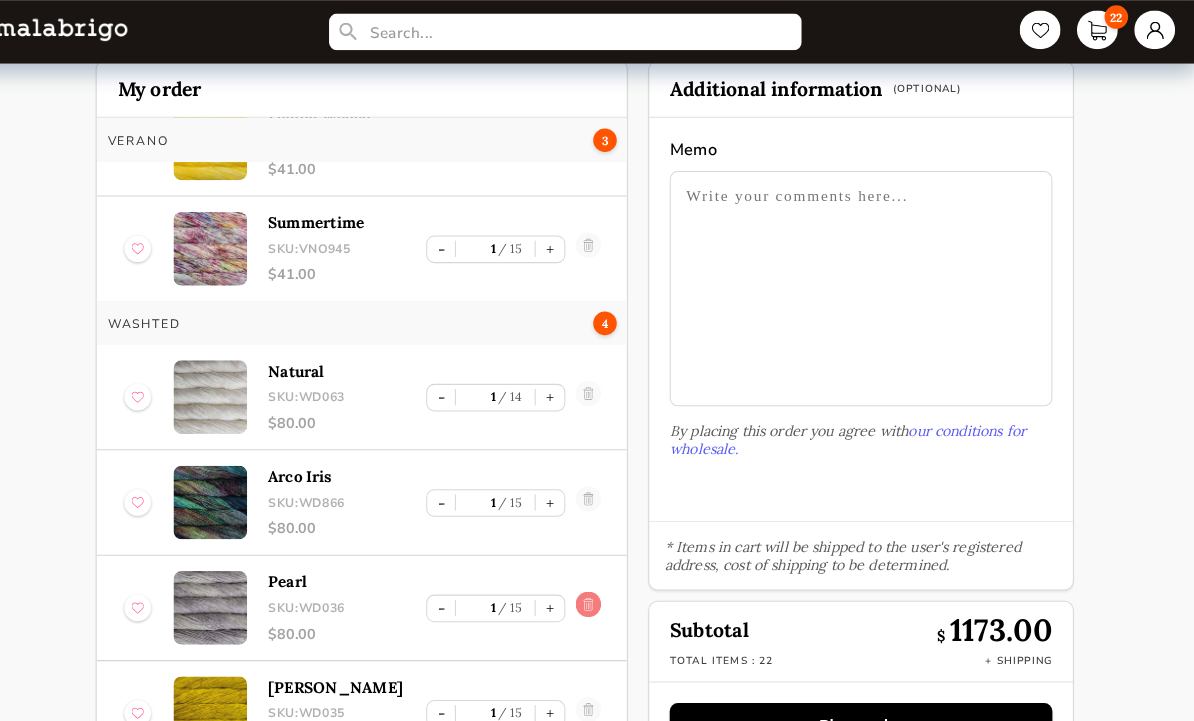 click at bounding box center (600, 594) 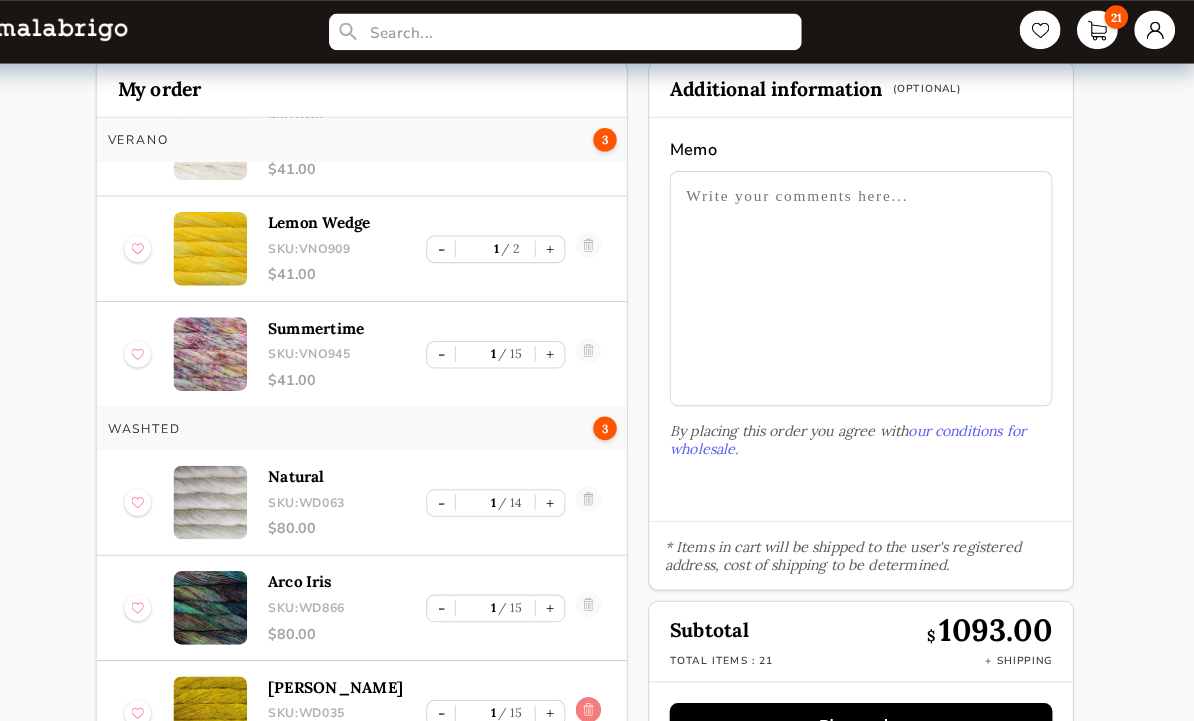 click at bounding box center (600, 697) 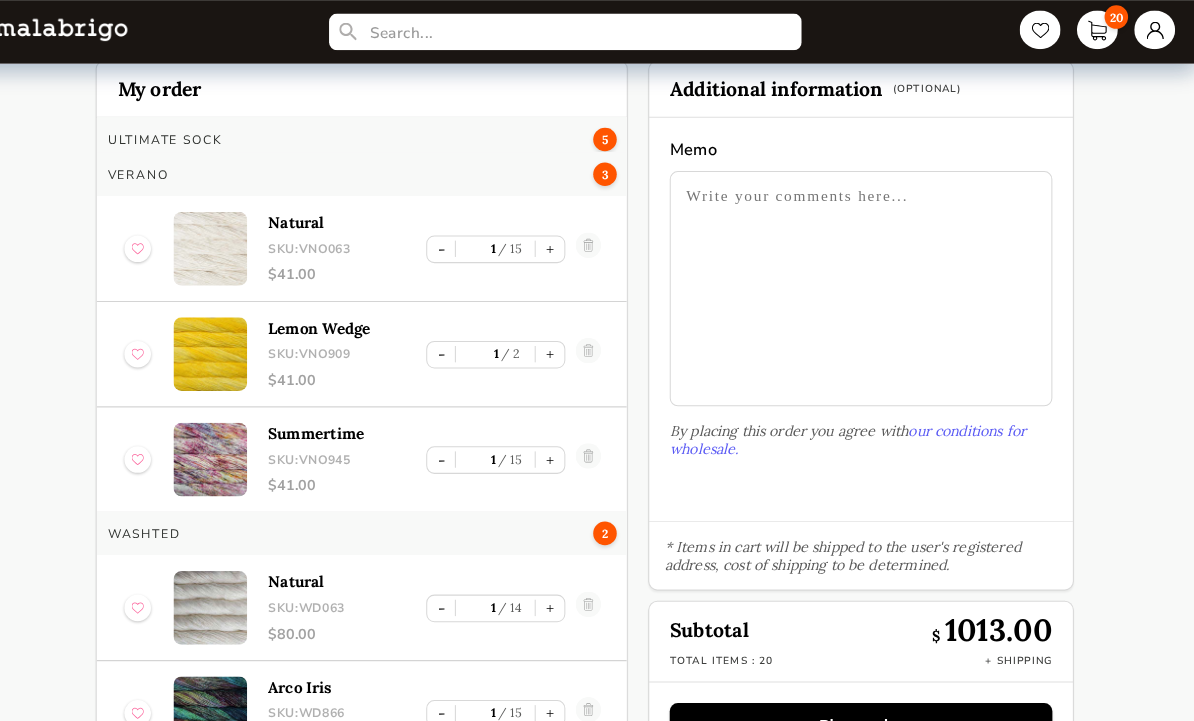 scroll, scrollTop: 51, scrollLeft: 0, axis: vertical 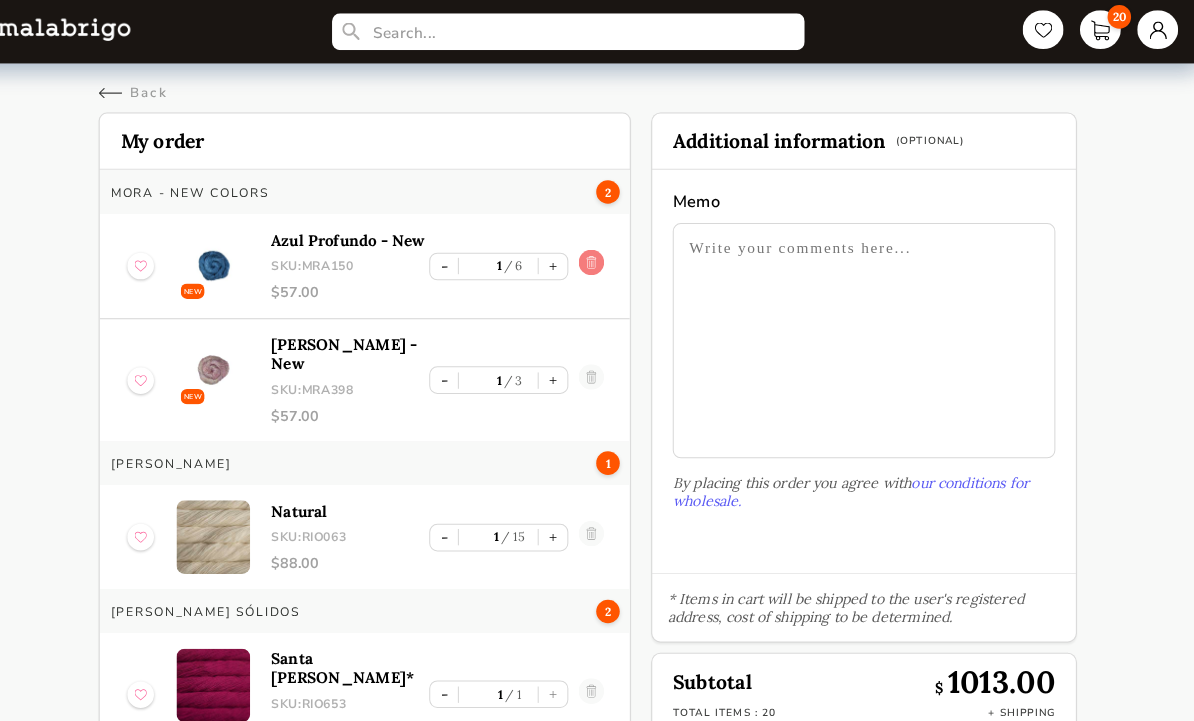 click at bounding box center [600, 260] 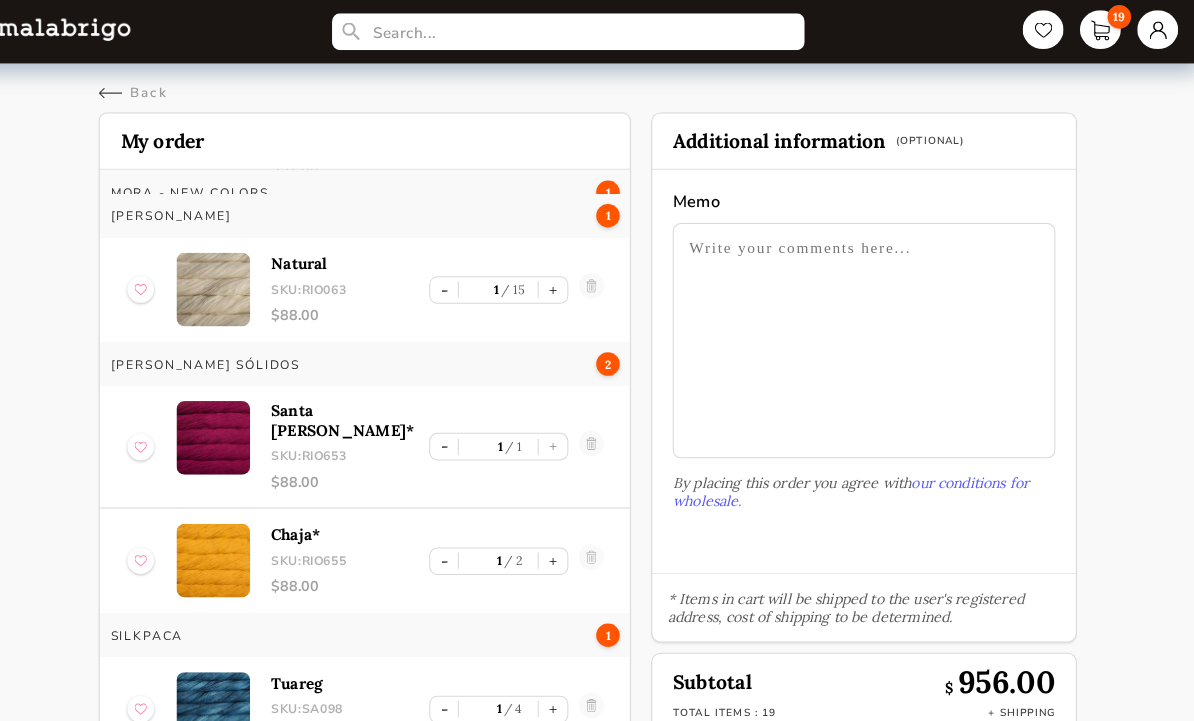 scroll, scrollTop: 141, scrollLeft: 0, axis: vertical 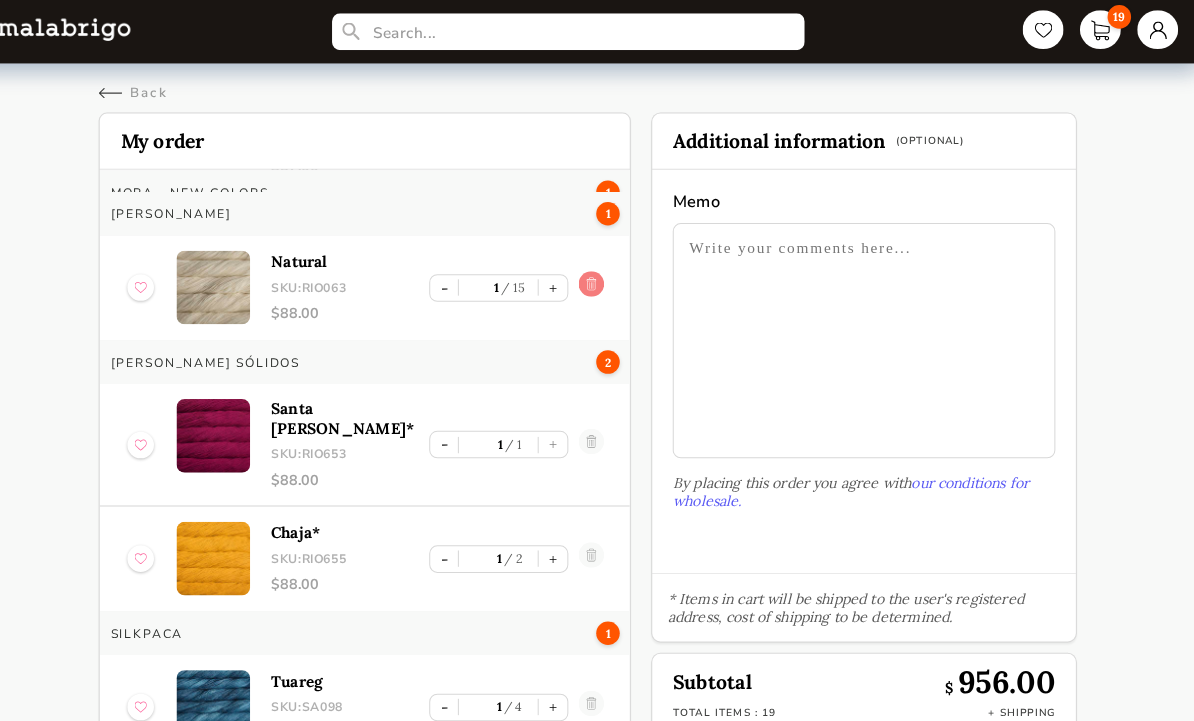 click at bounding box center (600, 281) 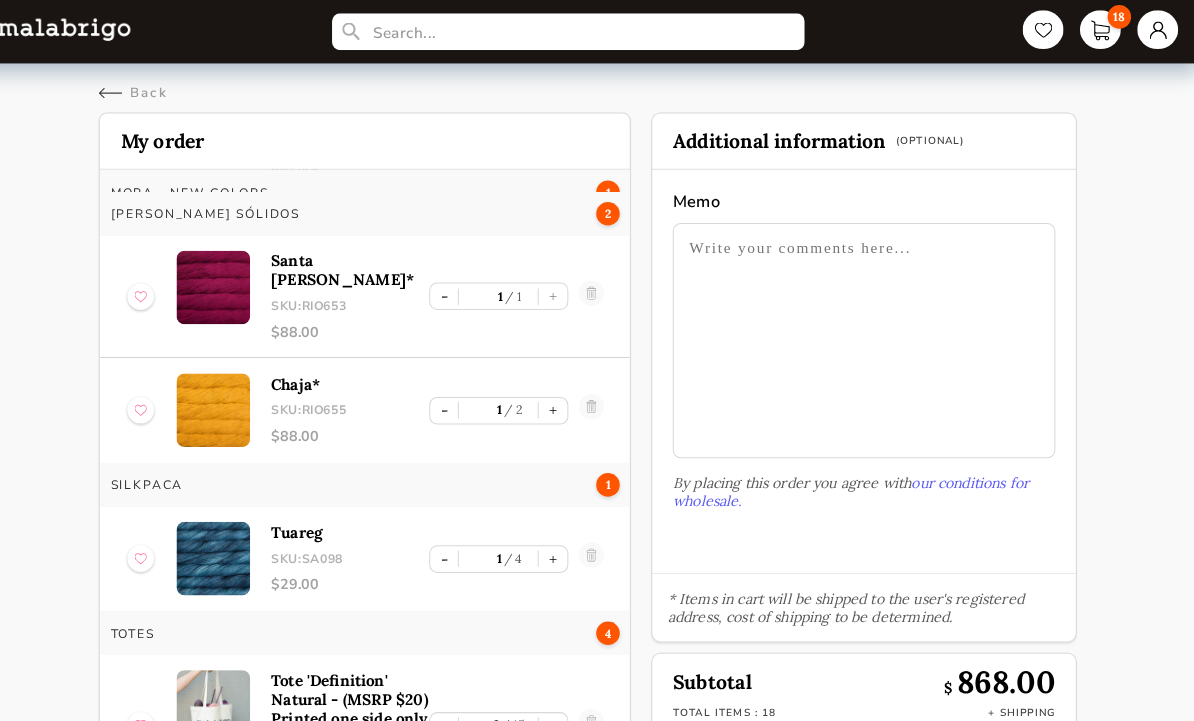 click on "Tuareg SKU:  SA098 $ 29.00 - 1 4 +" at bounding box center [379, 546] 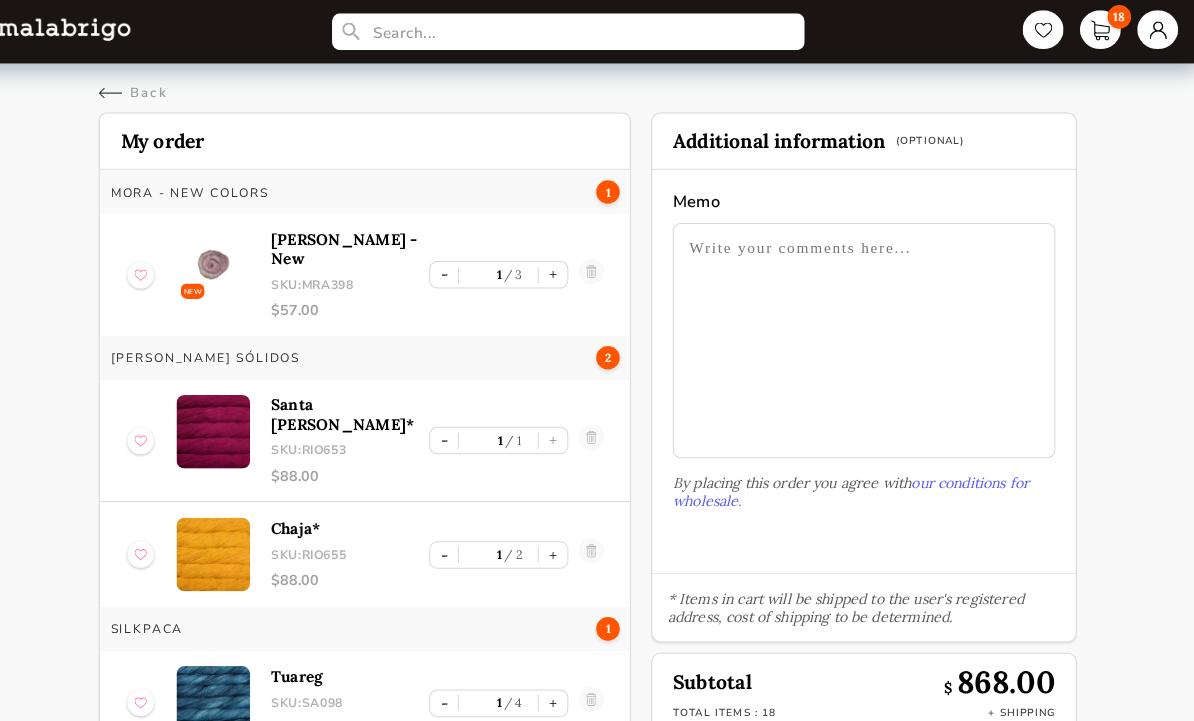 scroll, scrollTop: 0, scrollLeft: 0, axis: both 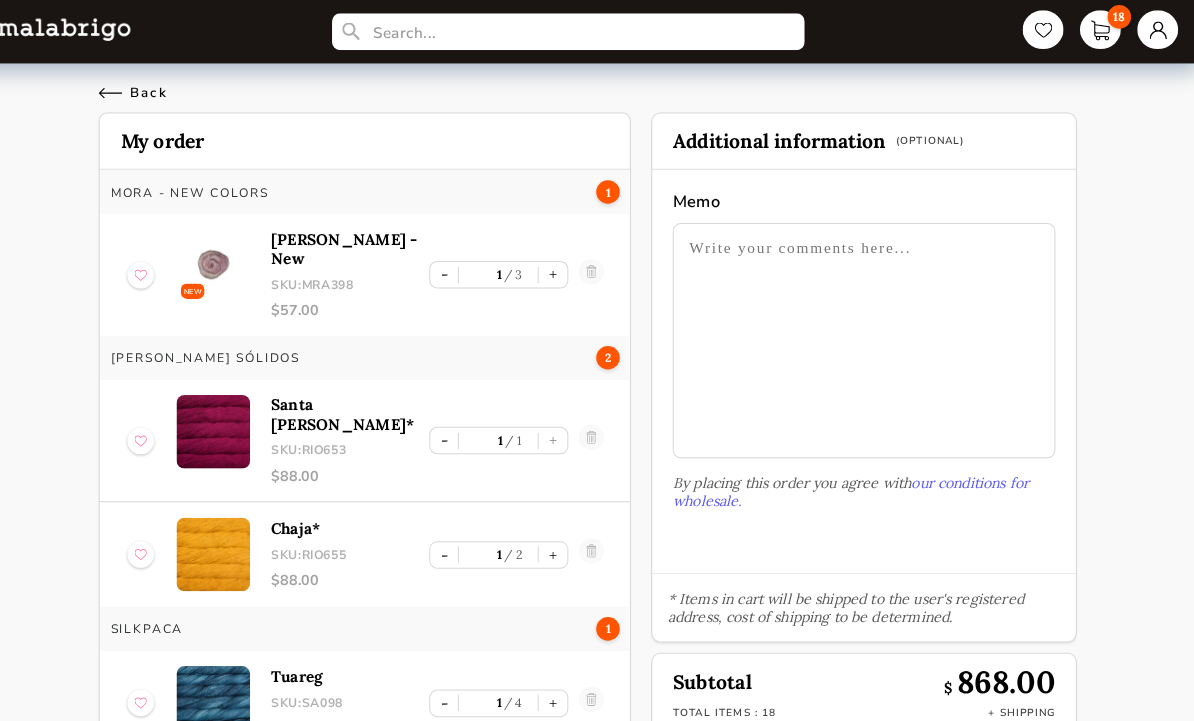 click on "Back" at bounding box center [152, 91] 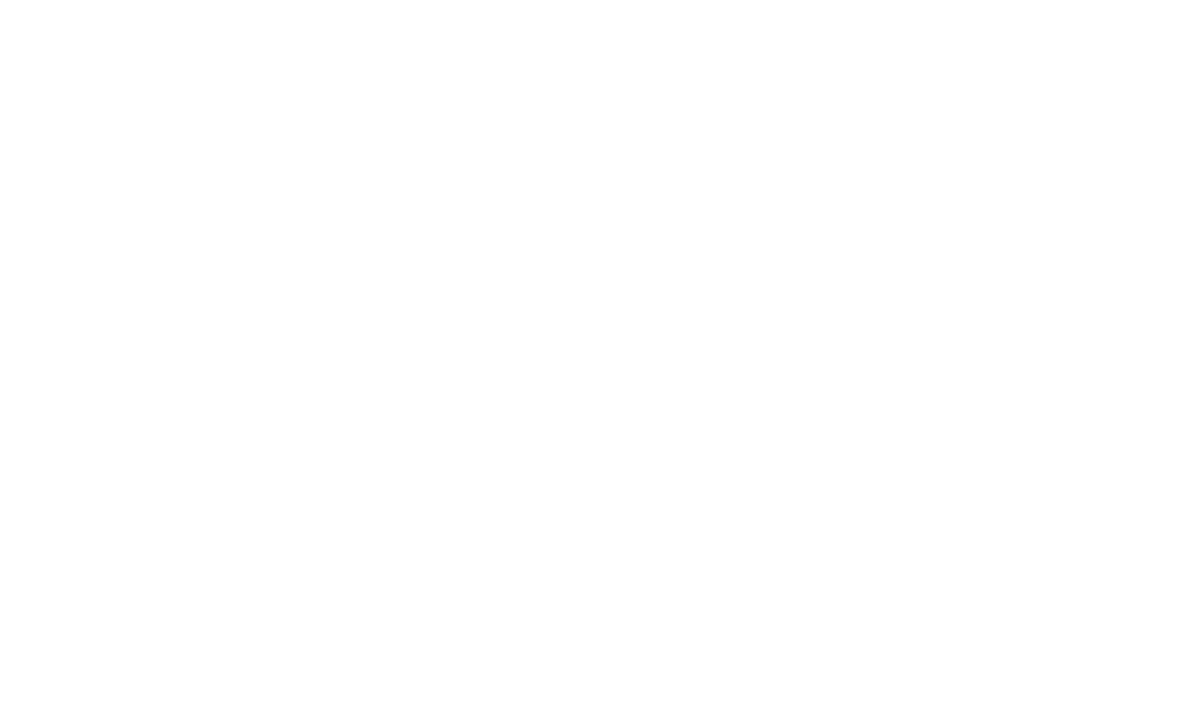 select on "INDEX" 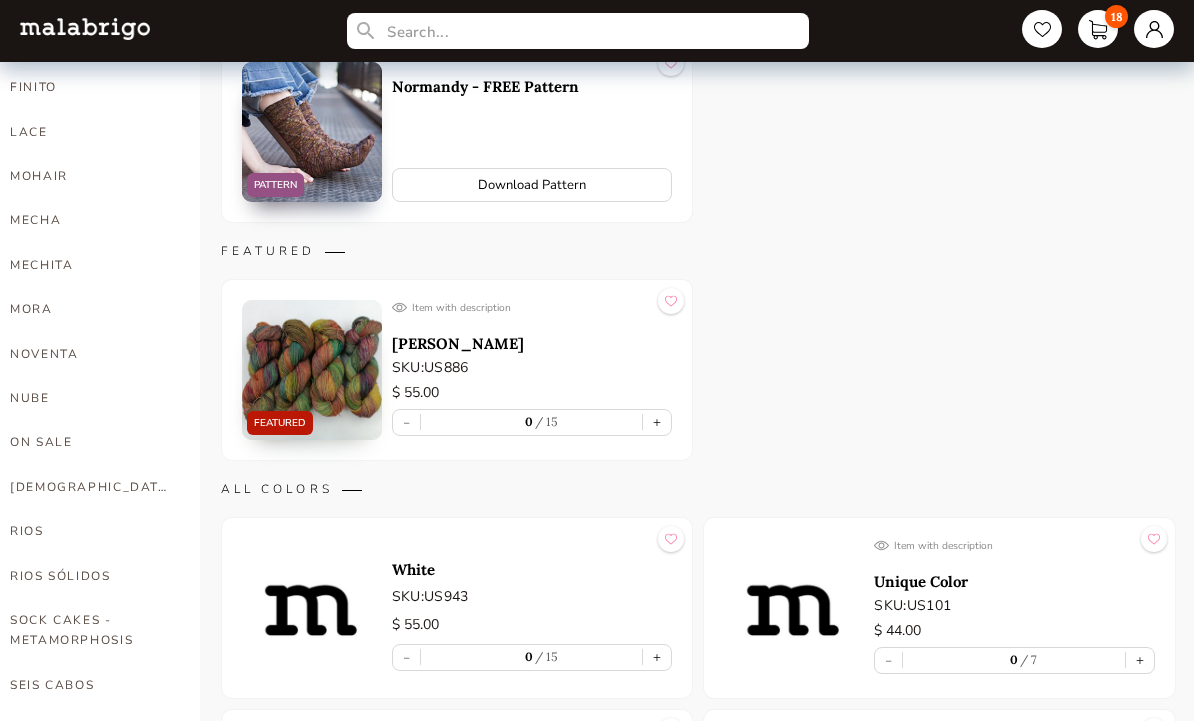 scroll, scrollTop: 753, scrollLeft: 0, axis: vertical 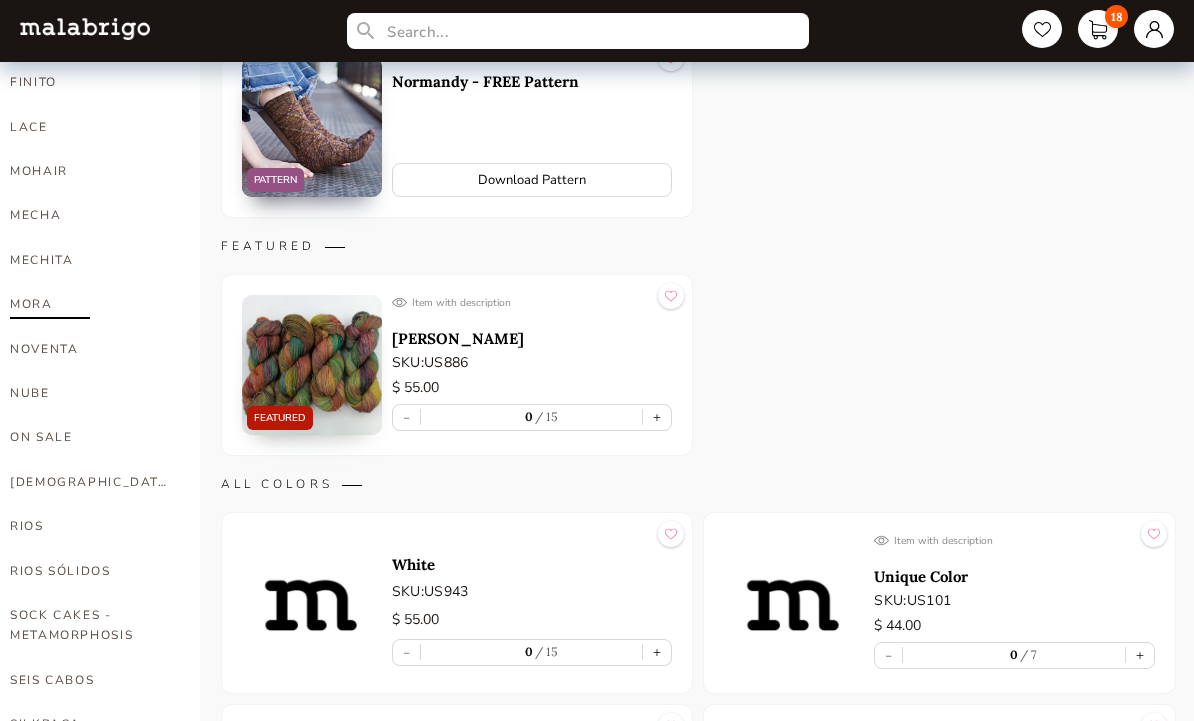 click on "MORA" at bounding box center (90, 304) 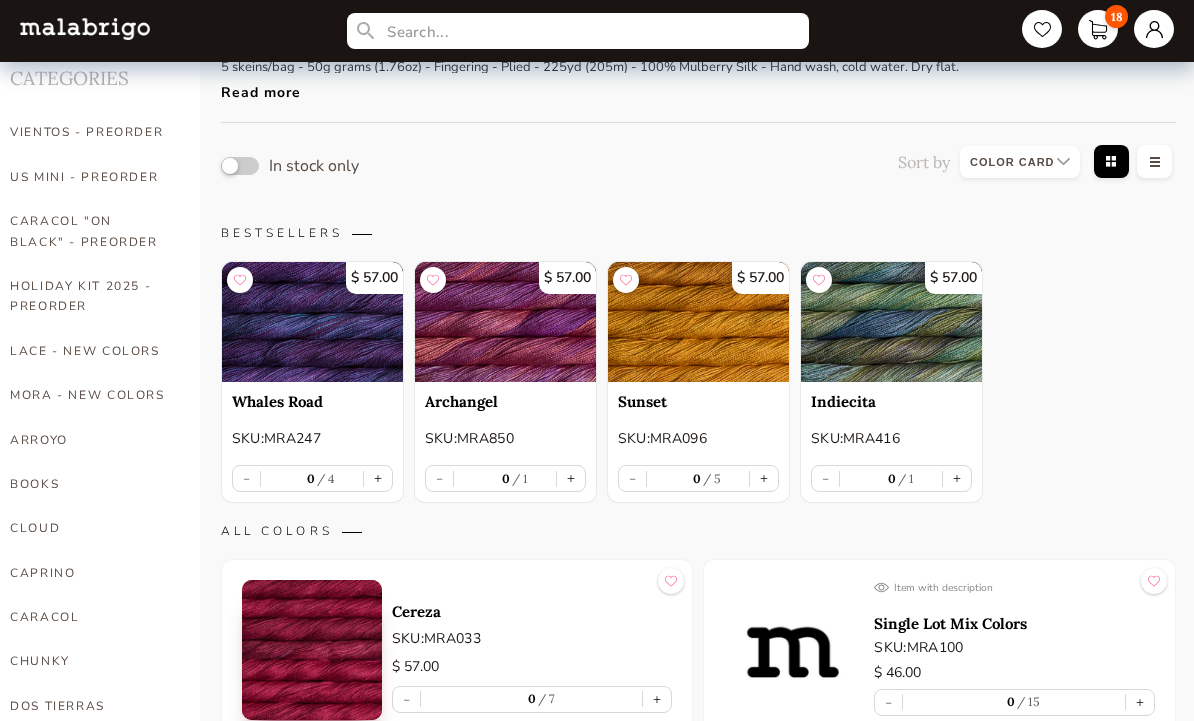scroll, scrollTop: 0, scrollLeft: 0, axis: both 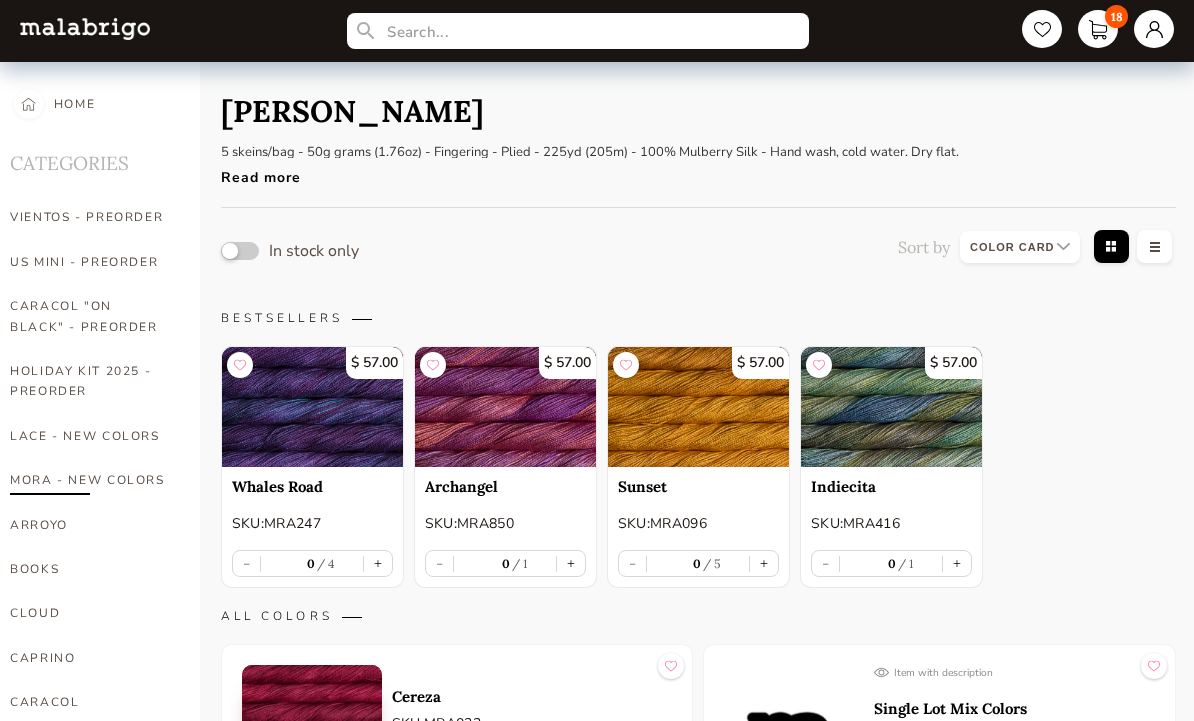 click on "MORA - NEW COLORS" at bounding box center (90, 480) 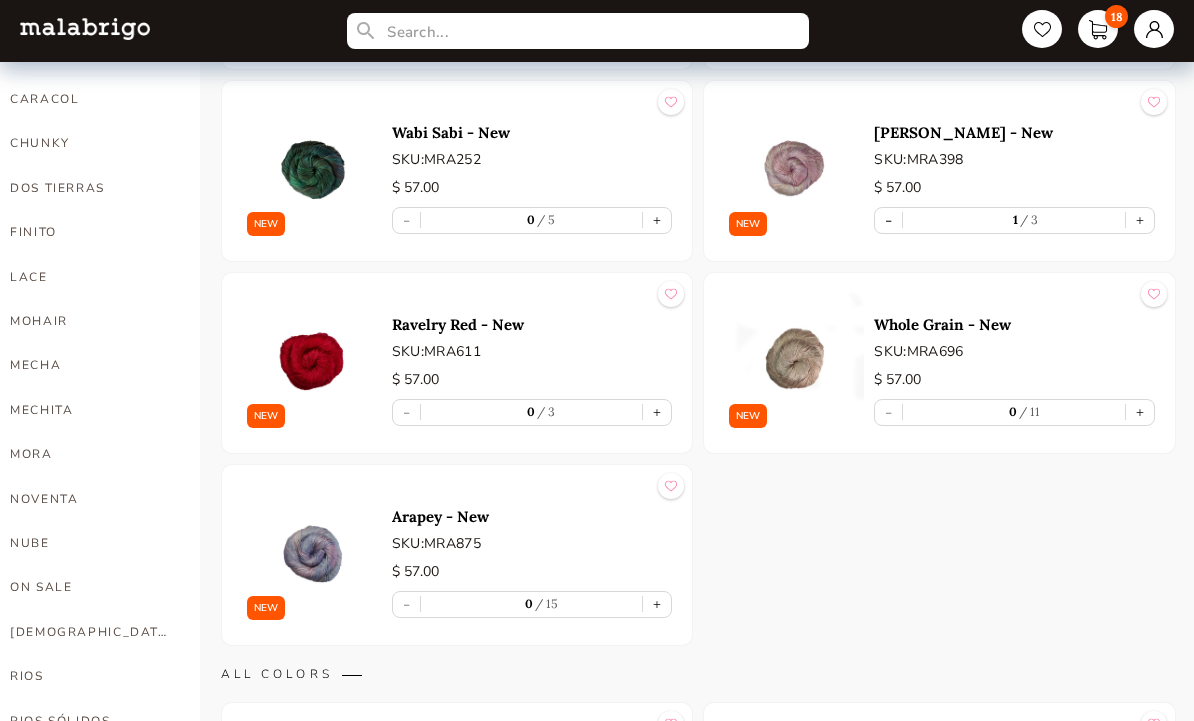 scroll, scrollTop: 602, scrollLeft: 0, axis: vertical 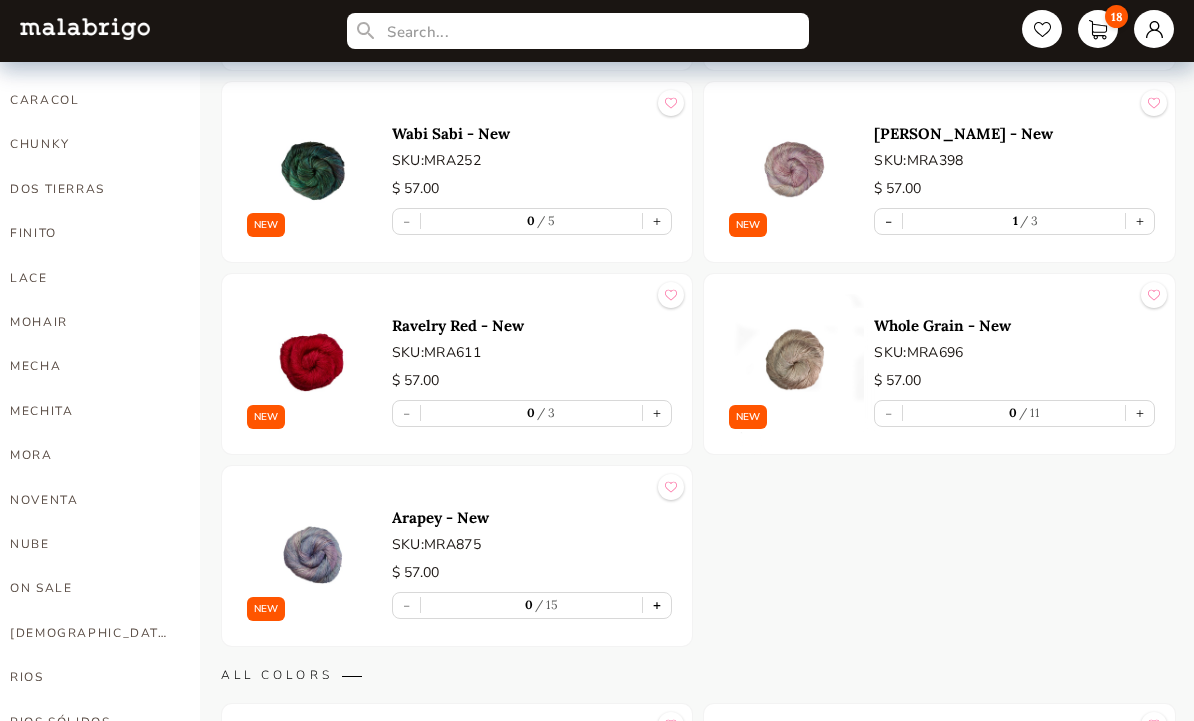 click on "+" at bounding box center [657, 605] 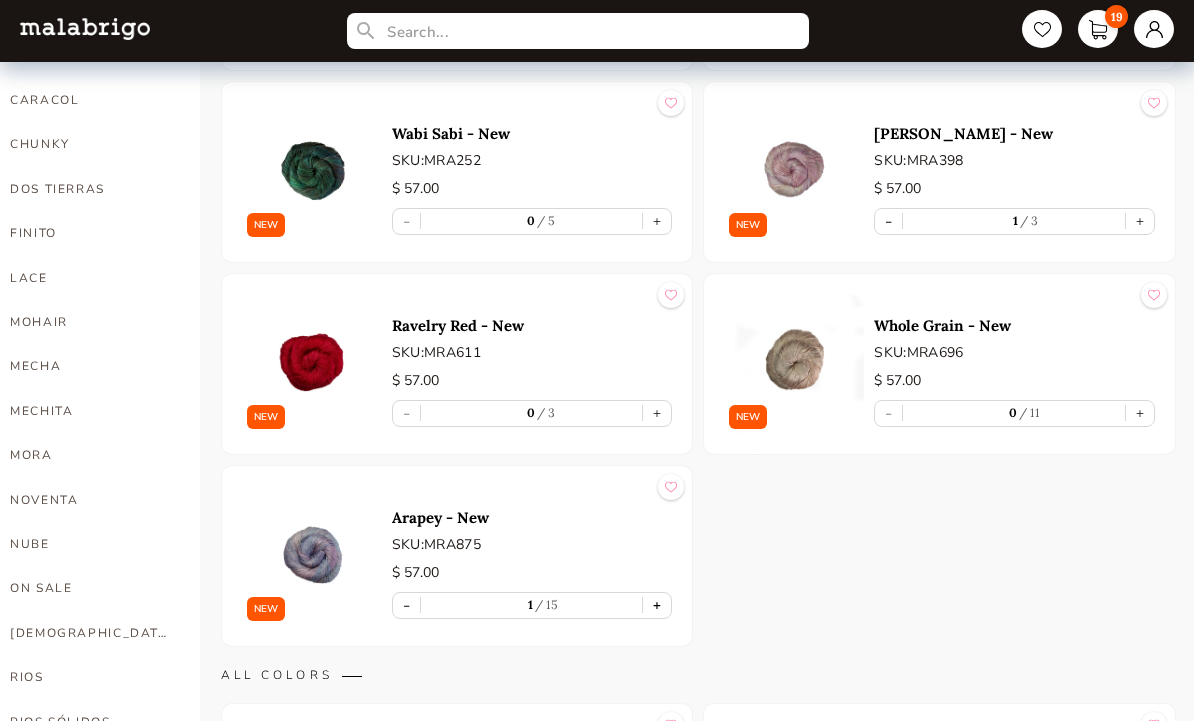 type on "1" 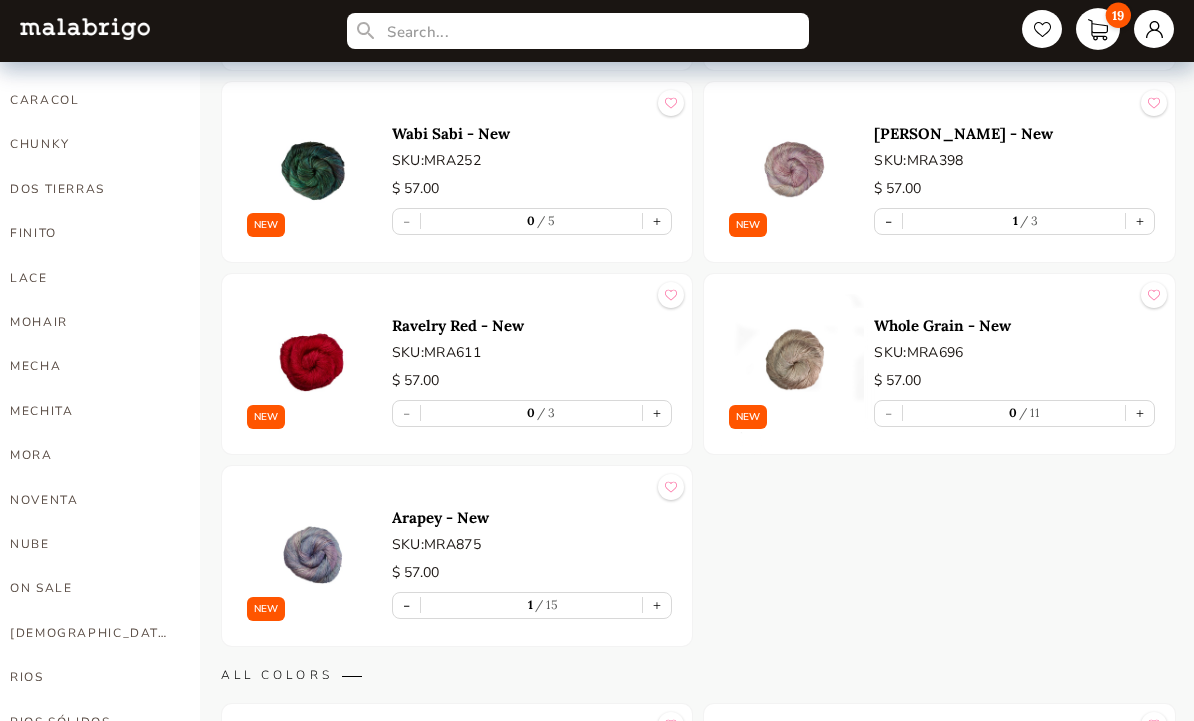 click on "19" at bounding box center (1098, 29) 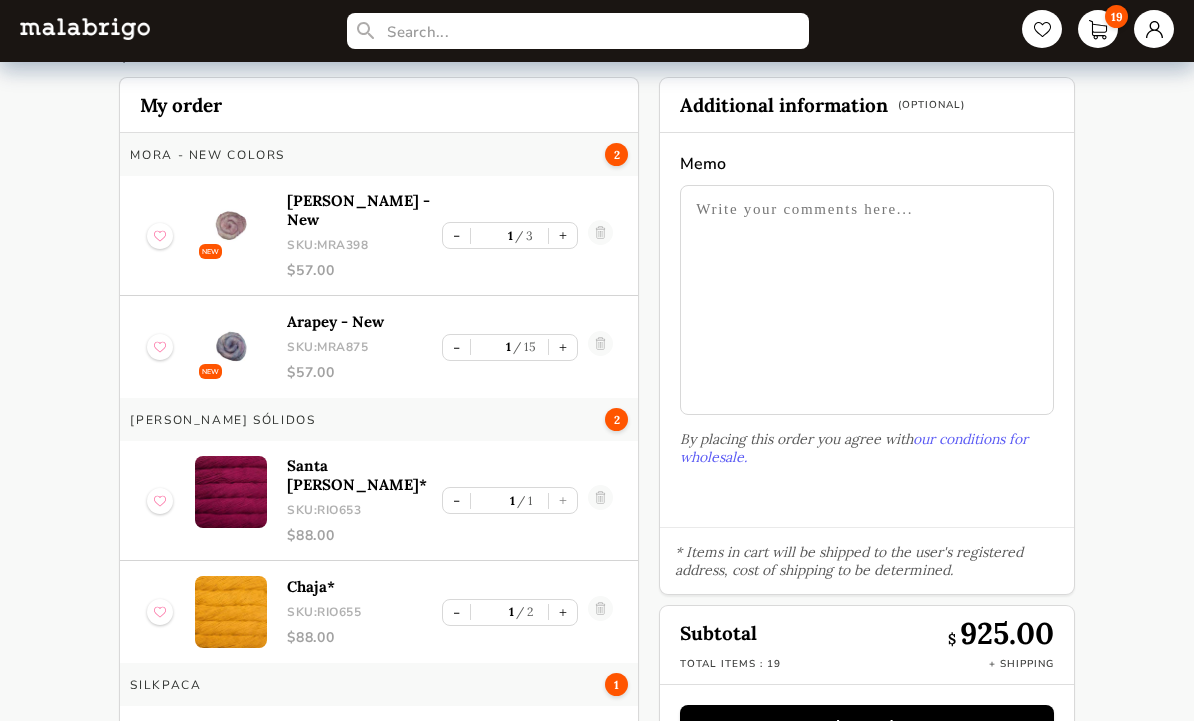click on "Place order" at bounding box center (866, 725) 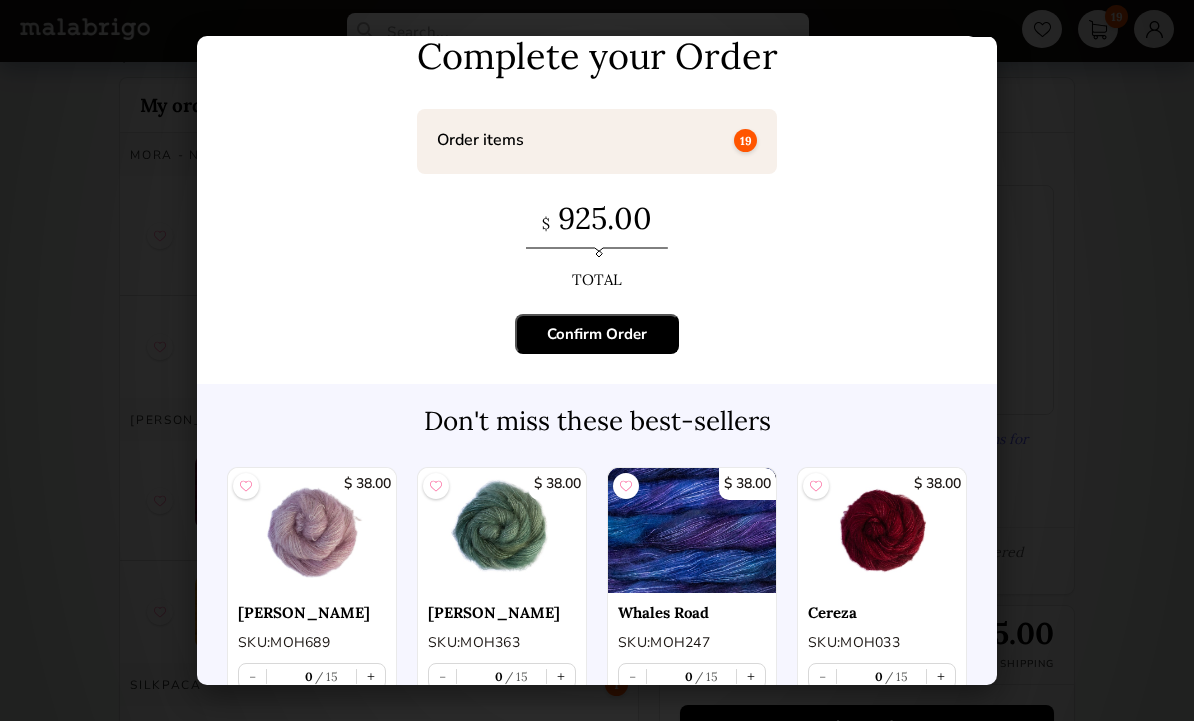 scroll, scrollTop: 32, scrollLeft: 0, axis: vertical 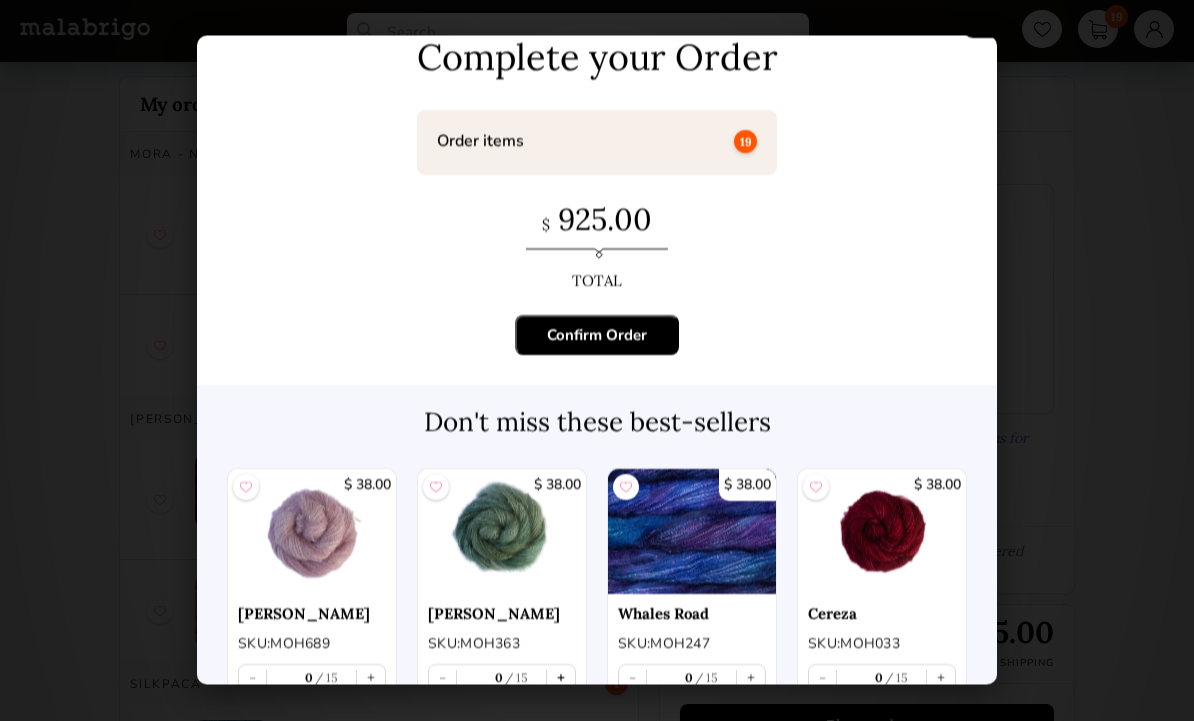 click on "+" at bounding box center [561, 677] 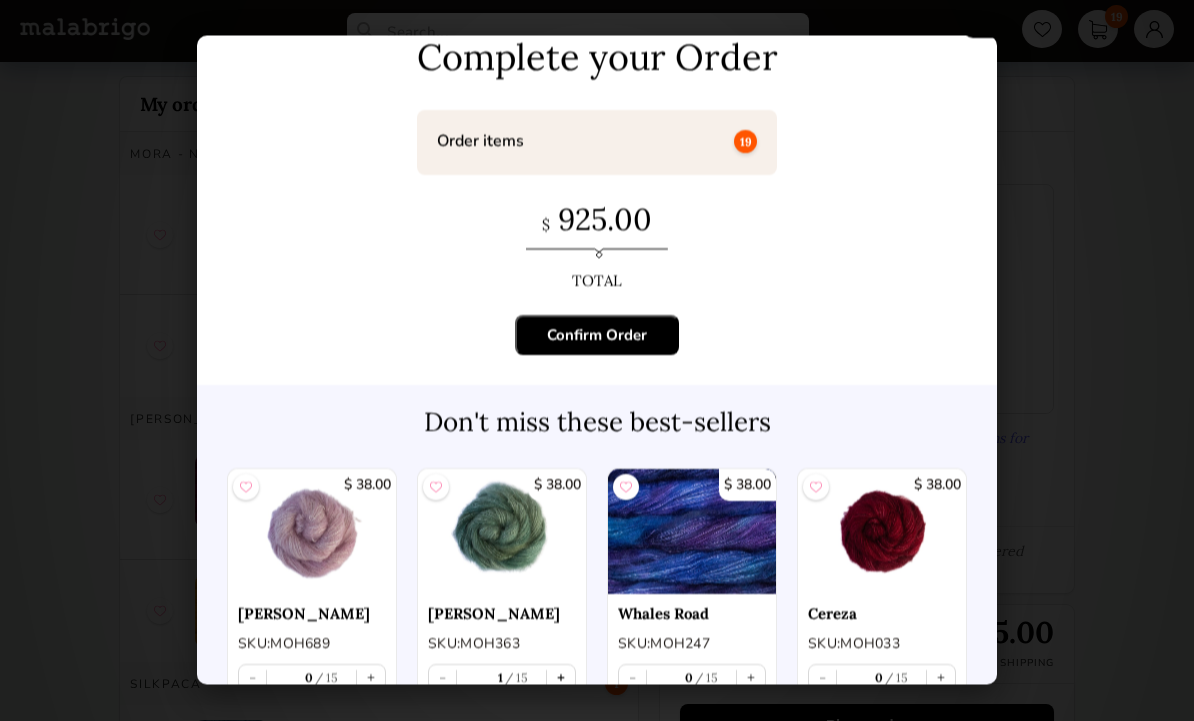scroll, scrollTop: 33, scrollLeft: 0, axis: vertical 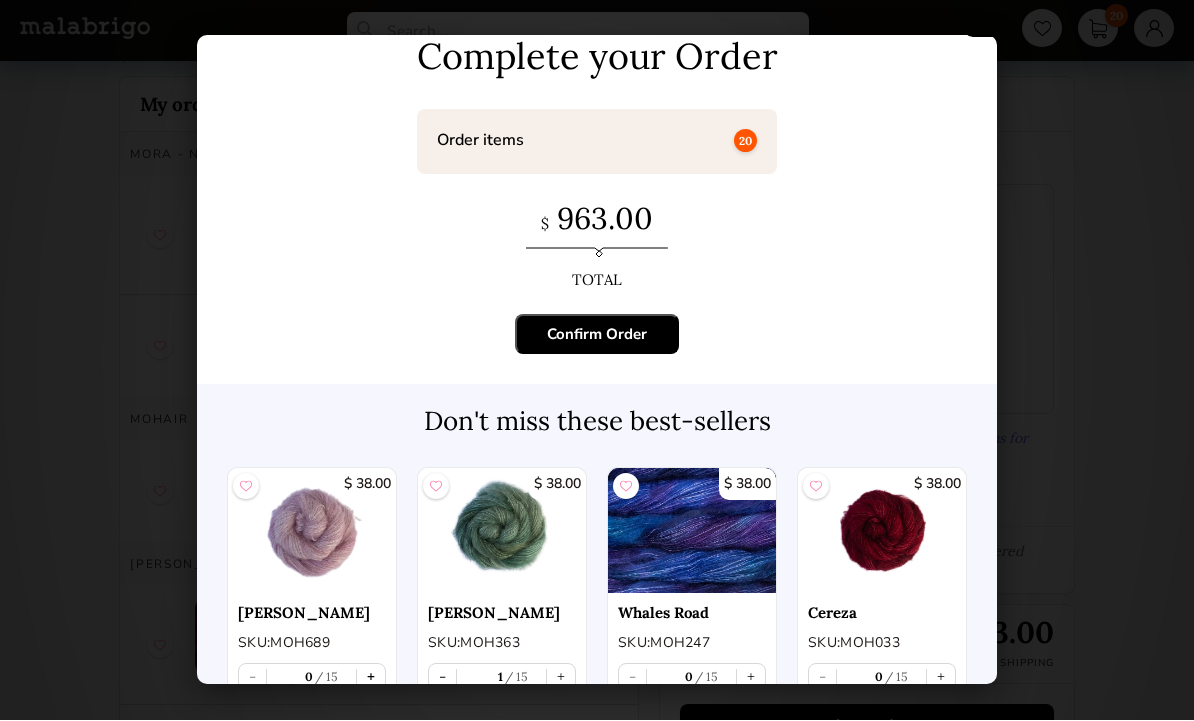 click on "+" at bounding box center [371, 677] 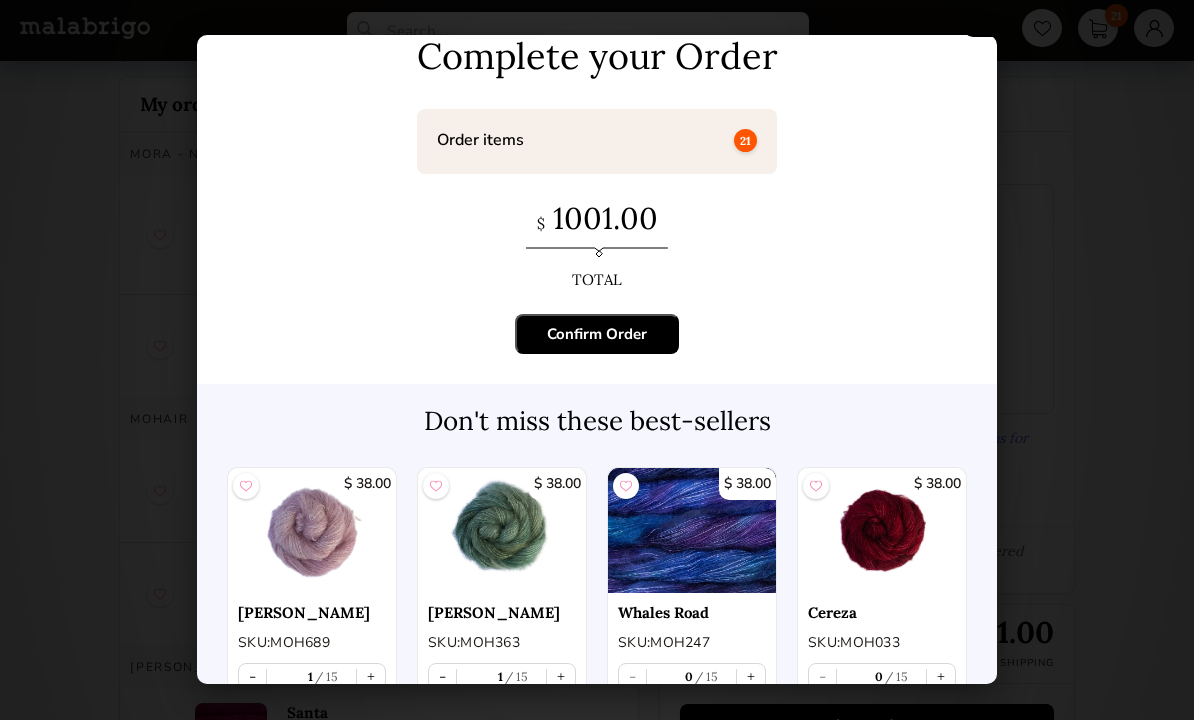 click on "Confirm Order" at bounding box center (597, 335) 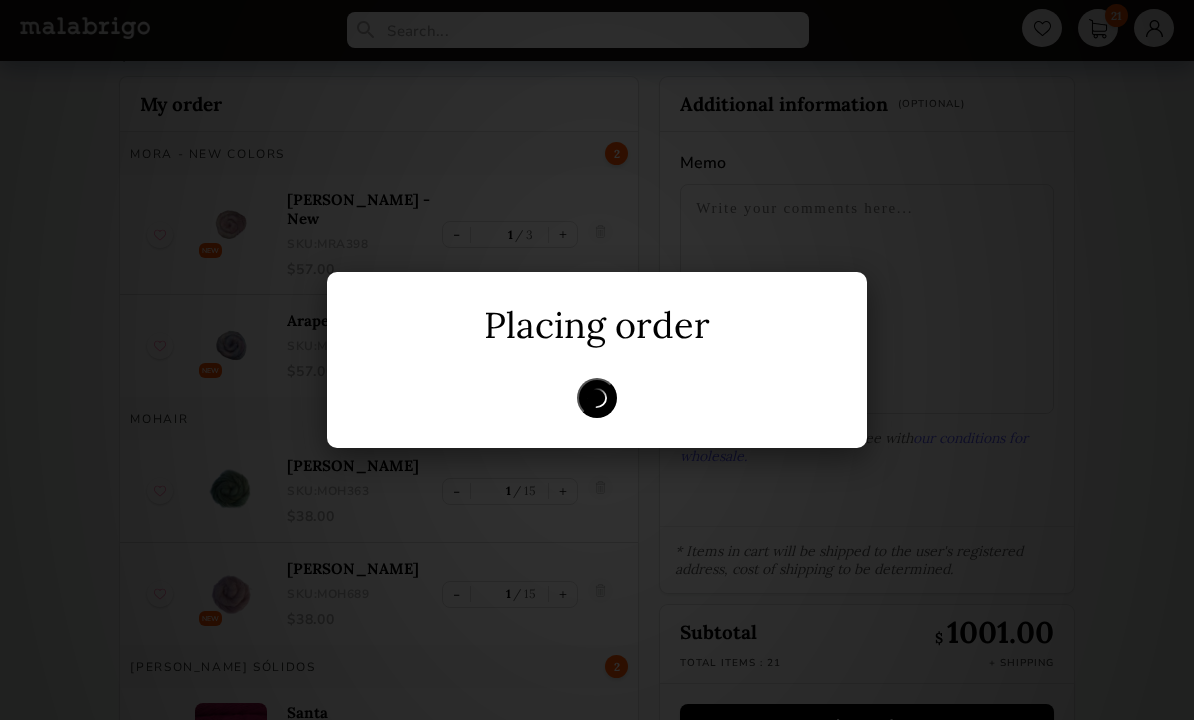 scroll, scrollTop: 0, scrollLeft: 0, axis: both 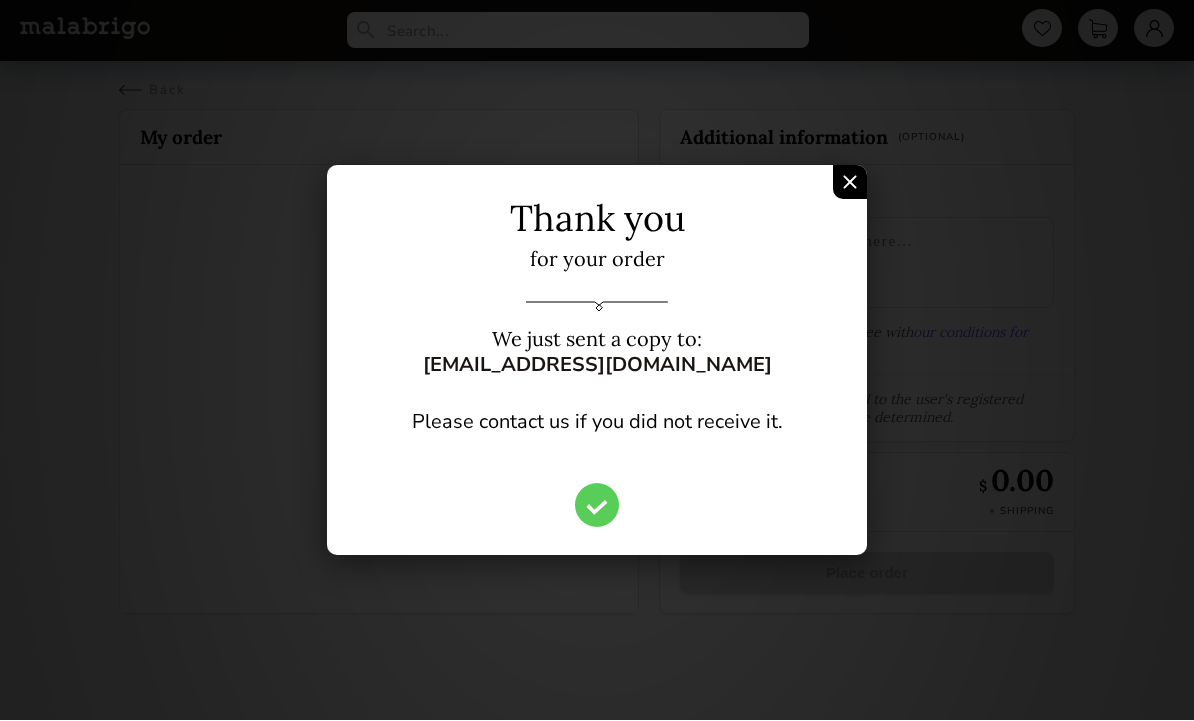 click at bounding box center (850, 183) 